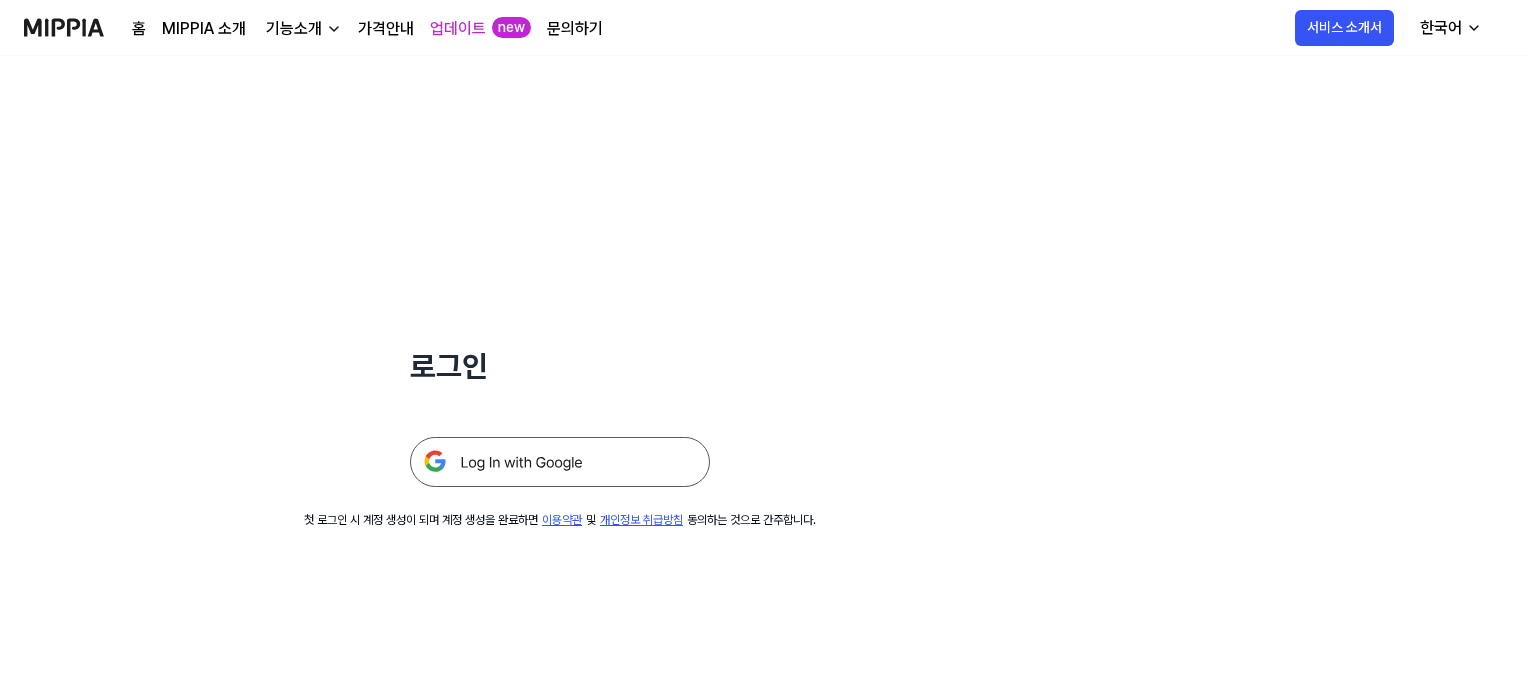 scroll, scrollTop: 0, scrollLeft: 0, axis: both 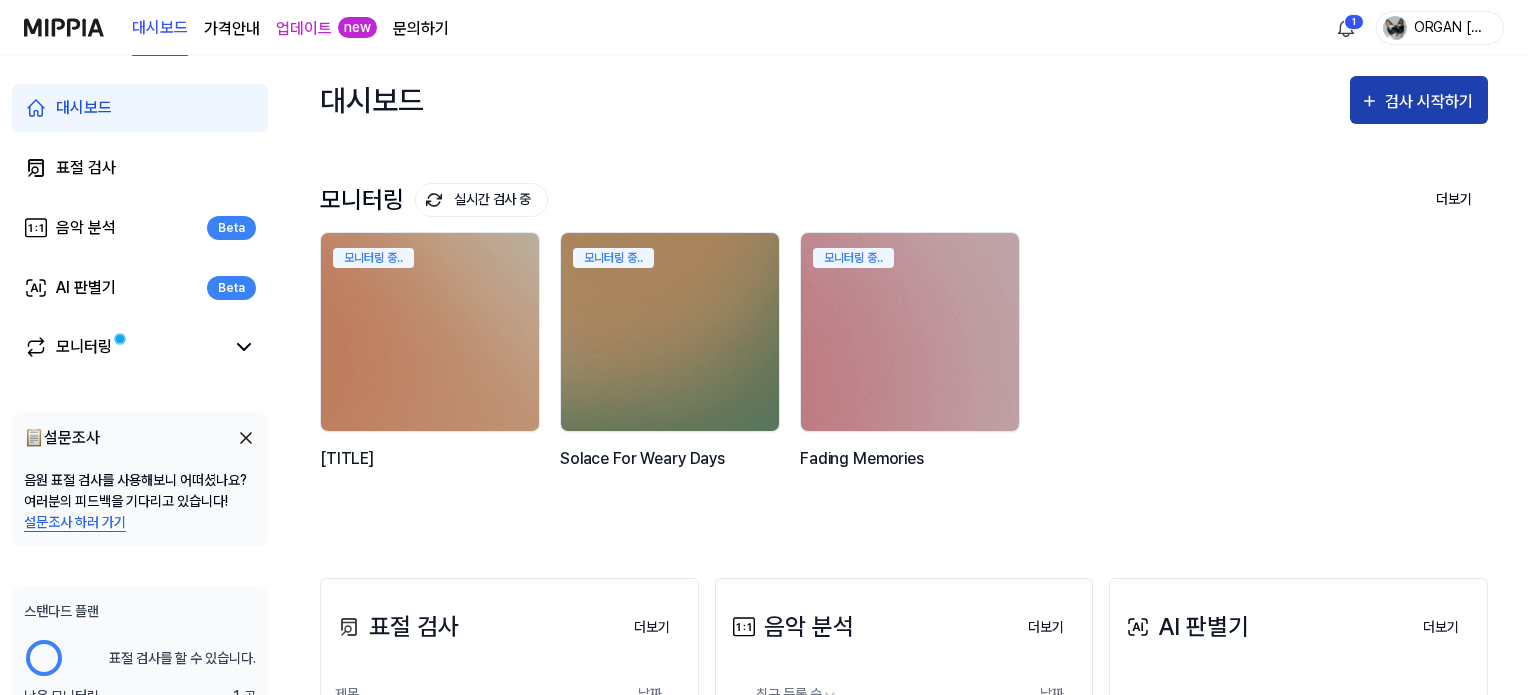 click on "검사 시작하기" at bounding box center (1431, 102) 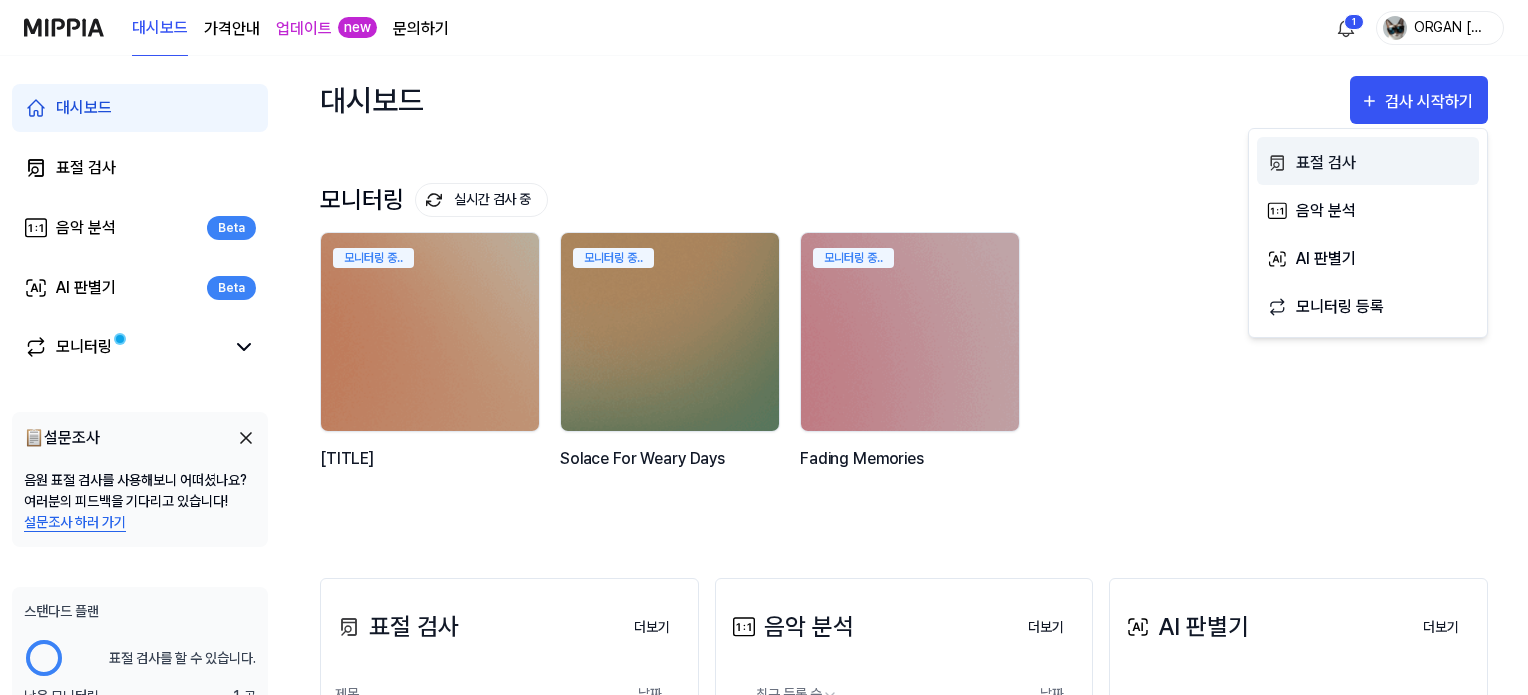 click on "표절 검사" at bounding box center (1383, 163) 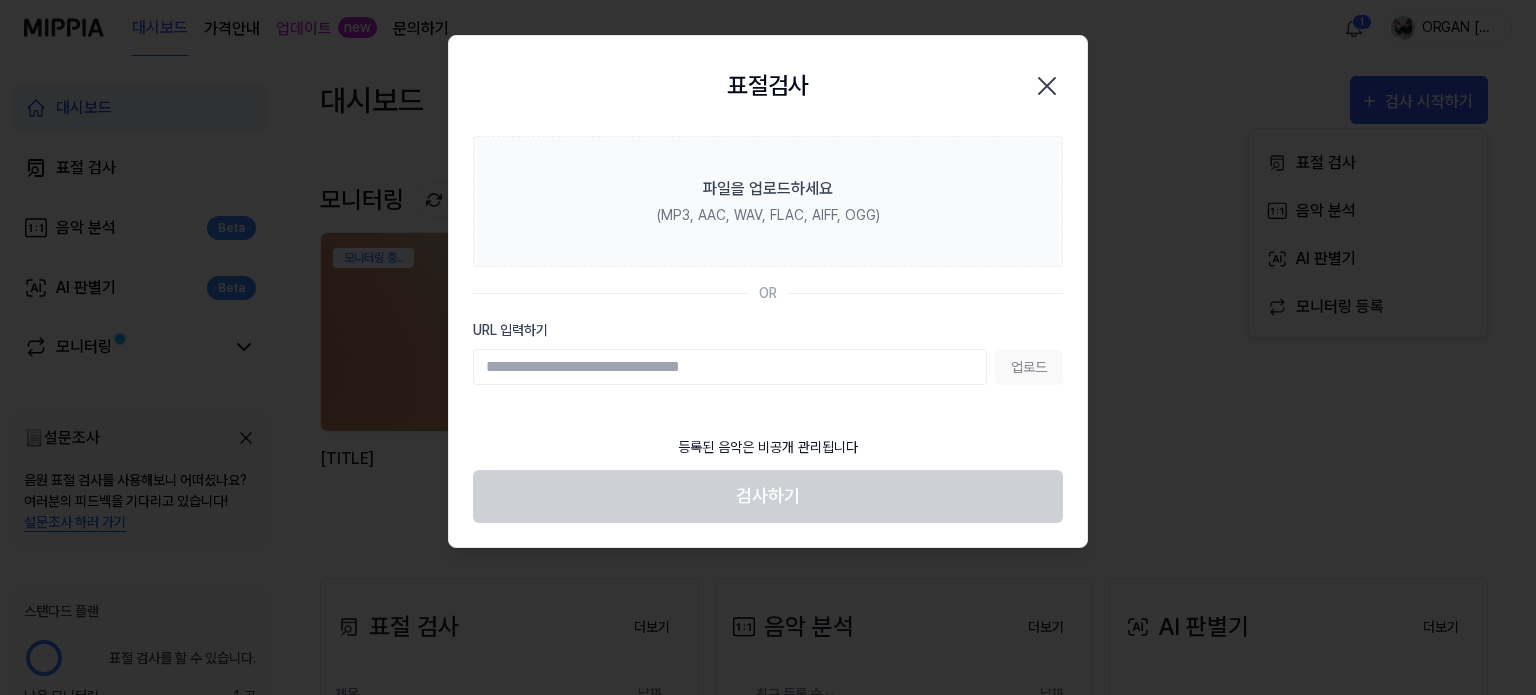 click 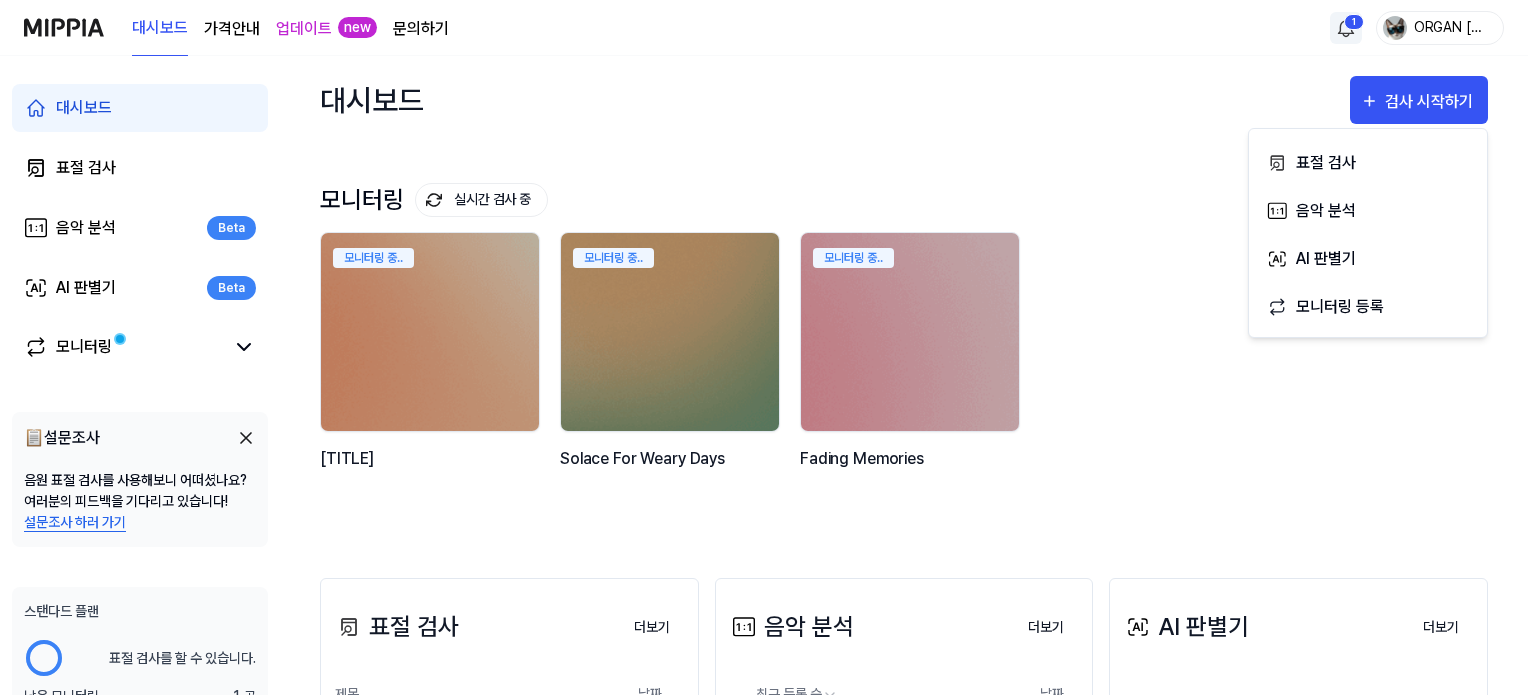 click on "대시보드 가격안내 업데이트 new 문의하기 1 ORGAN 84 대시보드 표절 검사 음악 분석 Beta AI 판별기 Beta 모니터링 📋  설문조사 음원 표절 검사를 사용해보니 어떠셨나요? 여러분의 피드백을 기다리고 있습니다!  설문조사 하러 가기 스탠다드    플랜 표절 검사를 할 수 있습니다. 남은 모니터링 1   곡 더 보기 대시보드 검사 시작하기 모니터링 실시간 검사 중 더보기 모니터링 모니터링 중.. Our Melody 모니터링 중.. Solace For Weary Days 모니터링 중.. Fading Memories 표절 검사 더보기 표절 검사 제목 날짜 가자, [CITY] 앞바다 결과보기 [DATE]. [Topline] The Summer Sea (1) 결과보기 [DATE]. [Topline] The Summer Sea (Cover) 결과보기 [DATE]. [Topline] The Summer Sea 결과보기 [DATE]. [Topline] Ddan-da-da-ra! (Remix) 결과보기 [DATE]. [Topline] Ddan-da-da-ra! (Remastered) (1) 결과보기 [DATE]. [Topline] Ddan-da-da-ra! (1) 날짜" at bounding box center (764, 347) 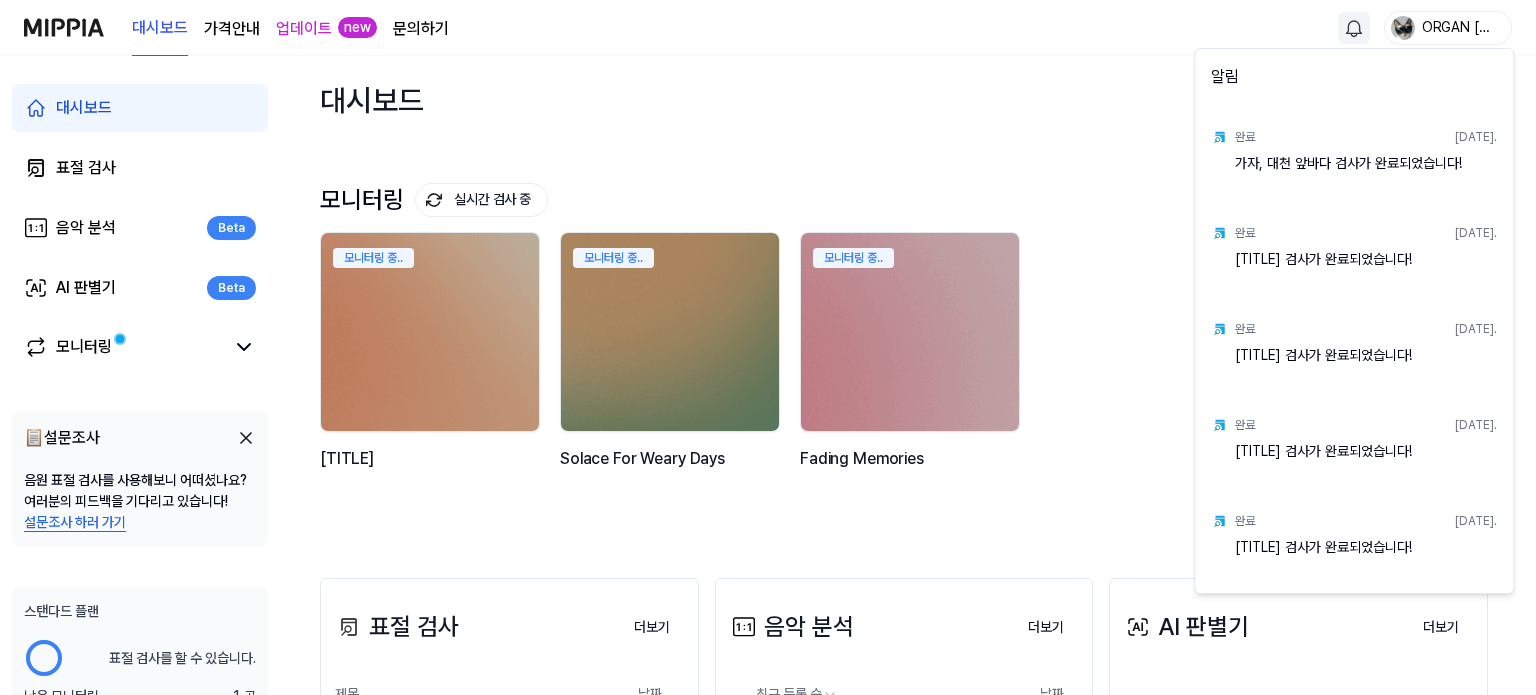 click on "대시보드 가격안내 업데이트 new 문의하기 ORGAN [NUMBER] 대시보드 표절 검사 음악 분석 Beta AI 판별기 Beta 모니터링 📋 설문조사 음원 표절 검사를 사용해보니 어떠셨나요? 여러분의 피드백을 기다리고 있습니다! 설문조사 하러 가기 스탠다드 플랜 표절 검사를 할 수 있습니다. 남은 모니터링 [NUMBER] 곡 더 보기 대시보드 검사 시작하기 모니터링 실시간 검사 중 더보기 모니터링 모니터링 중.. Our Melody 모니터링 중.. Solace For Weary Days 모니터링 중.. Fading Memories 표절 검사 더보기 표절 검사 제목 날짜 가자, [CITY] 앞바다 결과보기 [DATE]. [TITLE] 결과보기 [DATE]. [TITLE] 결과보기 [DATE]. [TITLE] 결과보기 [DATE]. [TITLE] 결과보기 [DATE]. [TITLE] [TITLE]" at bounding box center [768, 347] 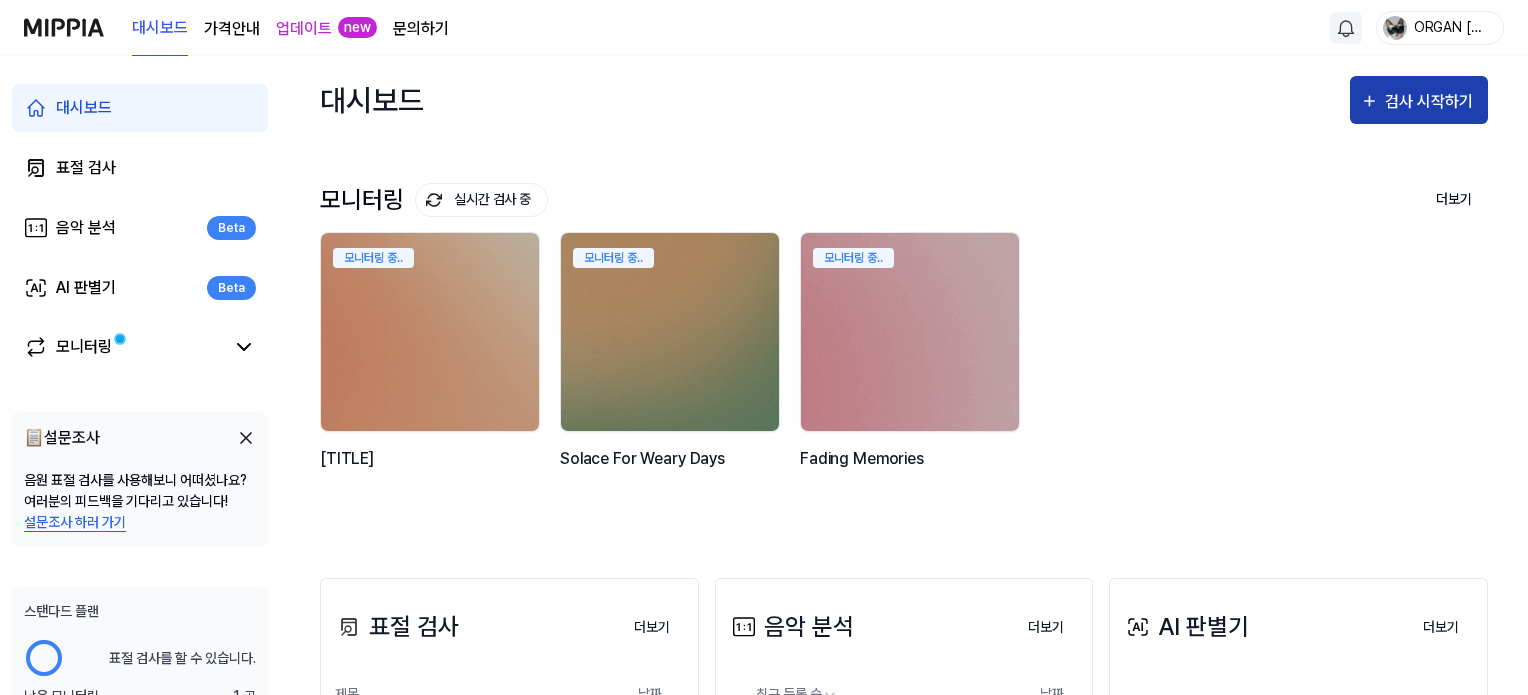 click on "검사 시작하기" at bounding box center [1431, 102] 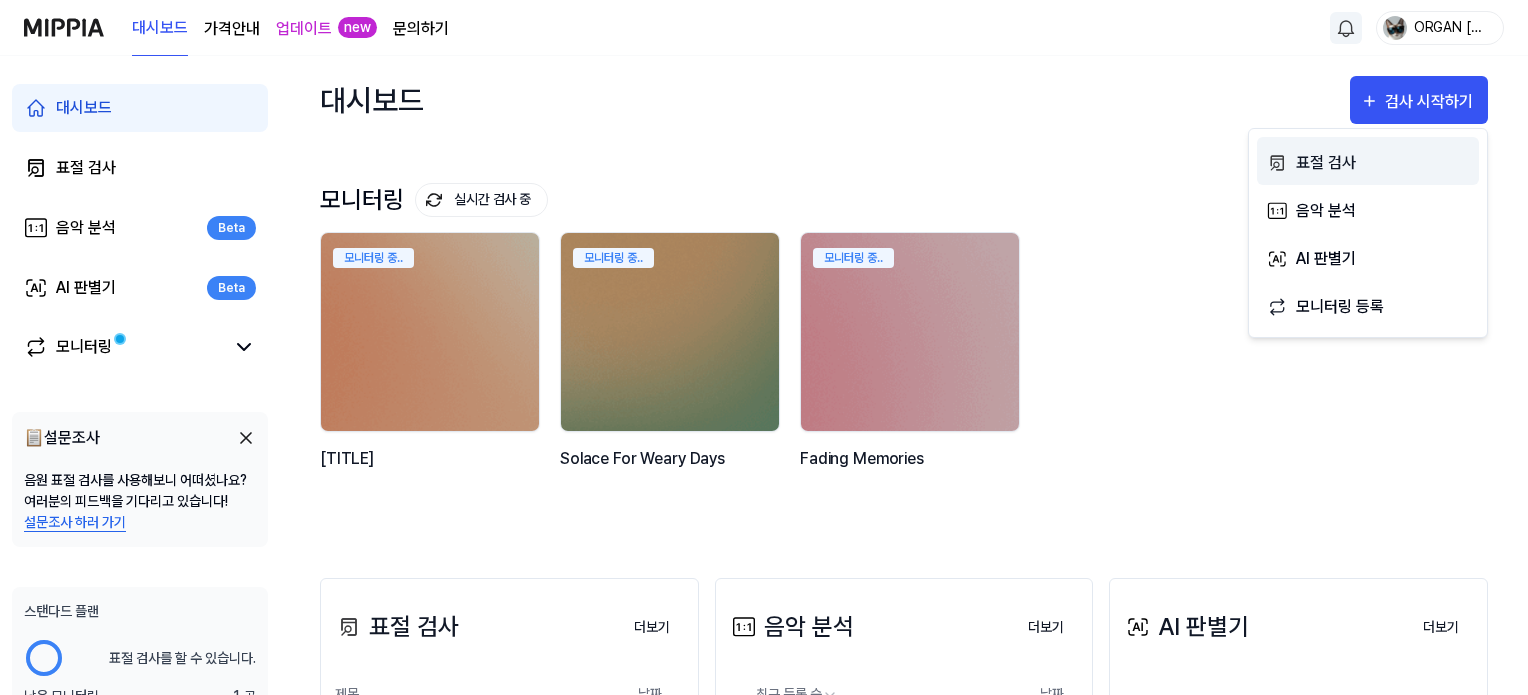 click on "표절 검사" at bounding box center (1383, 163) 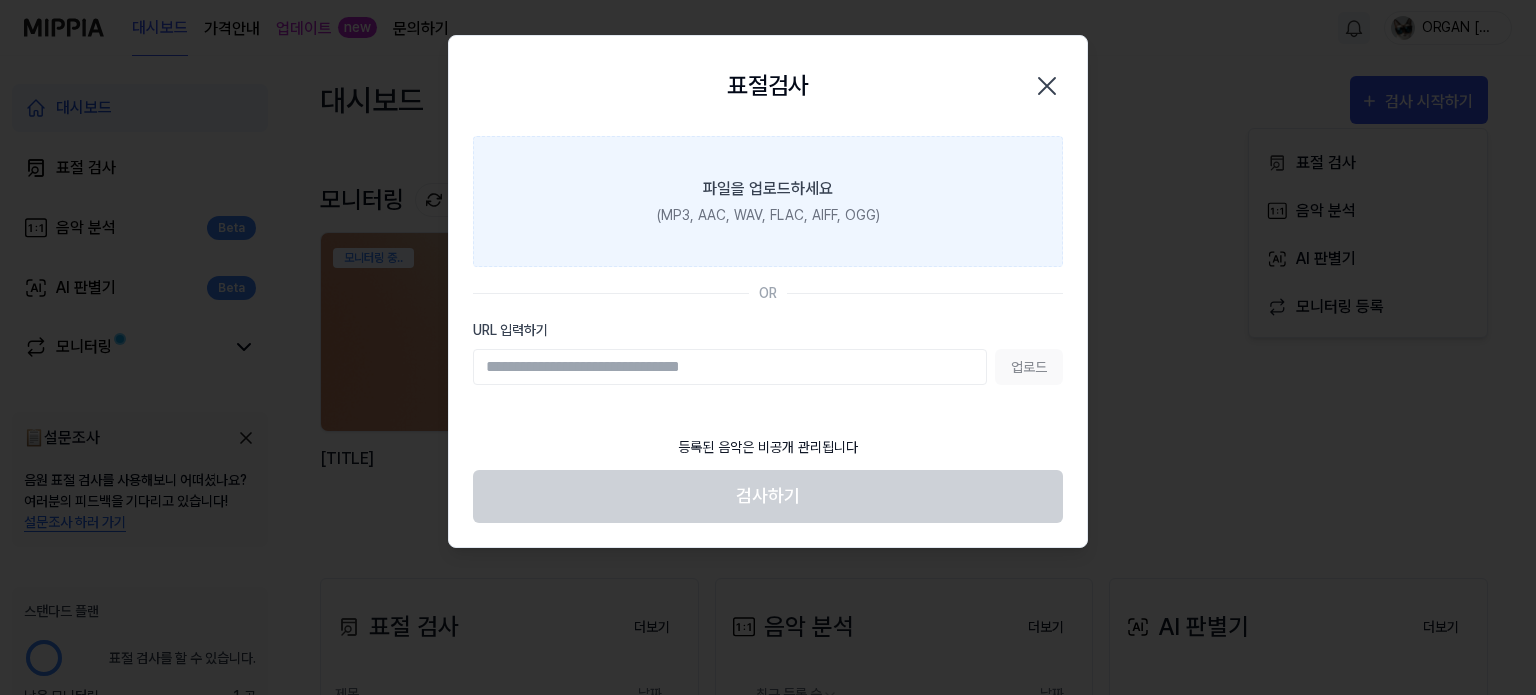 click on "파일을 업로드하세요" at bounding box center [768, 189] 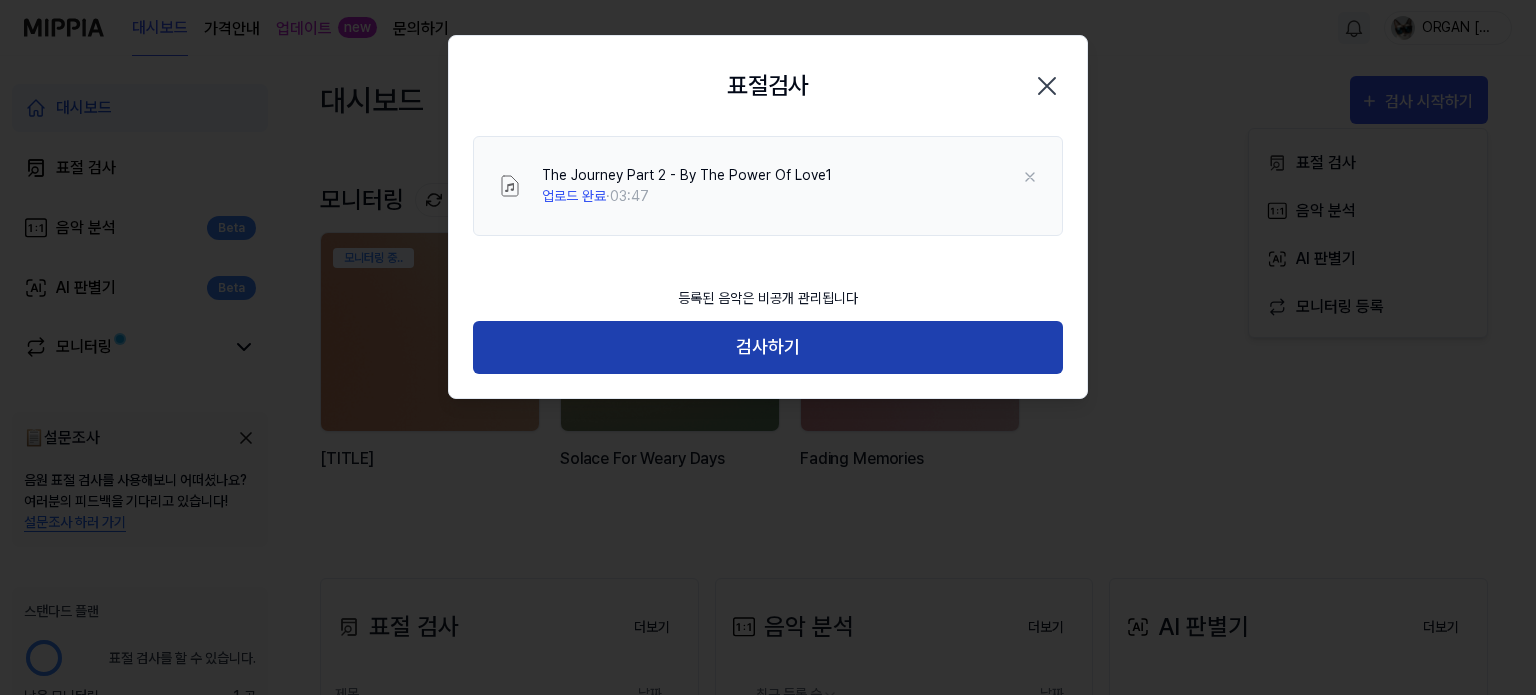 click on "검사하기" at bounding box center (768, 347) 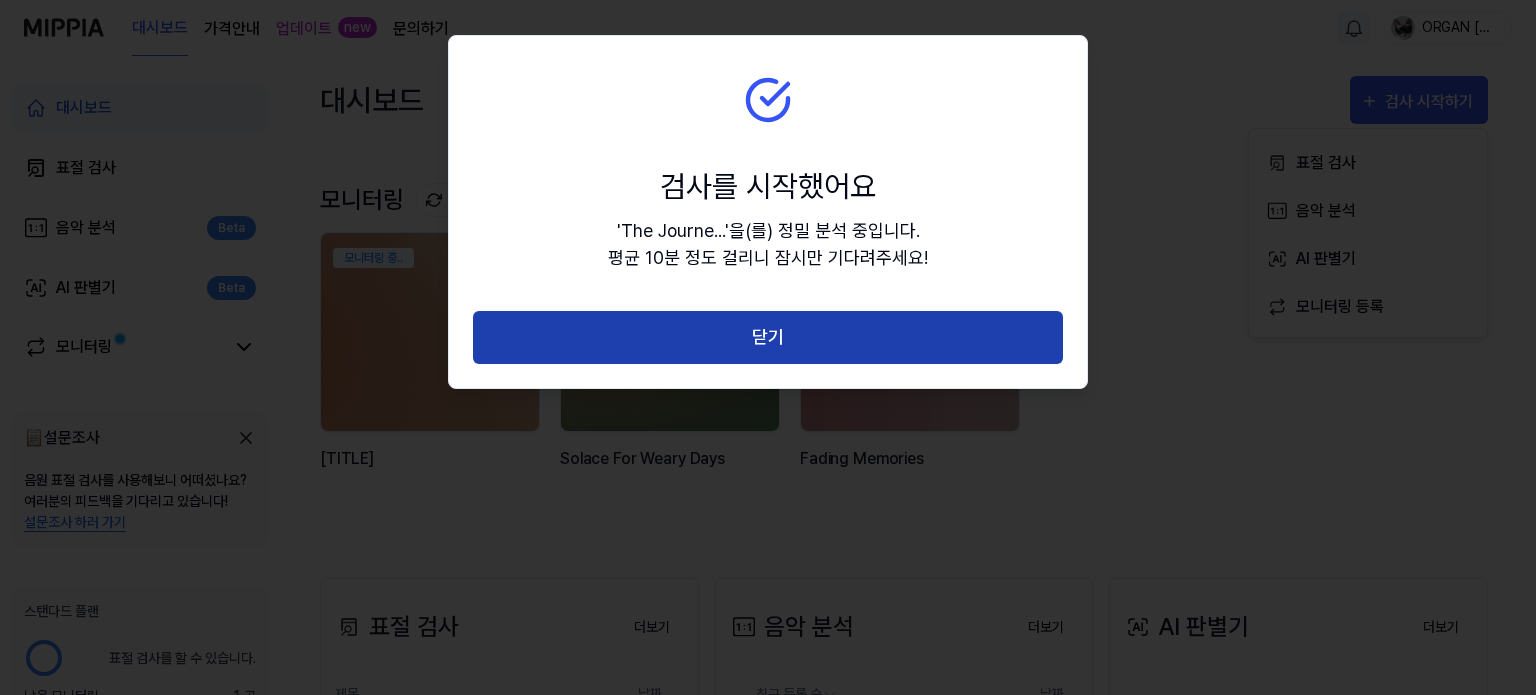 click on "닫기" at bounding box center [768, 337] 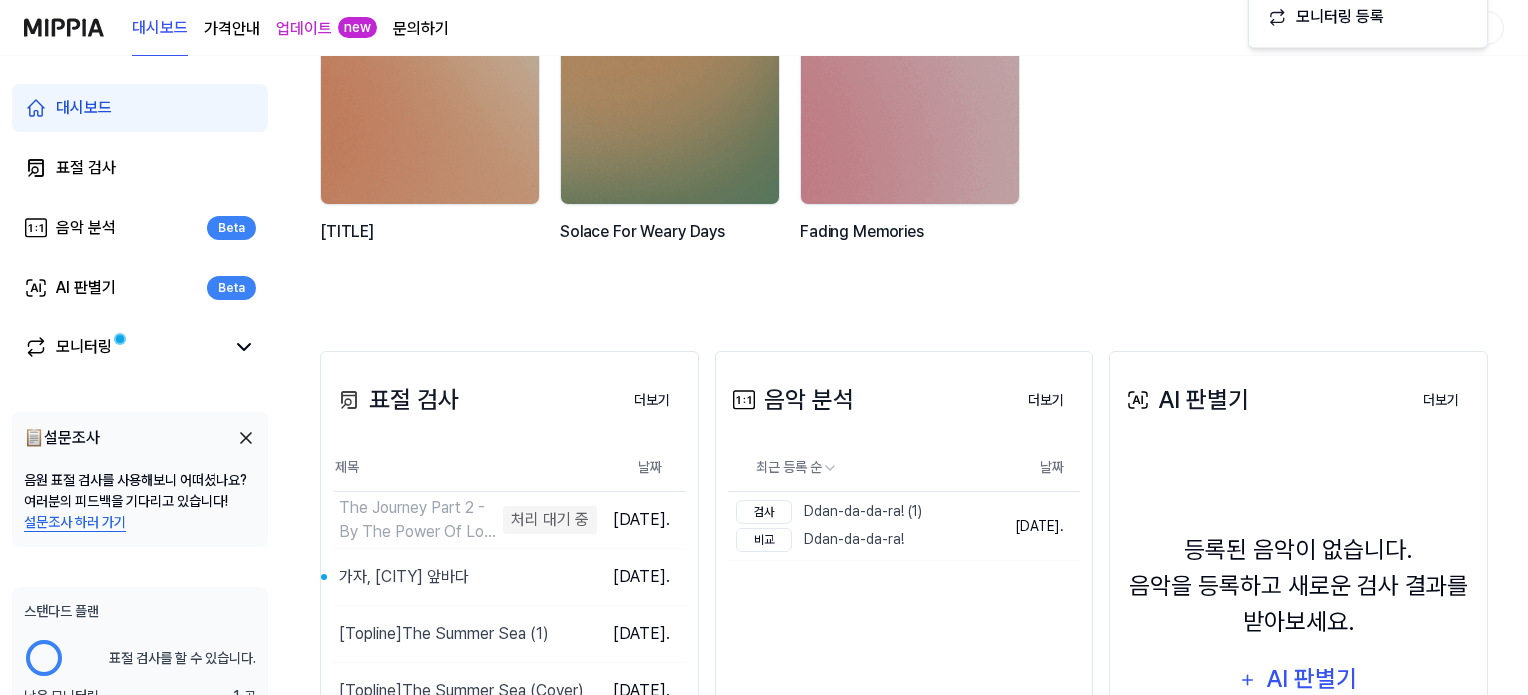 scroll, scrollTop: 300, scrollLeft: 0, axis: vertical 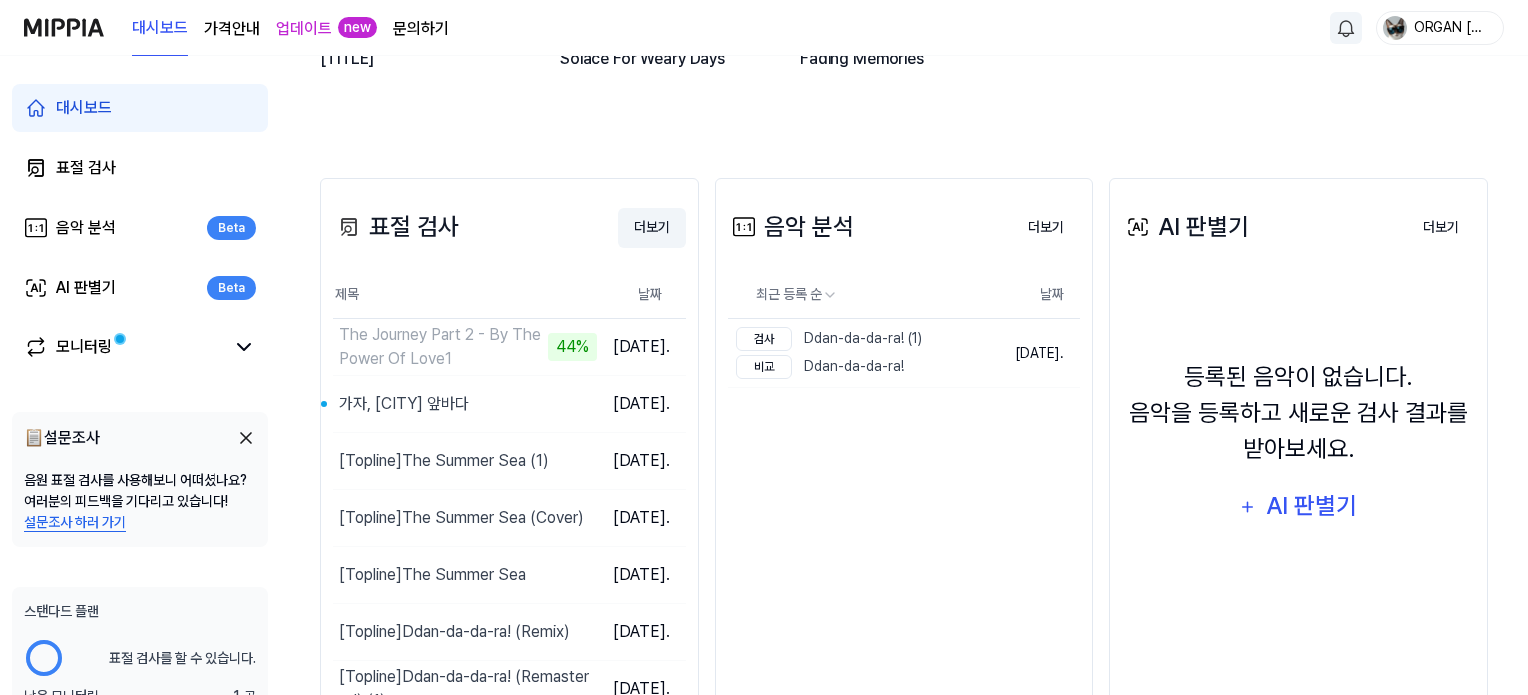 click on "더보기" at bounding box center [652, 228] 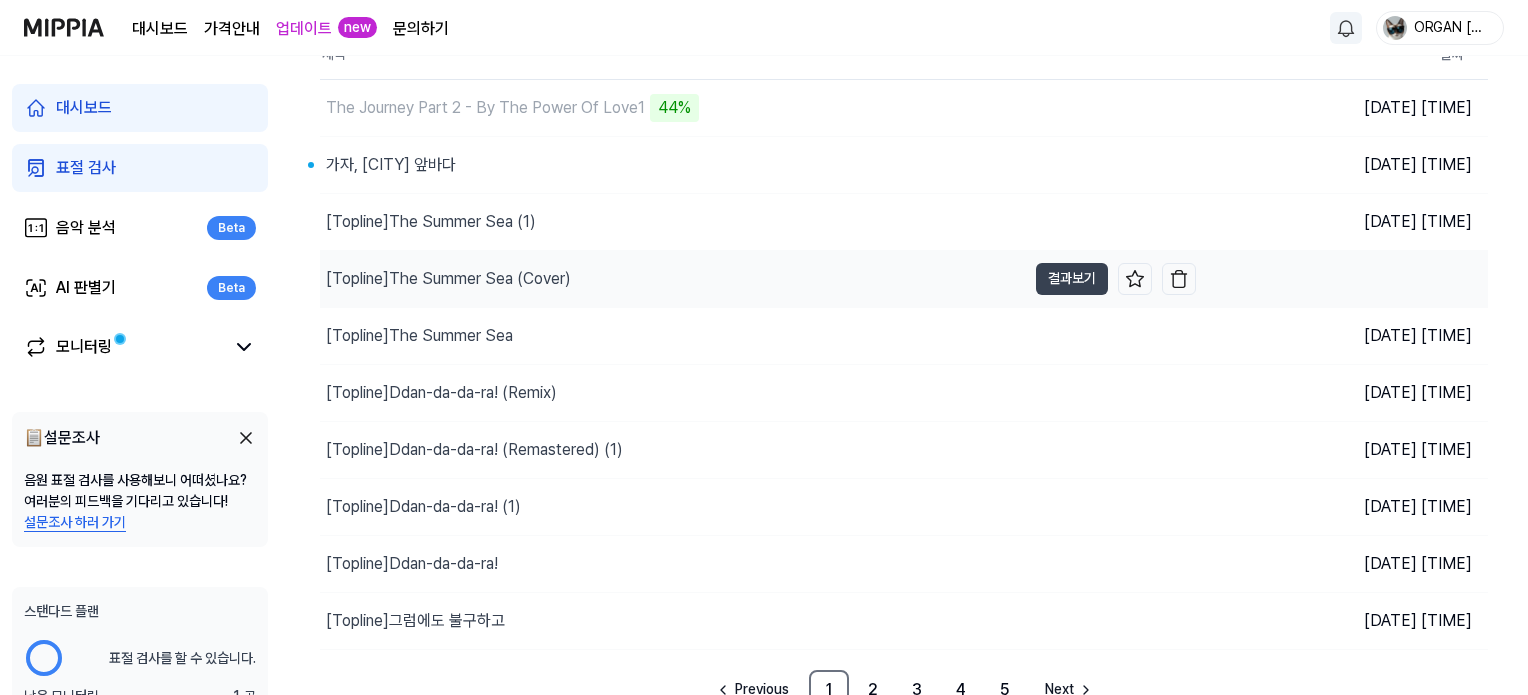 scroll, scrollTop: 178, scrollLeft: 0, axis: vertical 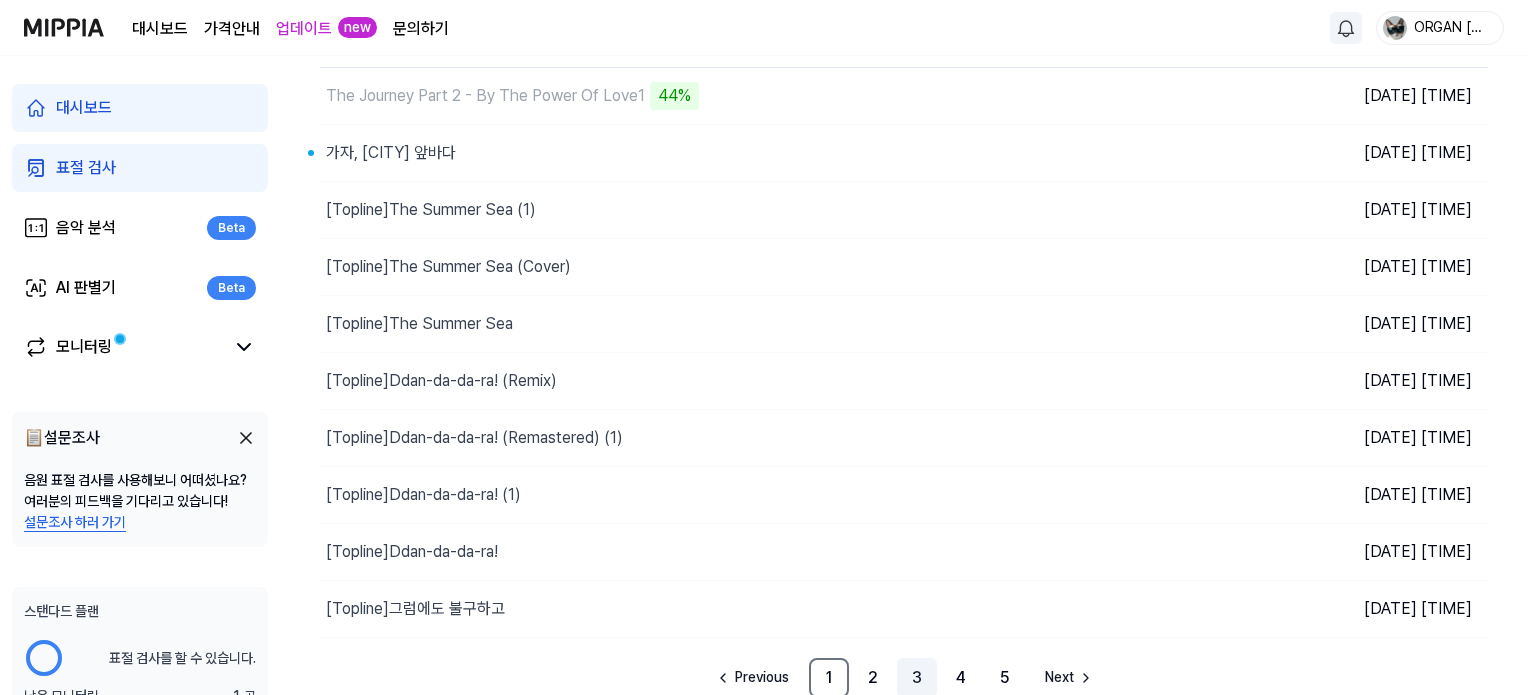 click on "3" at bounding box center [917, 678] 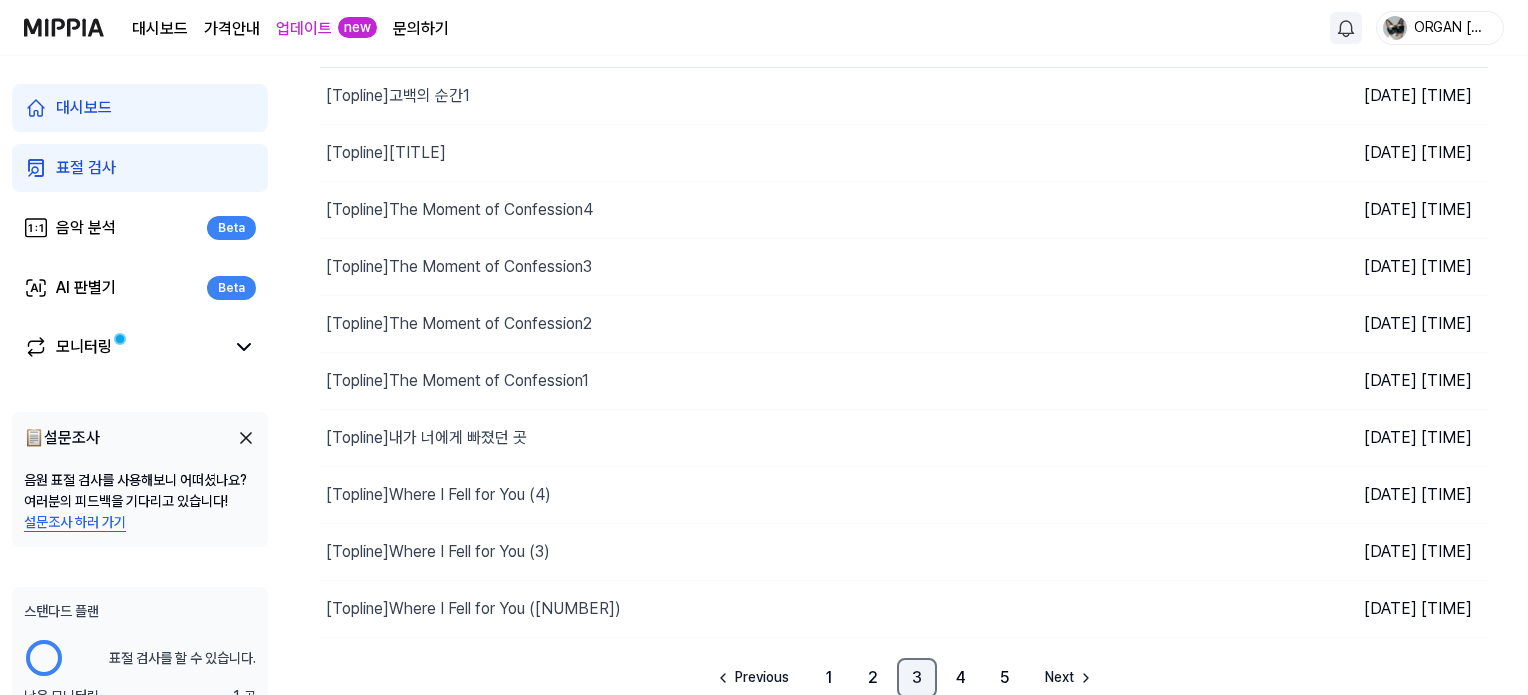 click on "3" at bounding box center [917, 678] 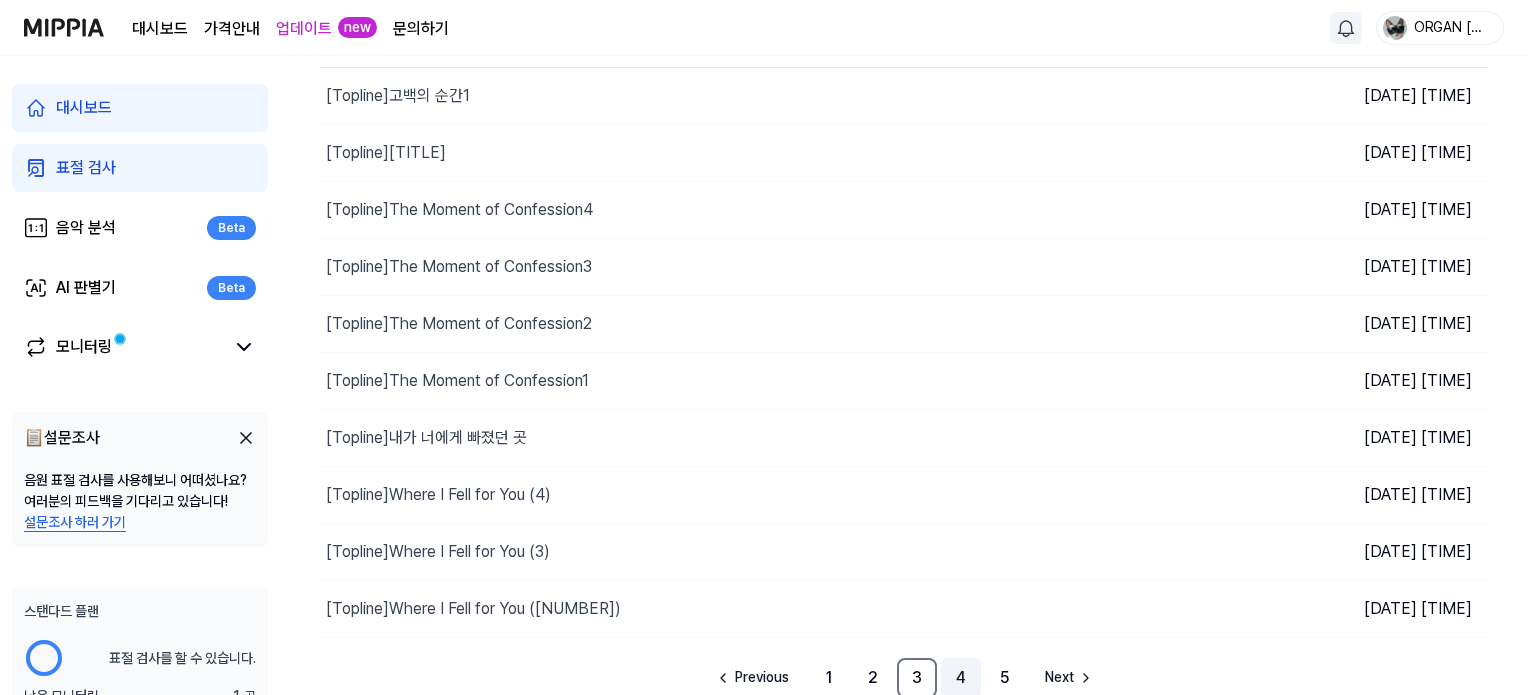 click on "4" at bounding box center [961, 678] 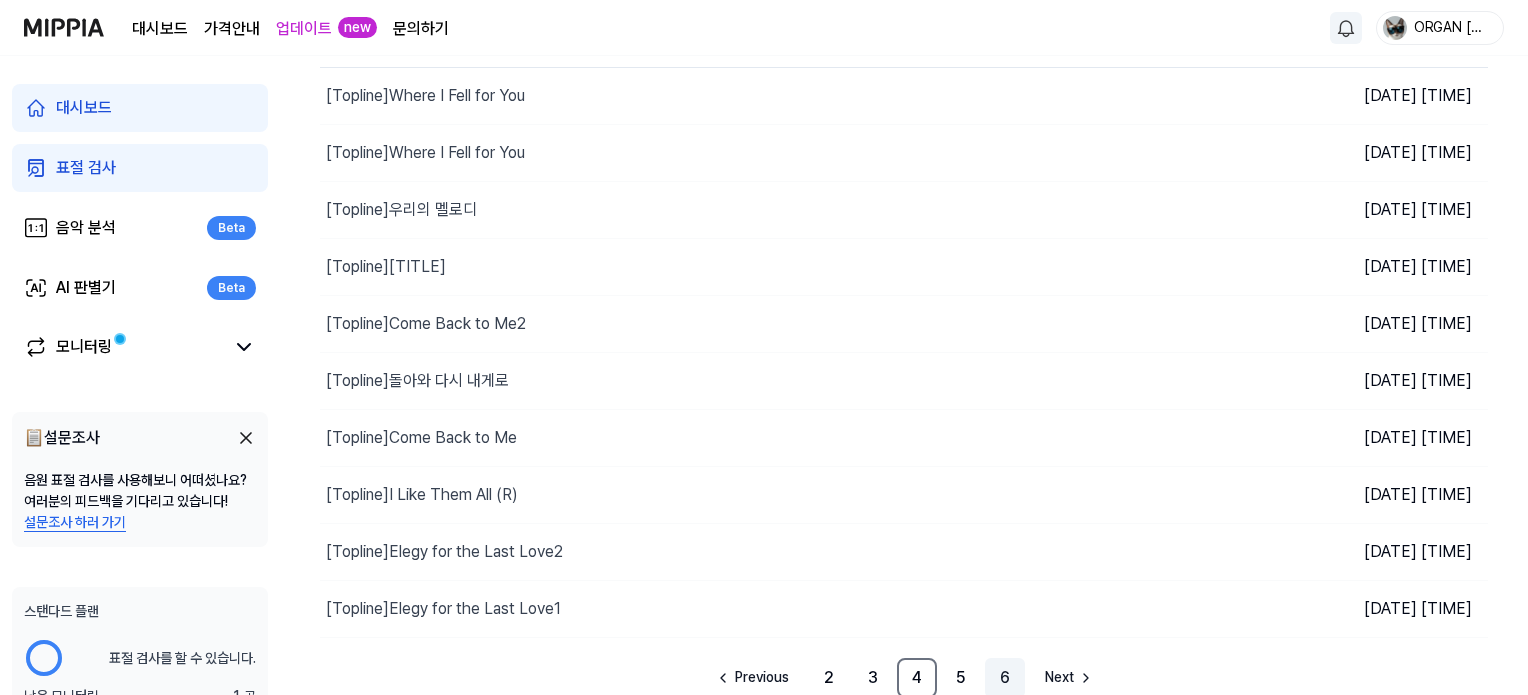 click on "6" at bounding box center [1005, 678] 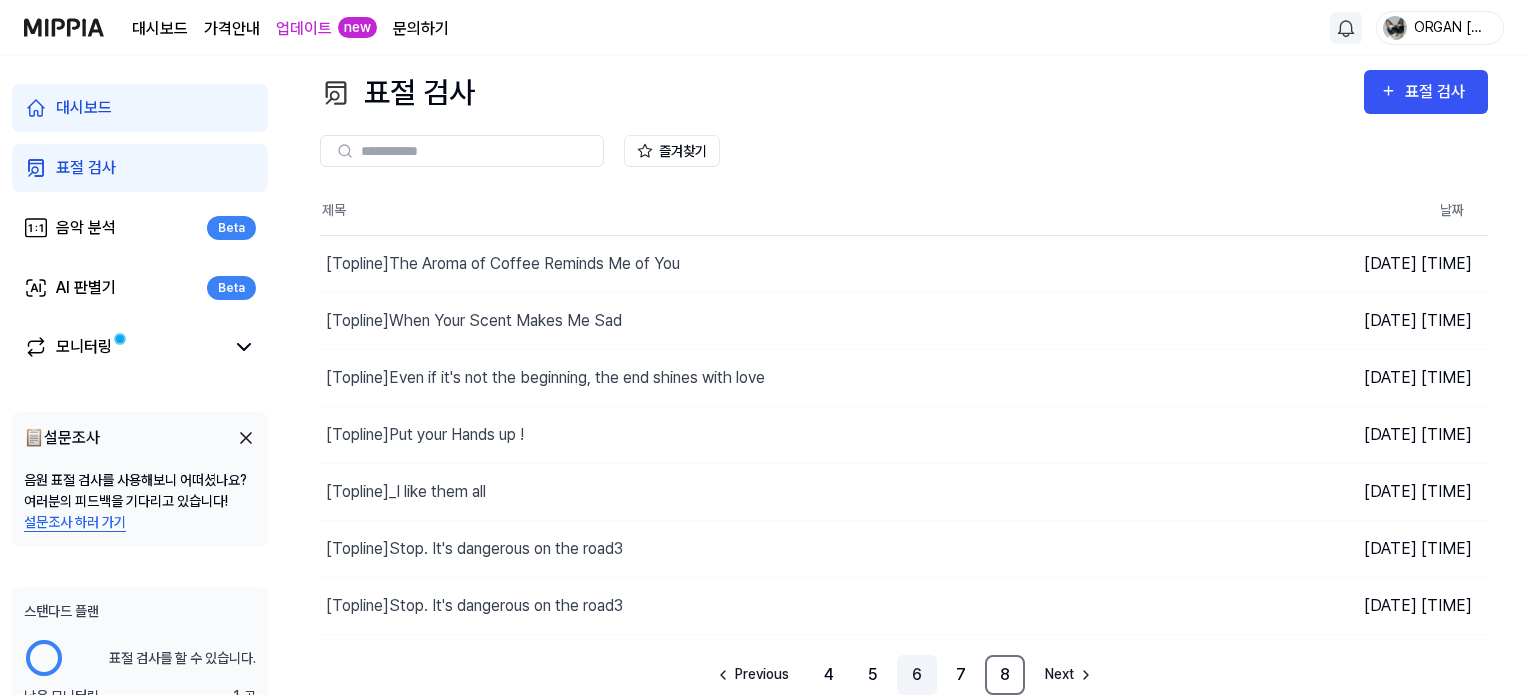 scroll, scrollTop: 8, scrollLeft: 0, axis: vertical 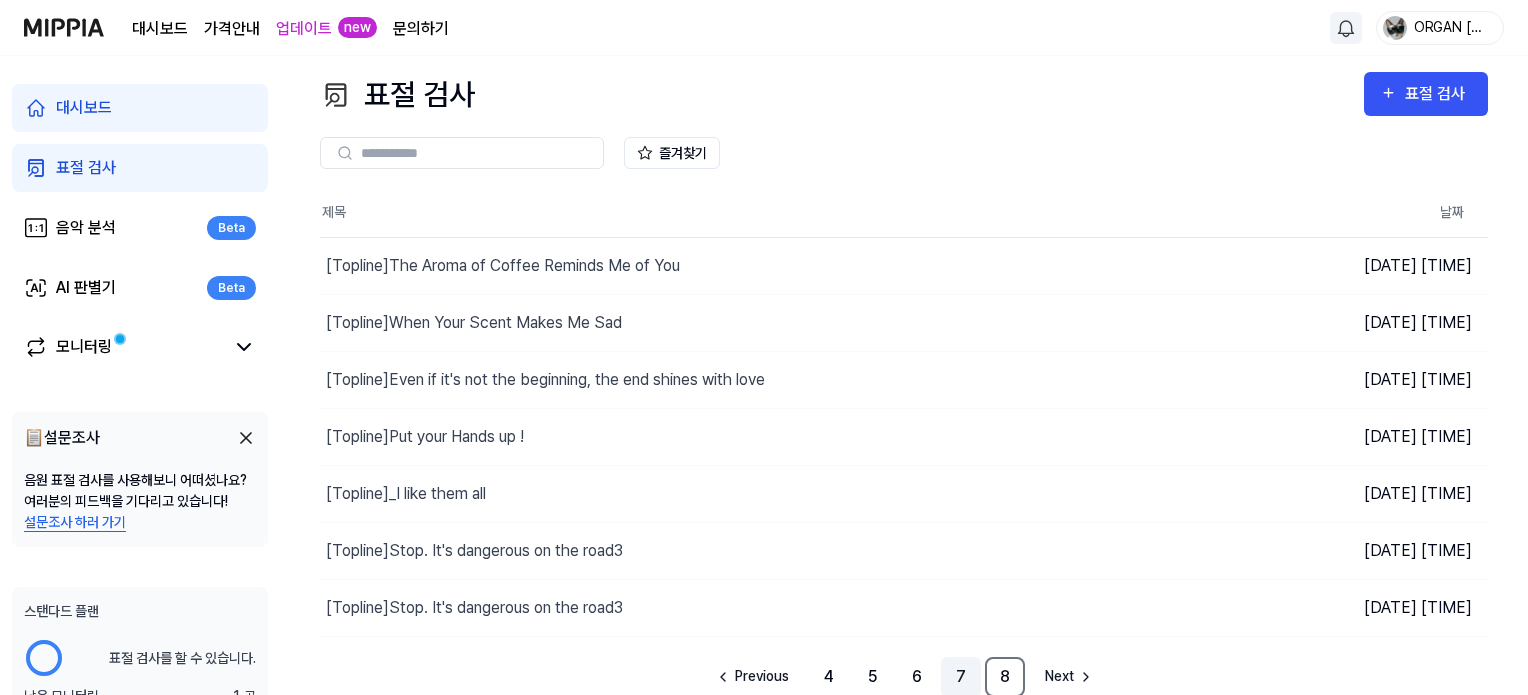 click on "7" at bounding box center [961, 677] 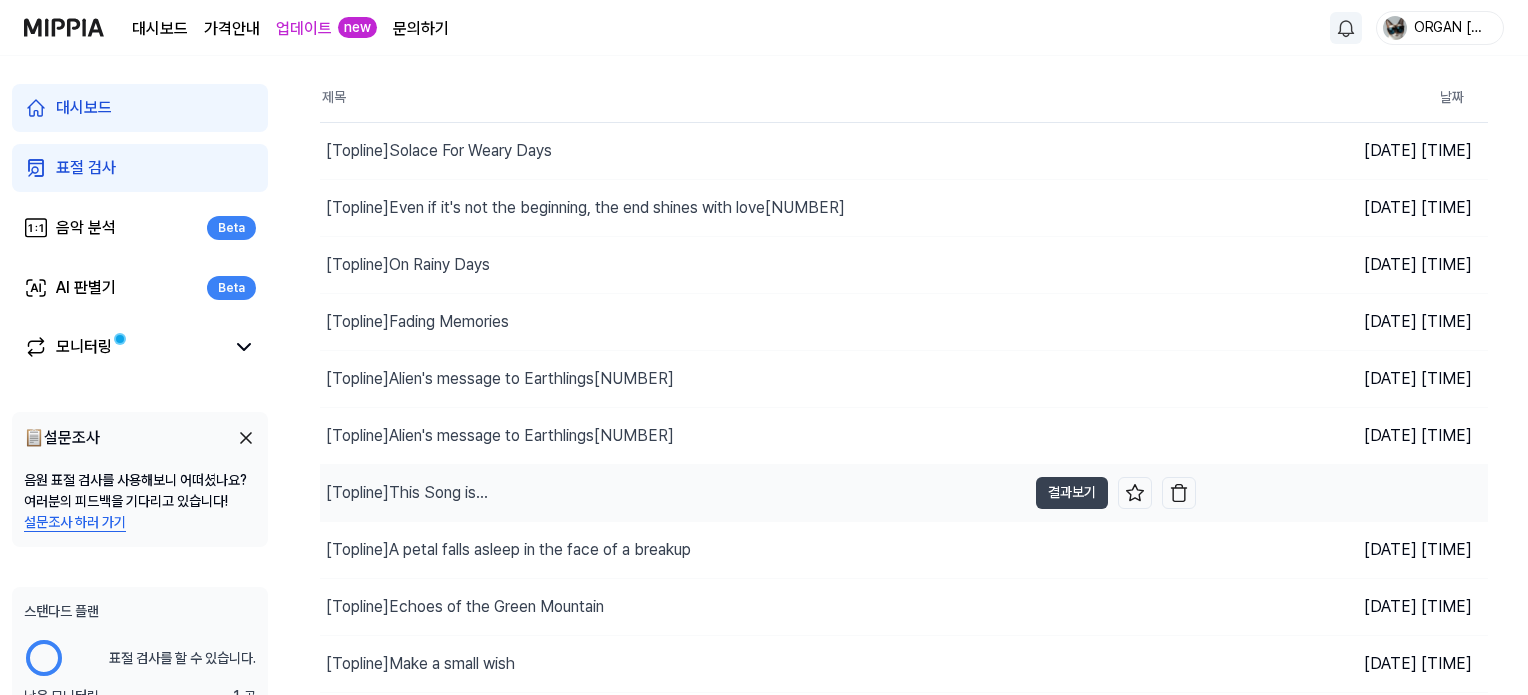 scroll, scrollTop: 178, scrollLeft: 0, axis: vertical 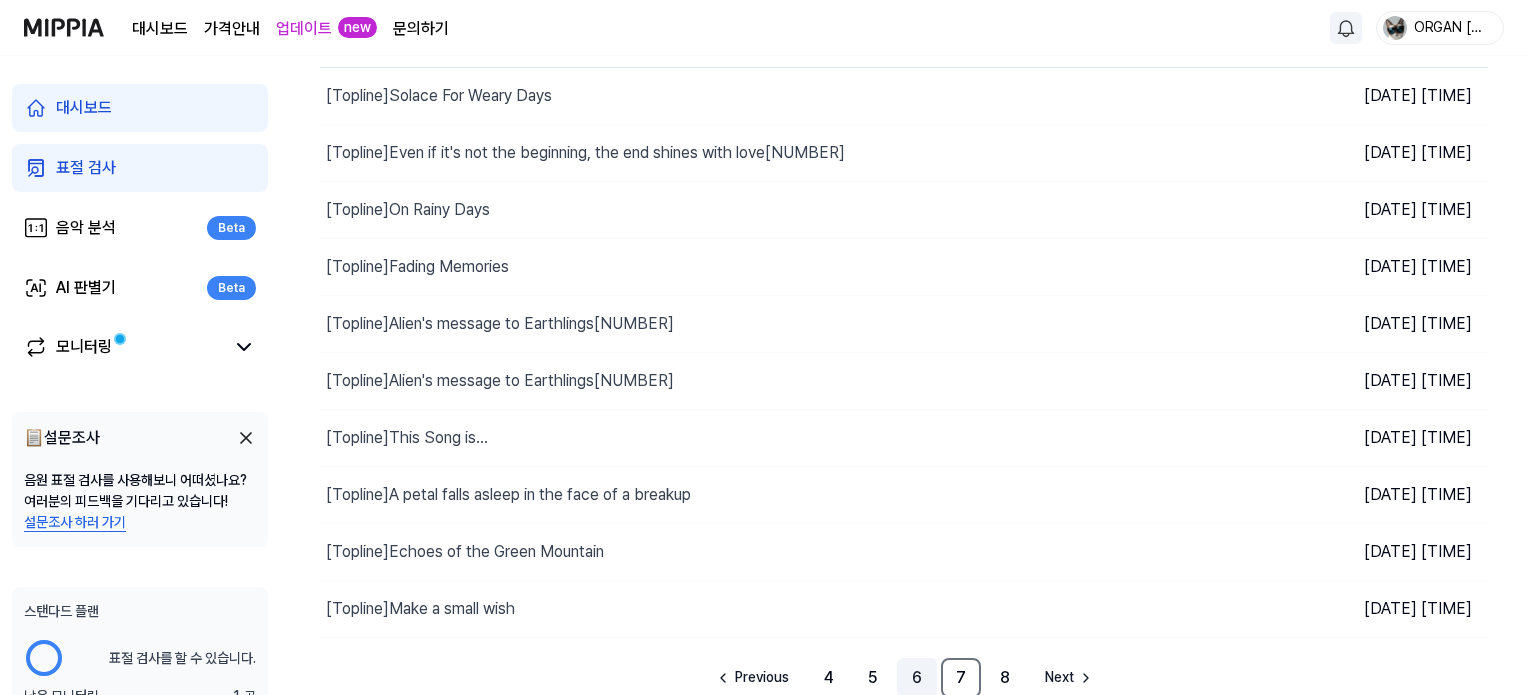 click on "6" at bounding box center [917, 678] 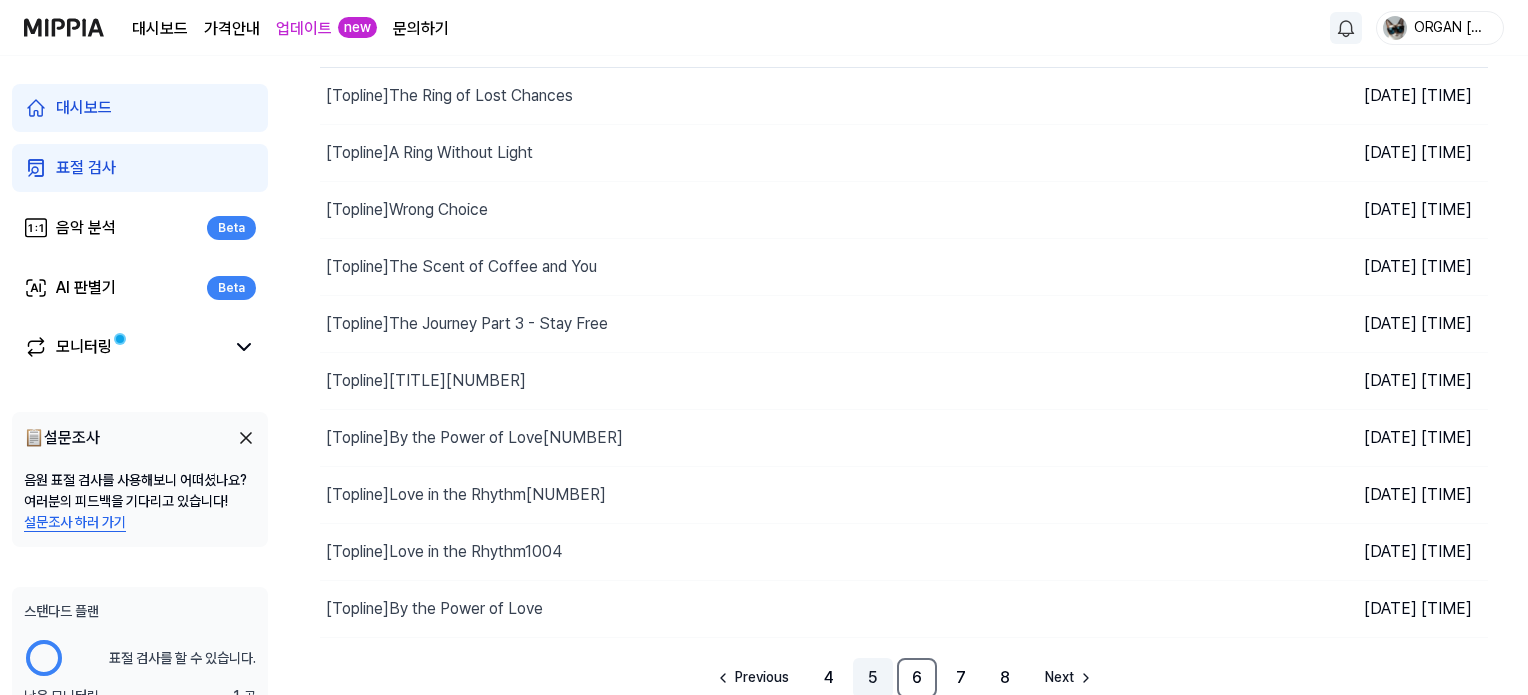 click on "5" at bounding box center [873, 678] 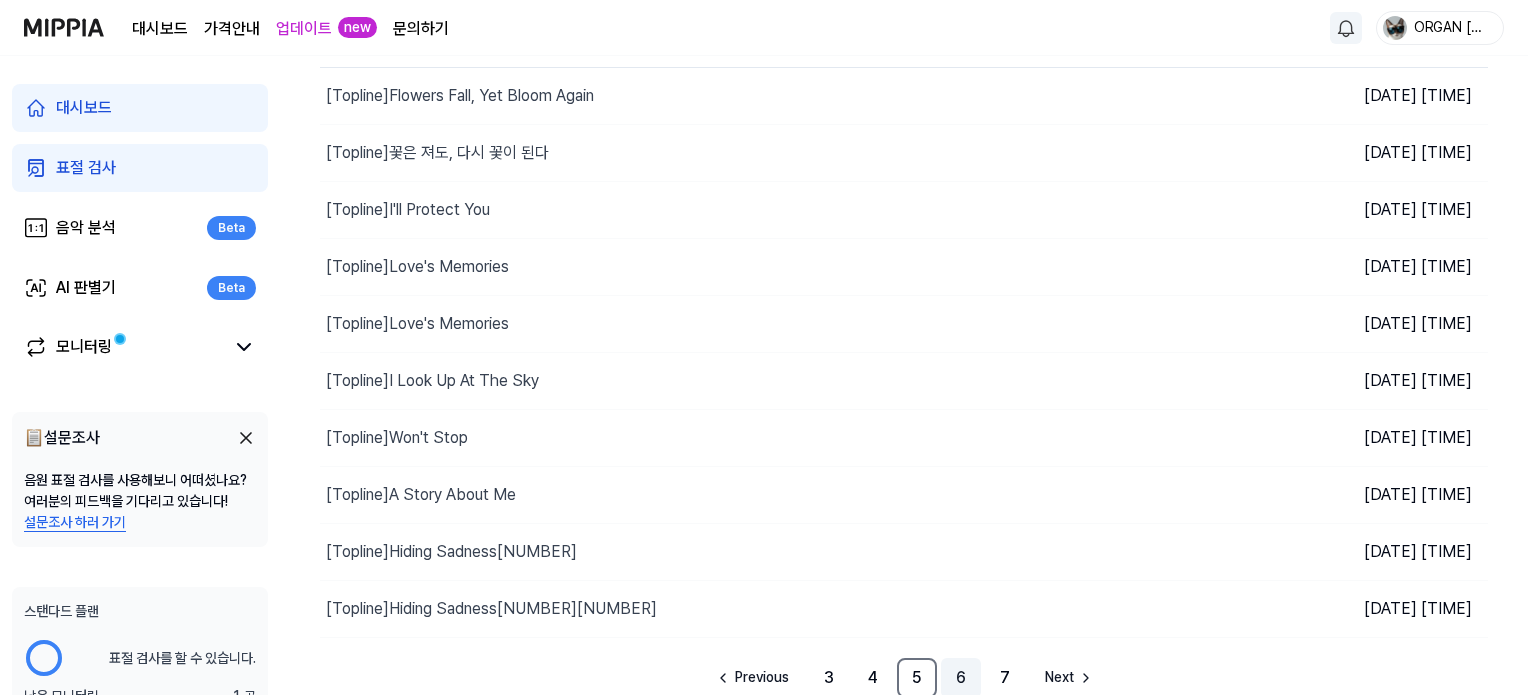 click on "6" at bounding box center (961, 678) 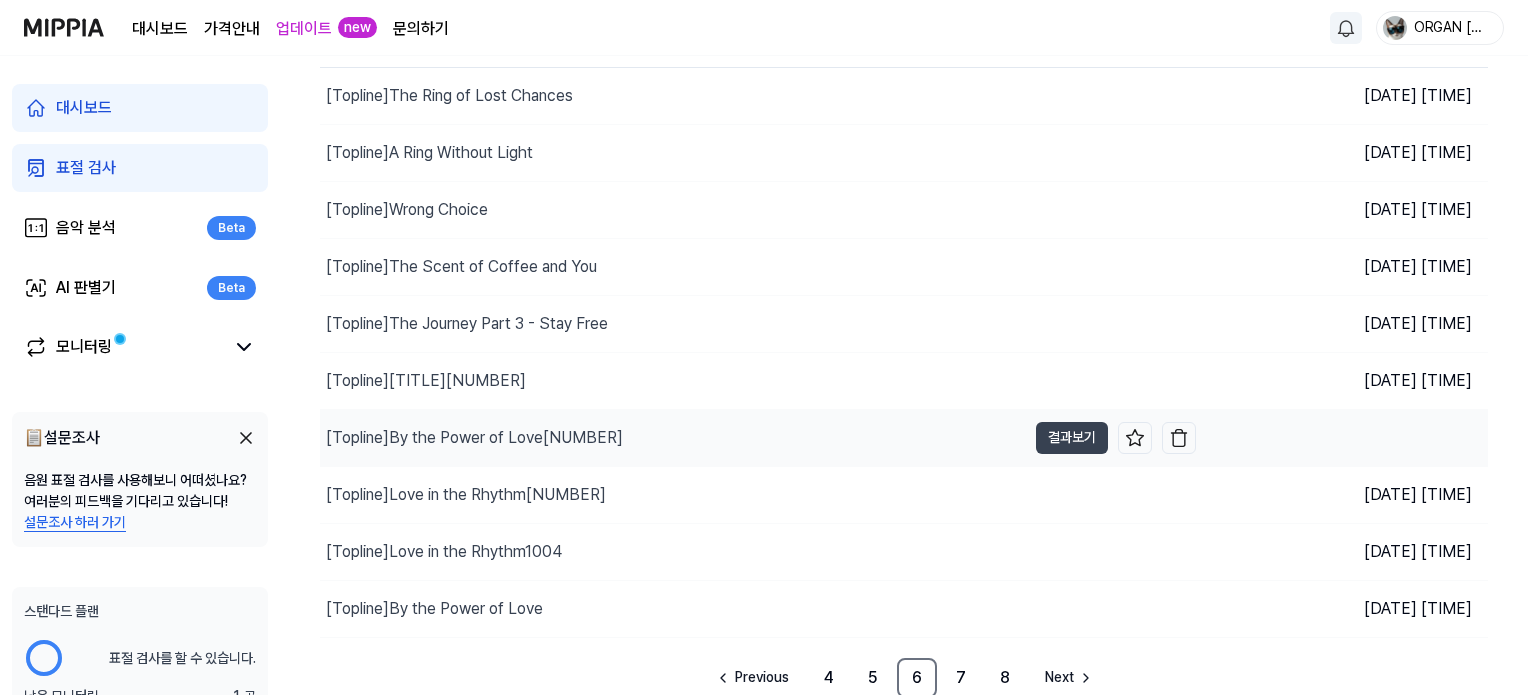 click on "[TITLE] [TITLE]" at bounding box center (474, 438) 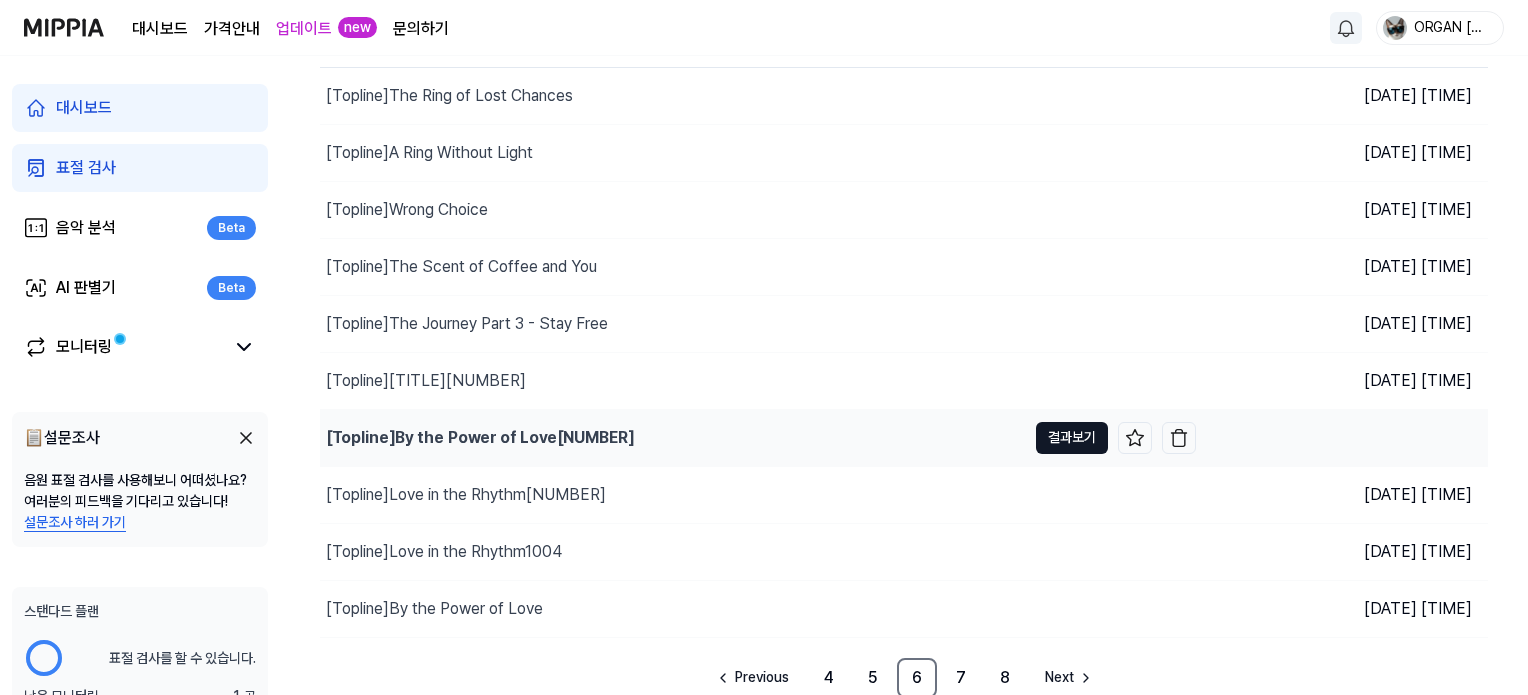 click on "결과보기" at bounding box center [1072, 438] 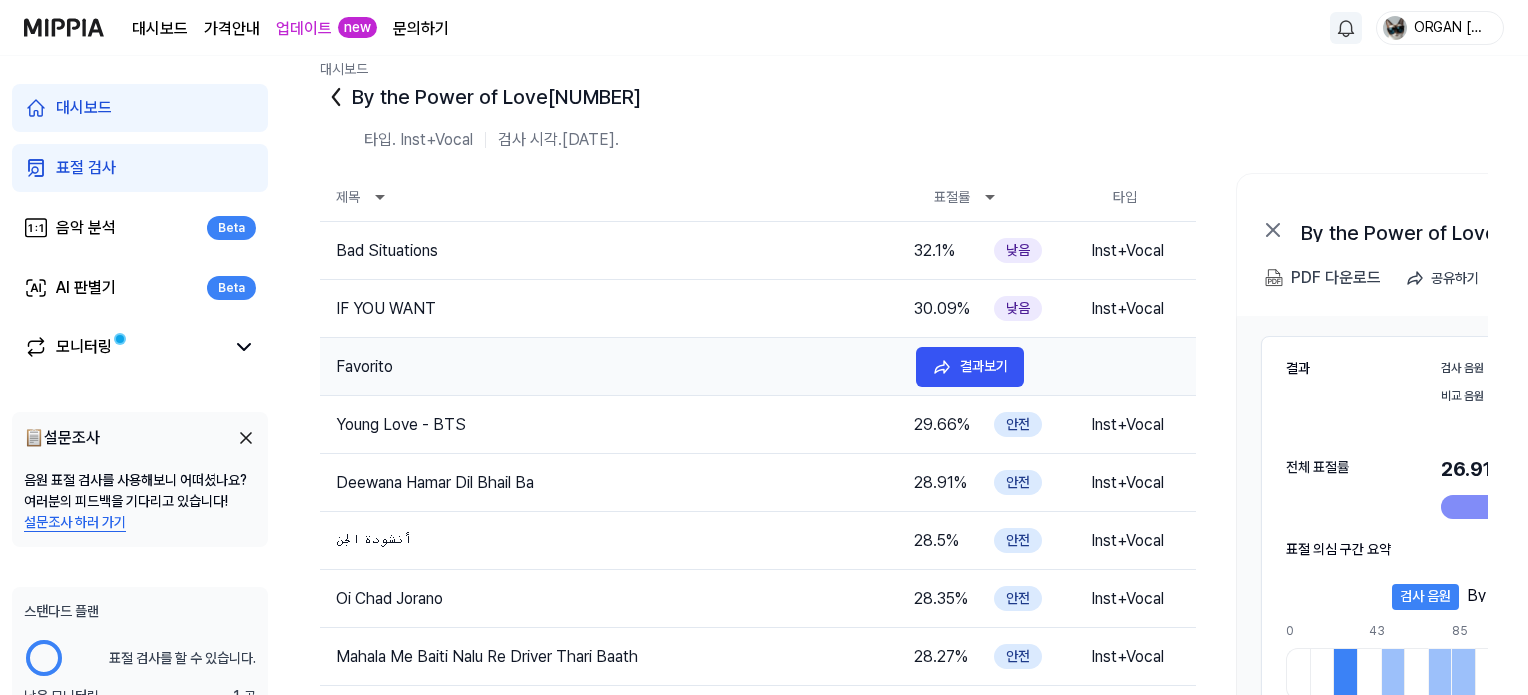 scroll, scrollTop: 16, scrollLeft: 0, axis: vertical 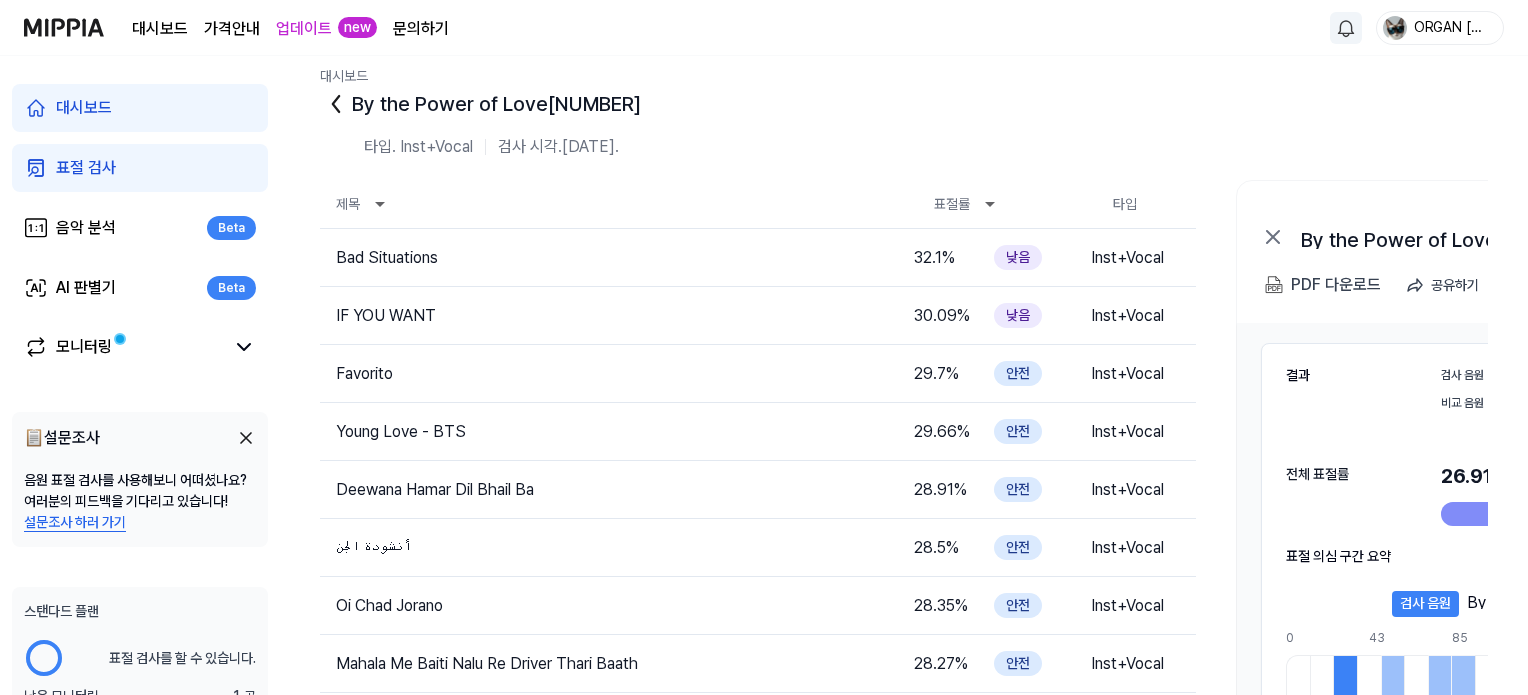 click on "타입. Inst+Vocal 검사 시각. [DATE]." at bounding box center [904, 157] 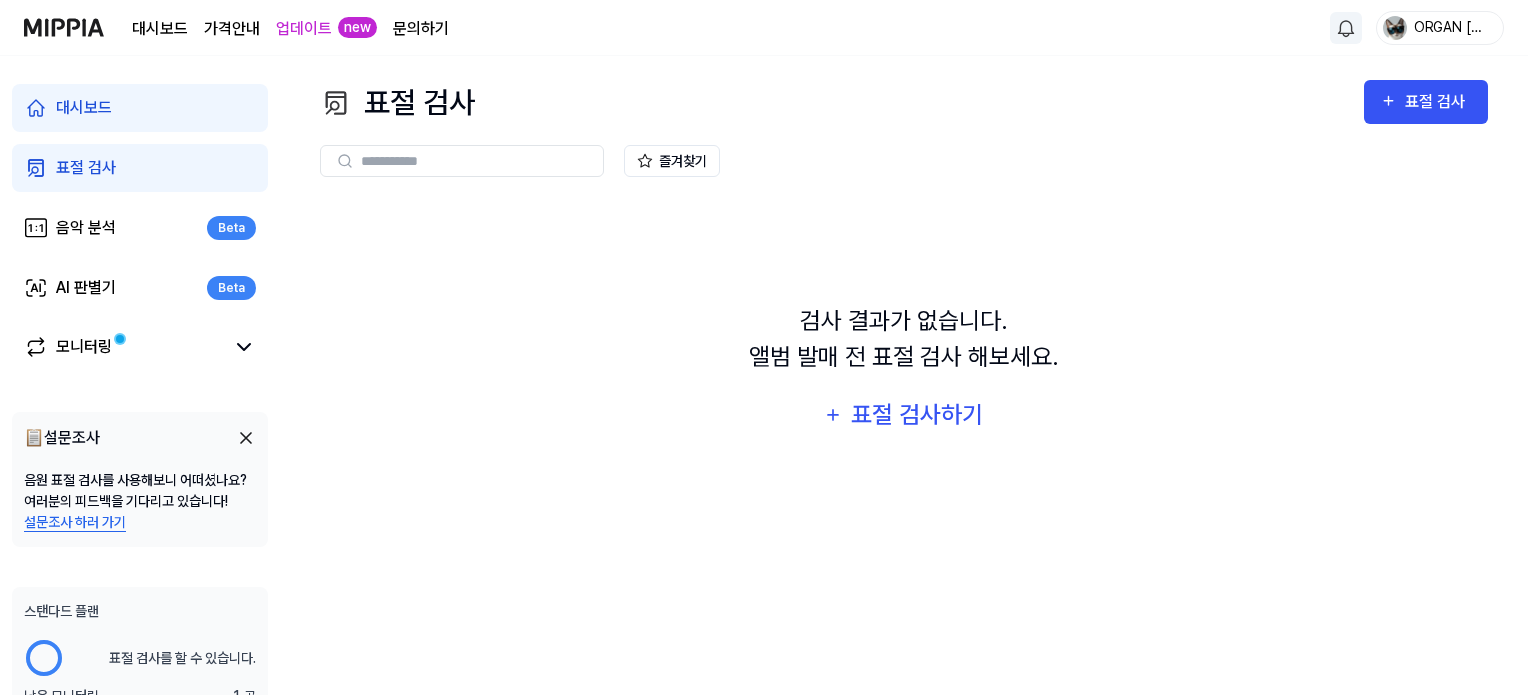 scroll, scrollTop: 0, scrollLeft: 0, axis: both 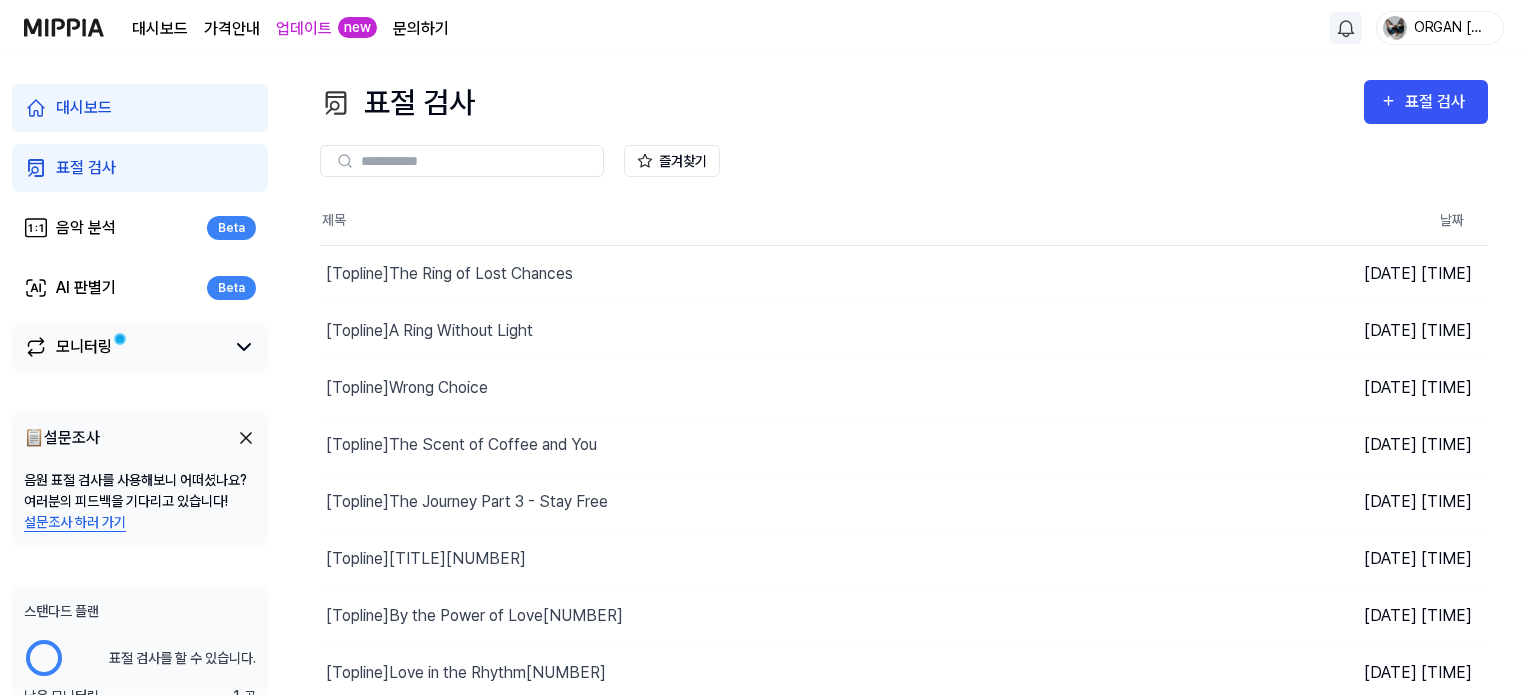 click on "모니터링" at bounding box center (124, 347) 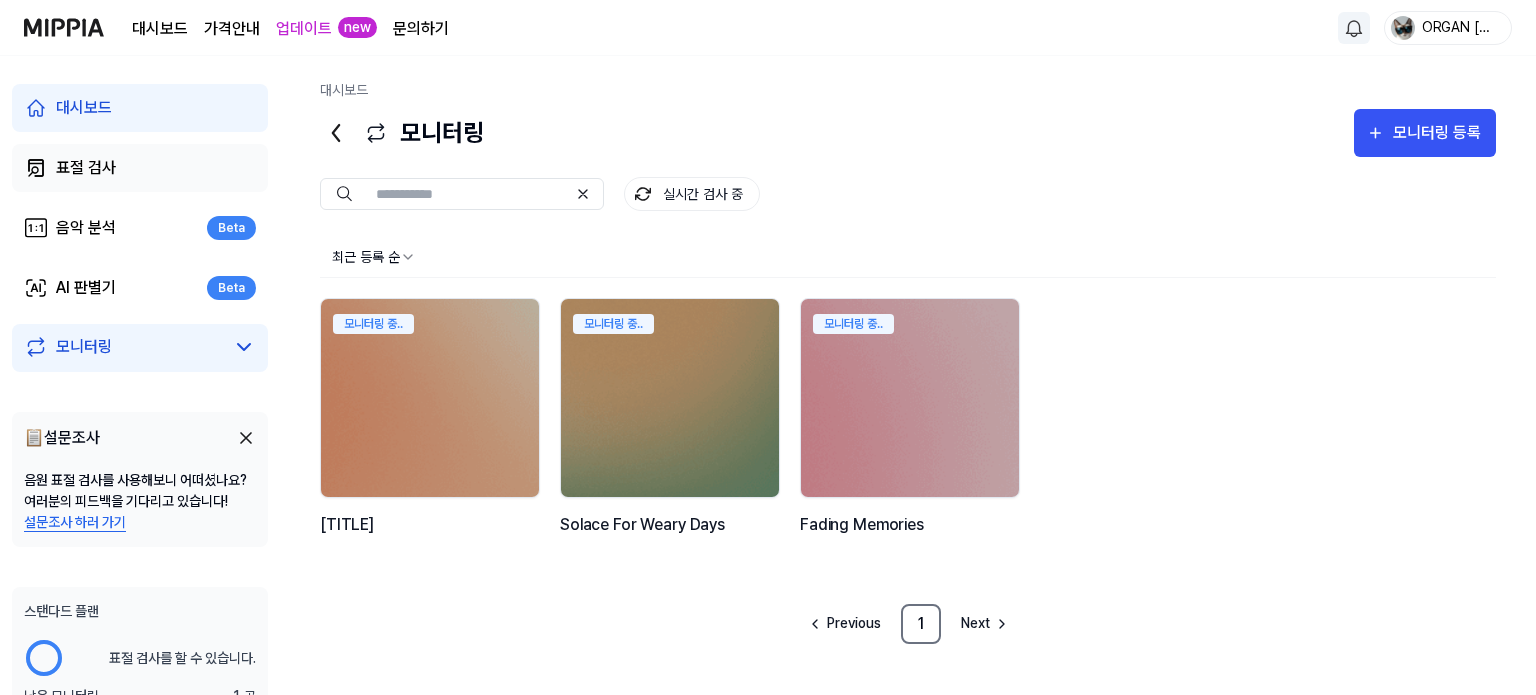click on "표절 검사" at bounding box center [86, 168] 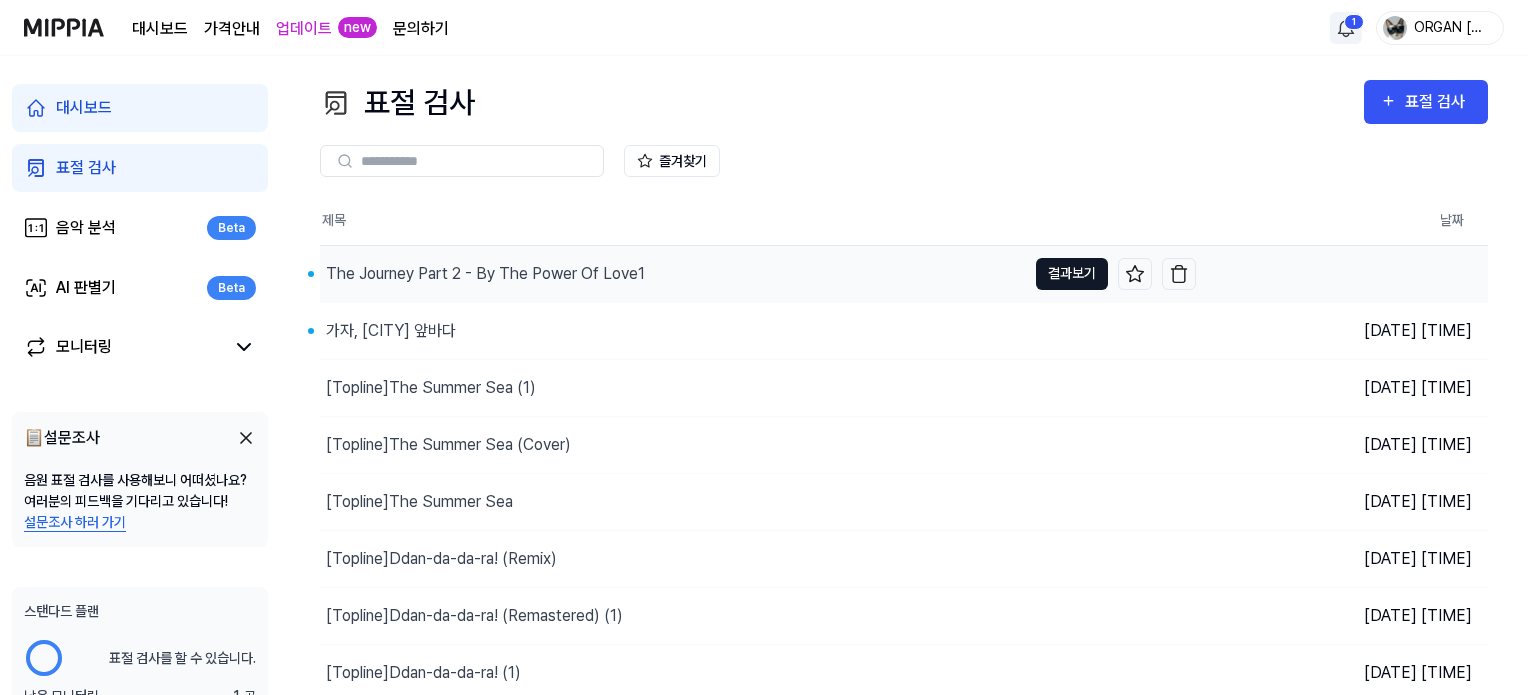 click on "결과보기" at bounding box center [1072, 274] 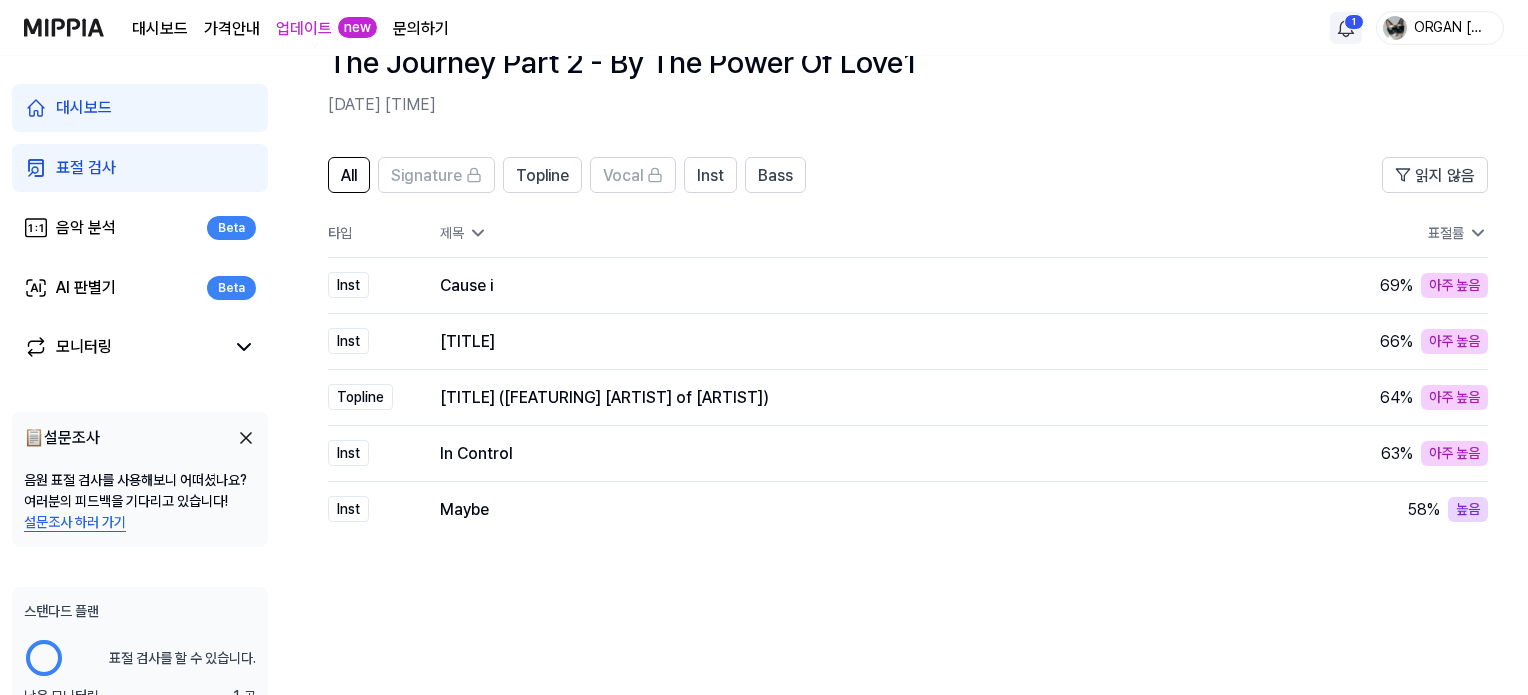 scroll, scrollTop: 200, scrollLeft: 0, axis: vertical 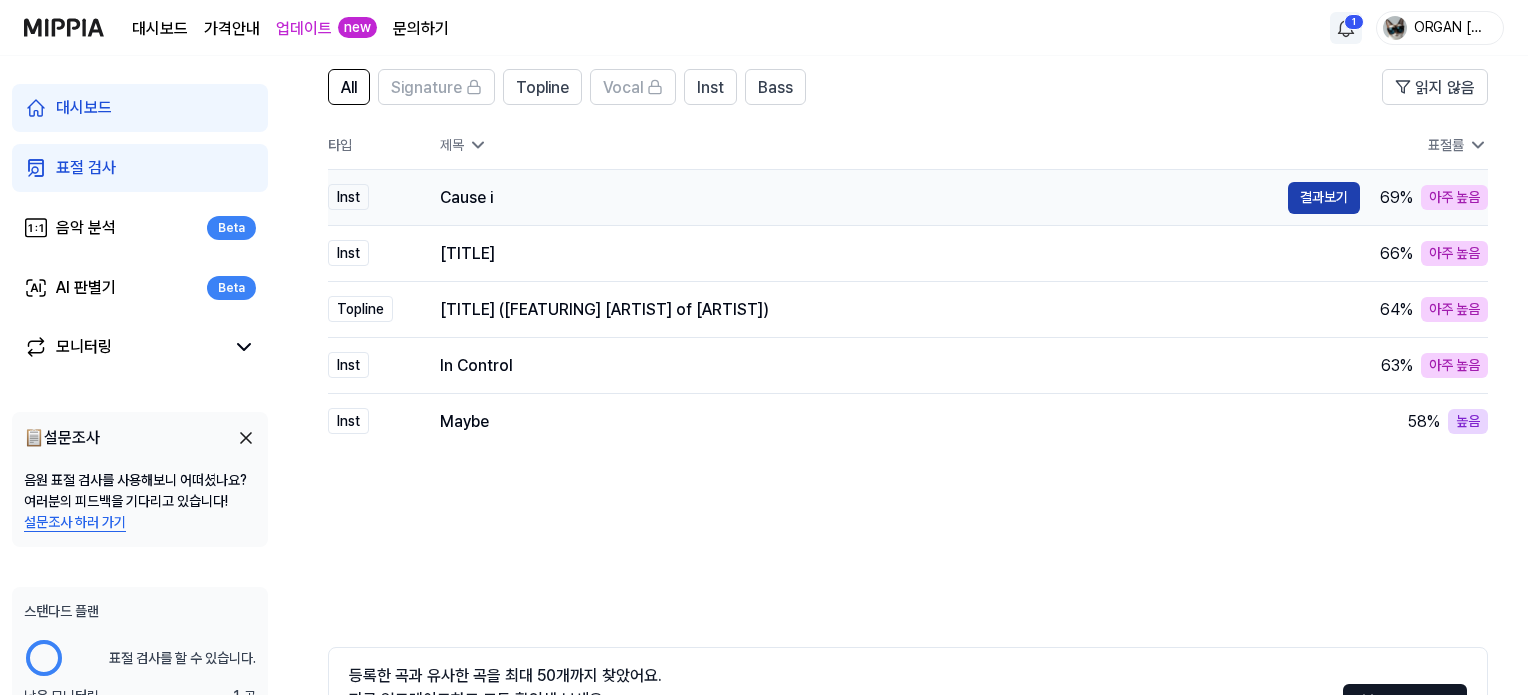 click on "결과보기" at bounding box center (1324, 198) 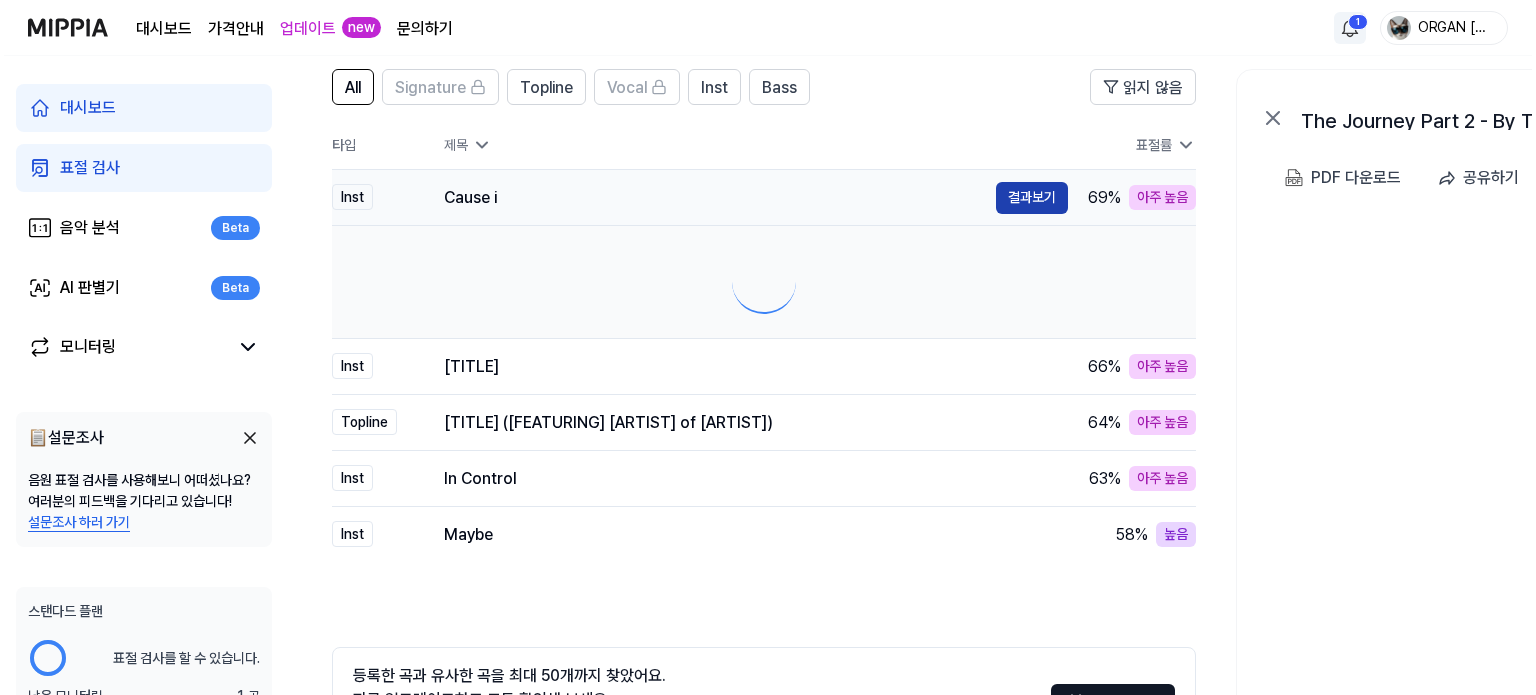 scroll, scrollTop: 0, scrollLeft: 0, axis: both 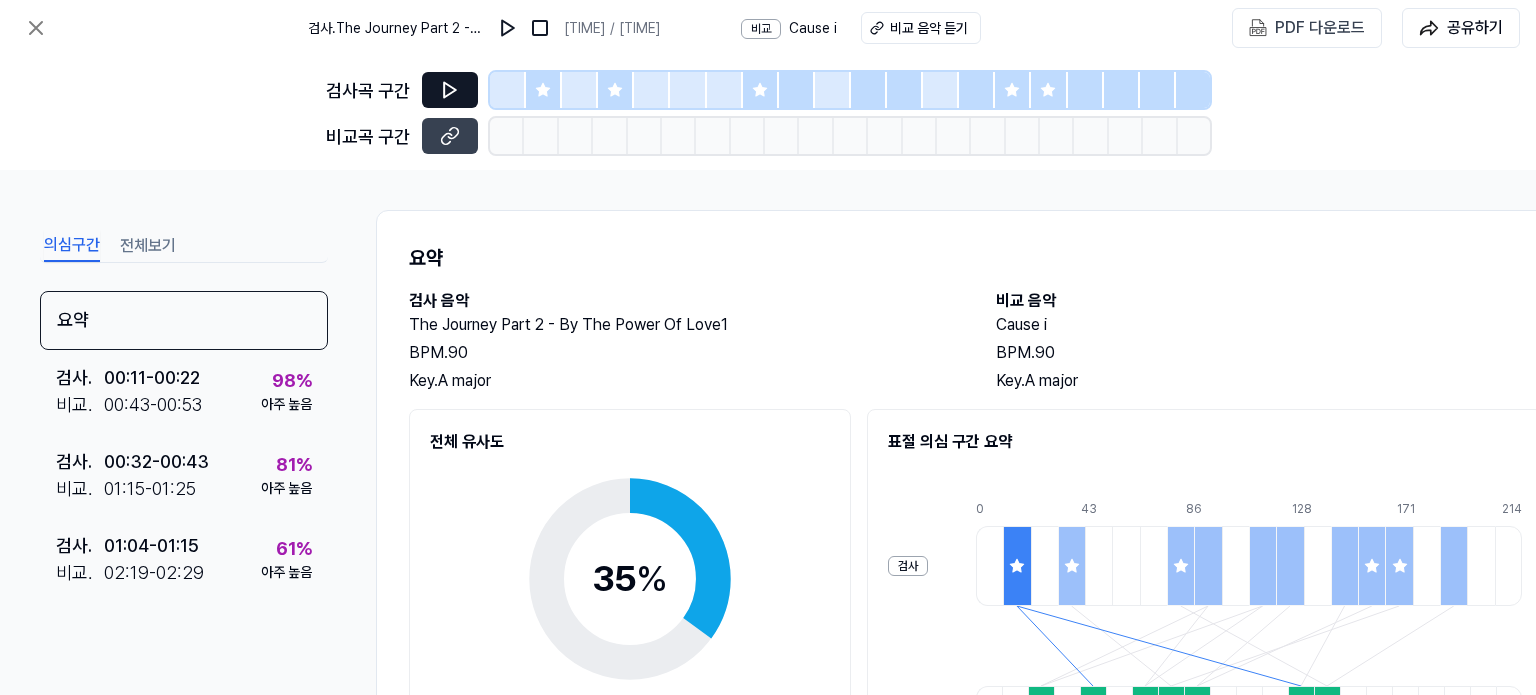 click 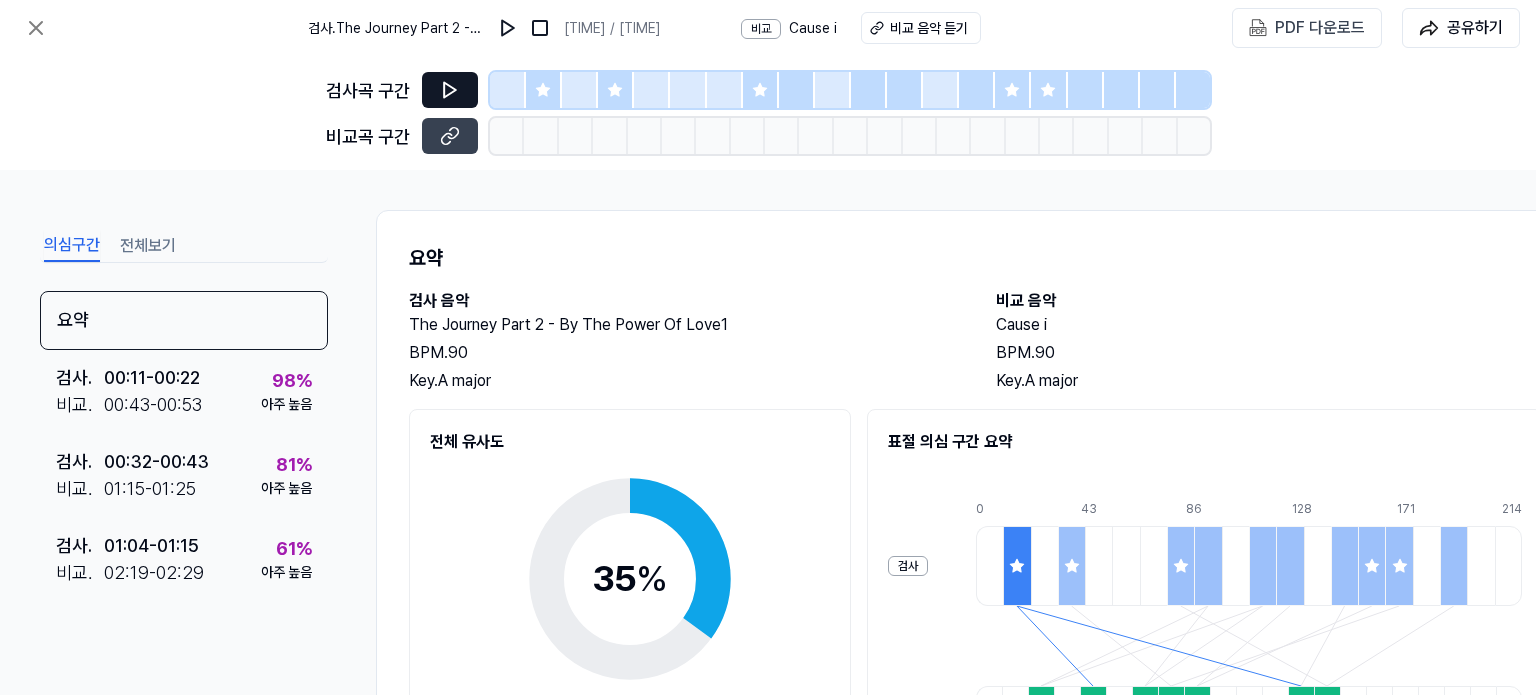 click 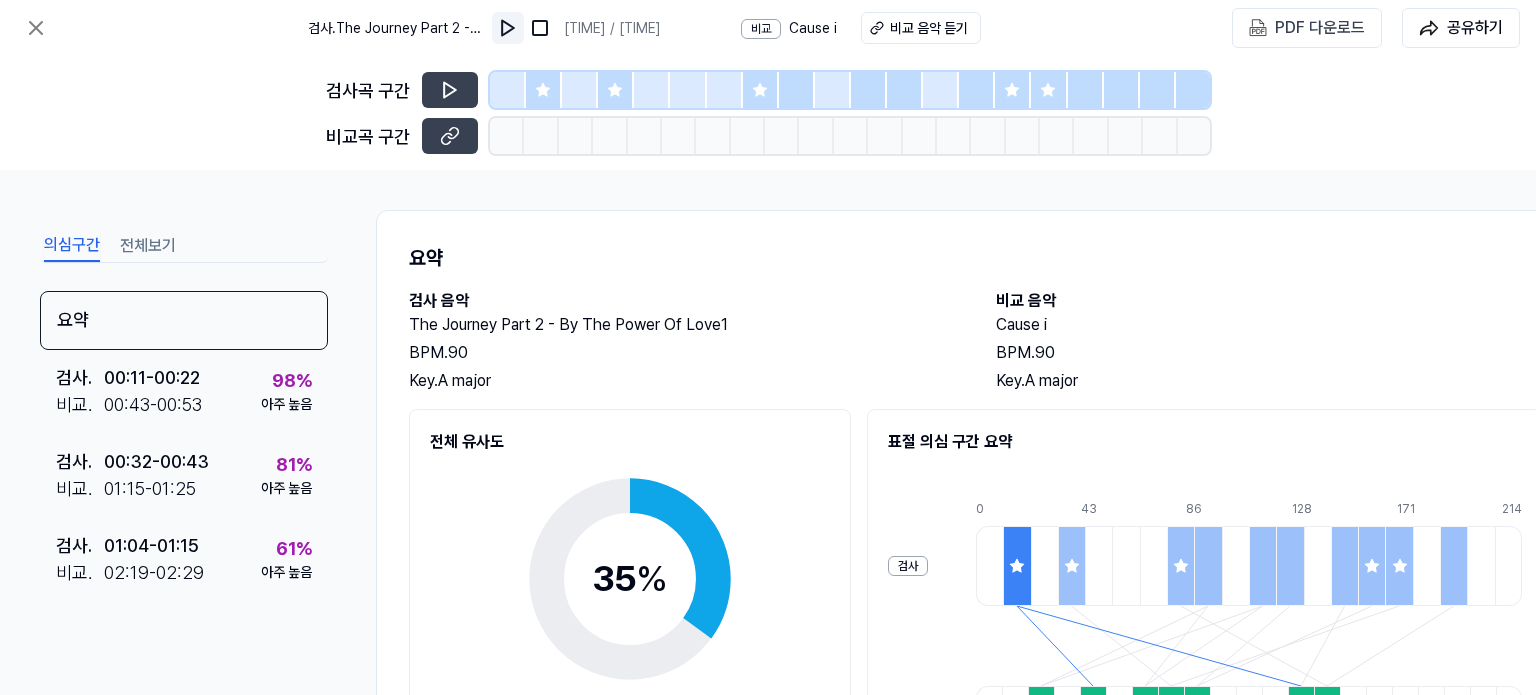 click at bounding box center (508, 28) 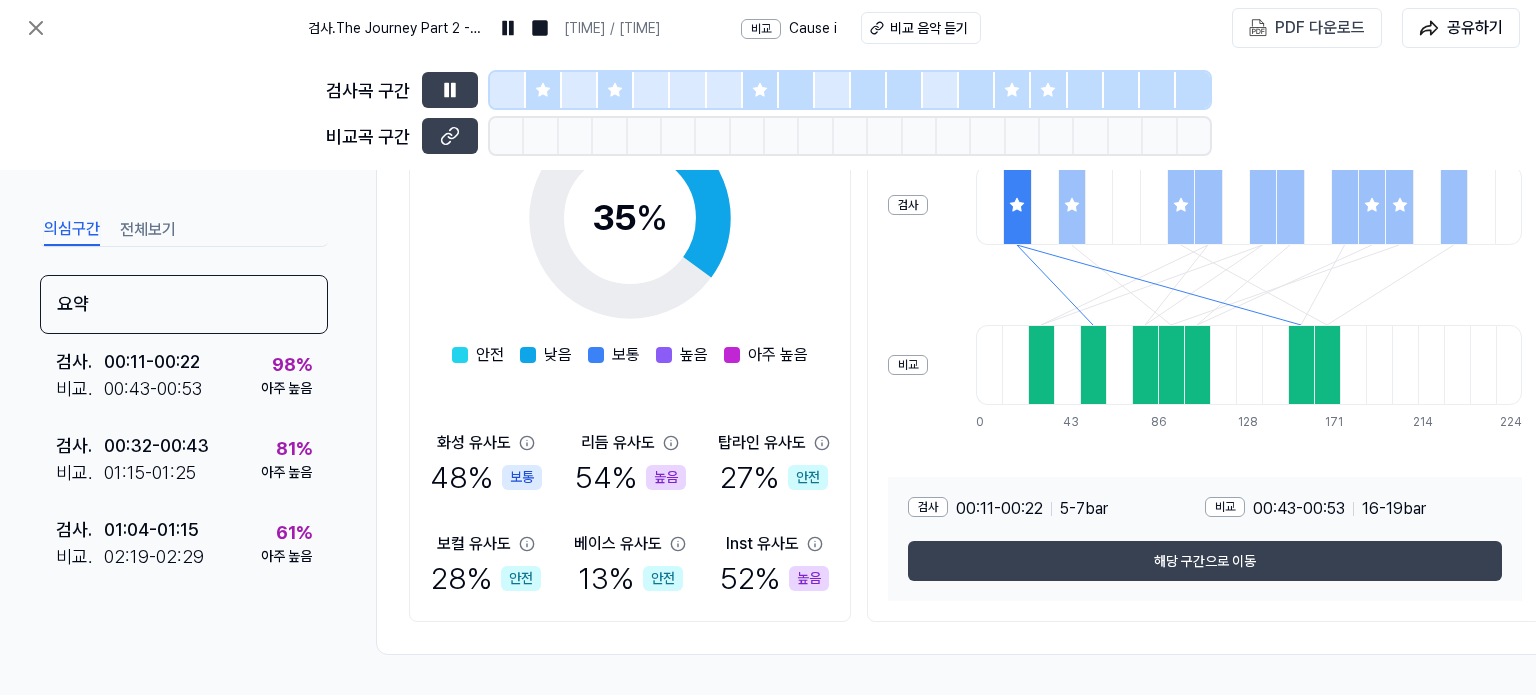 scroll, scrollTop: 368, scrollLeft: 0, axis: vertical 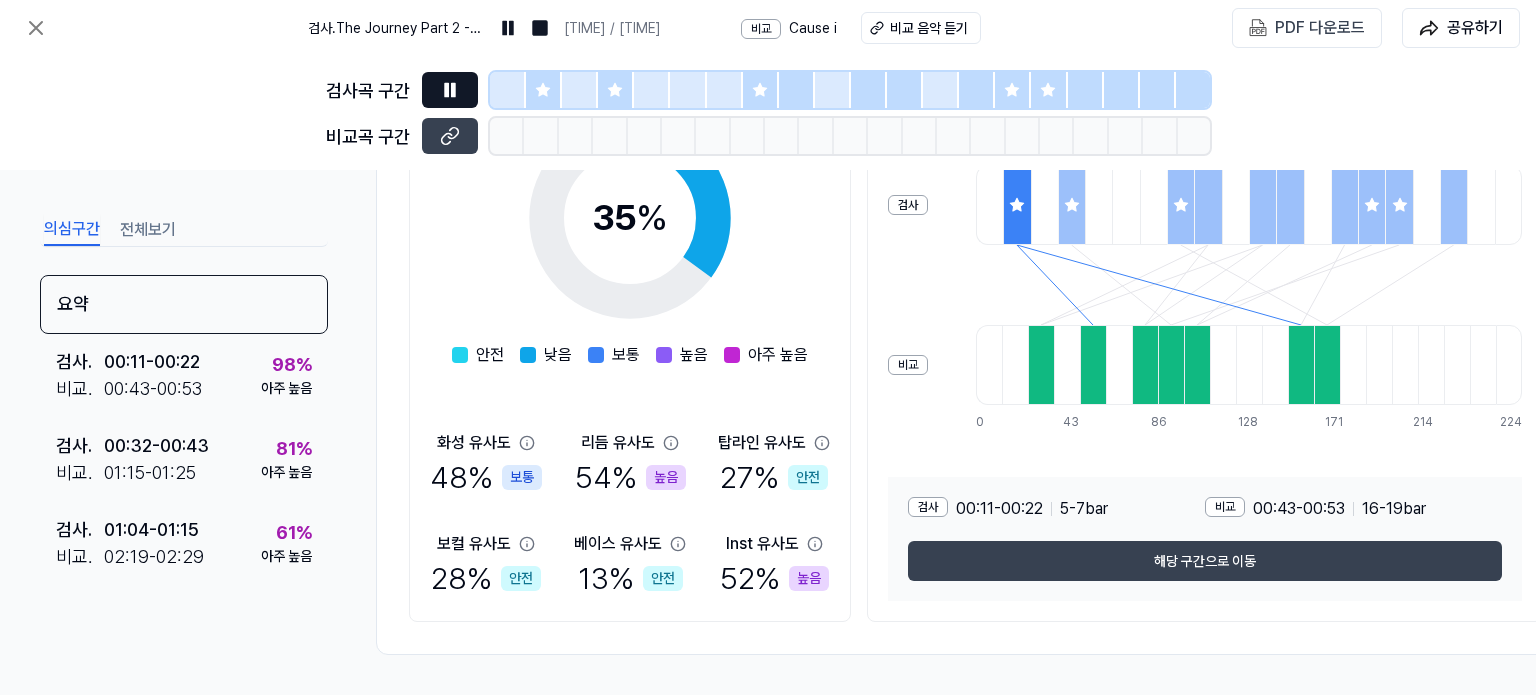 click 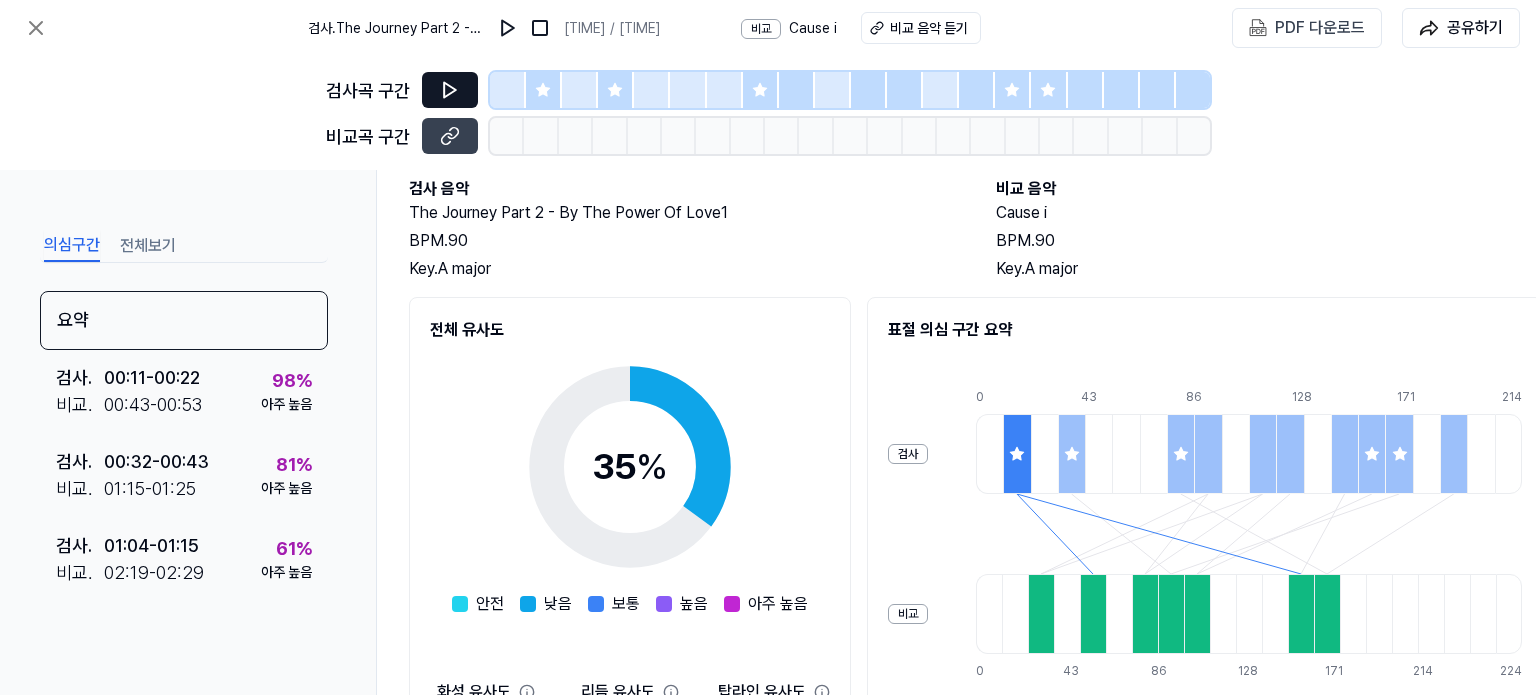 scroll, scrollTop: 68, scrollLeft: 0, axis: vertical 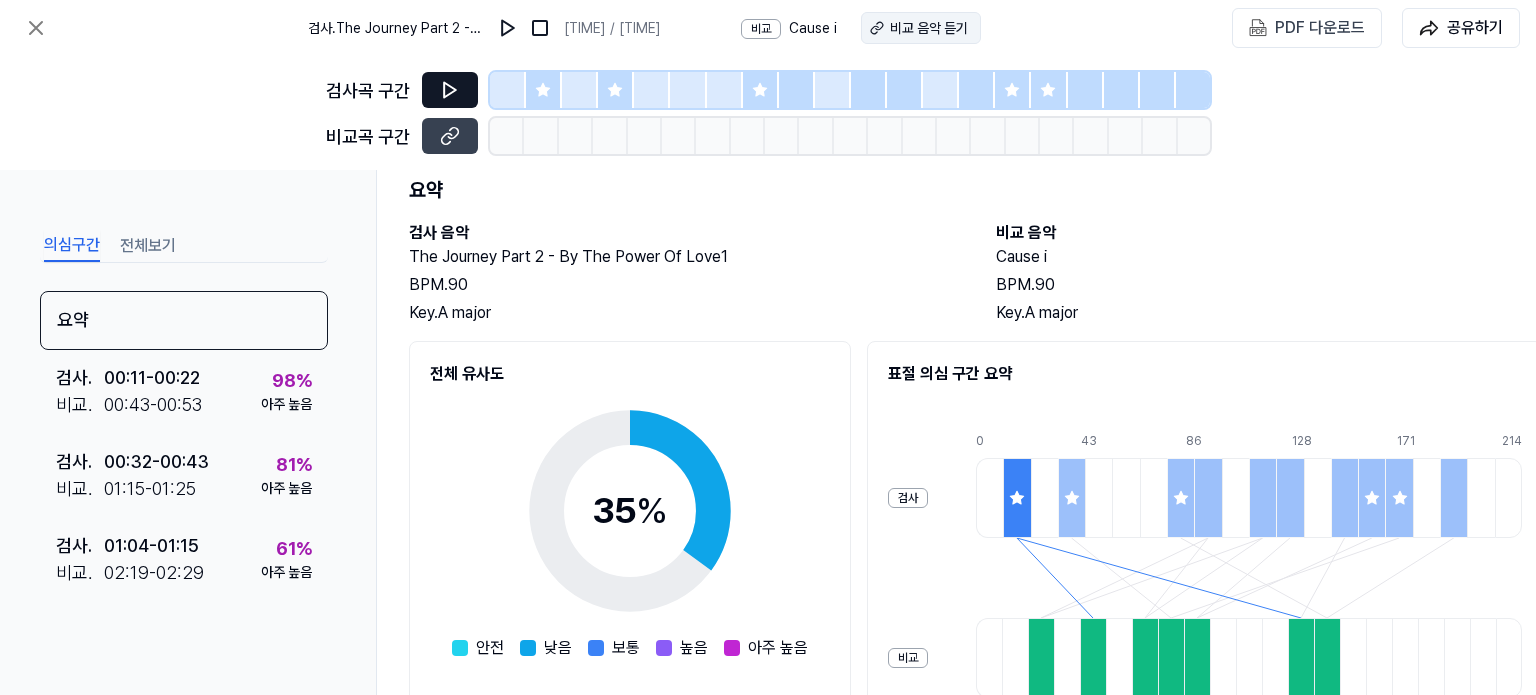 click on "비교 음악 듣기" at bounding box center (929, 28) 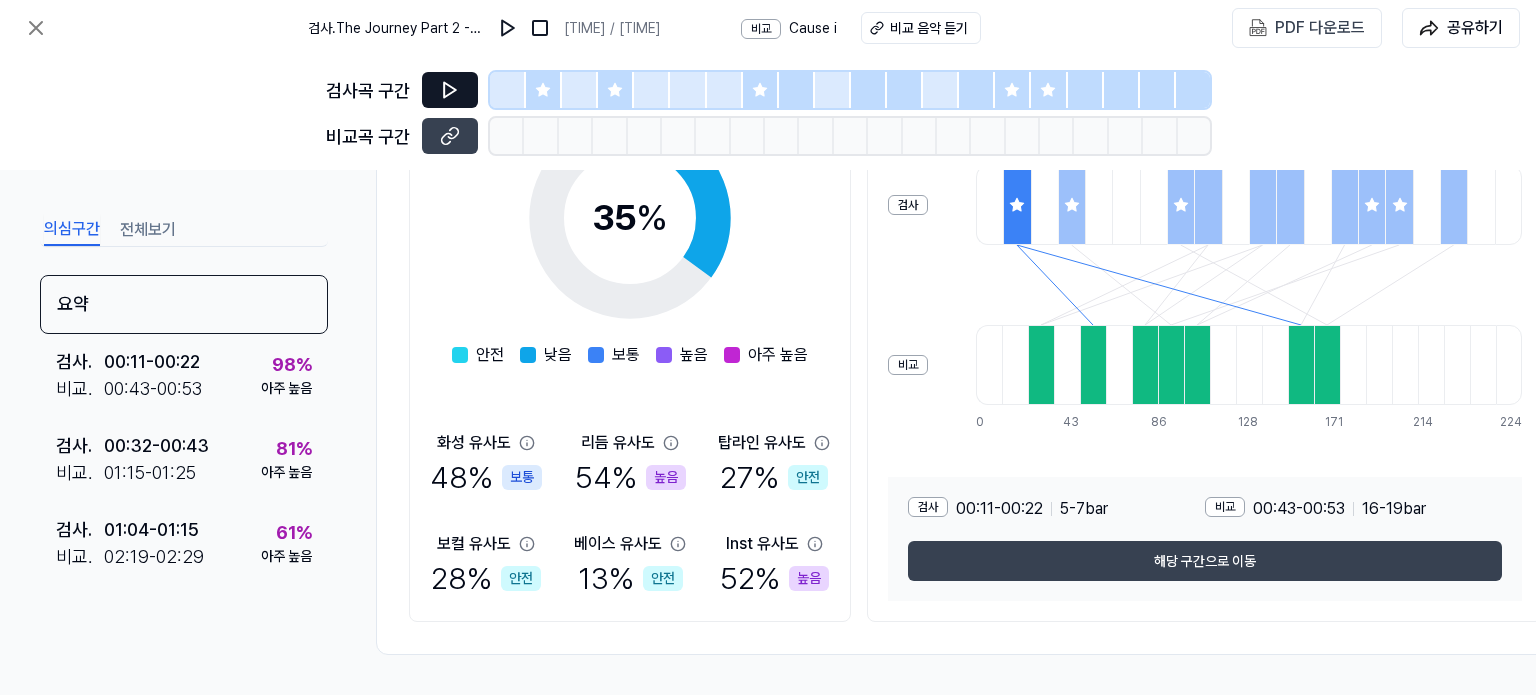 scroll, scrollTop: 368, scrollLeft: 0, axis: vertical 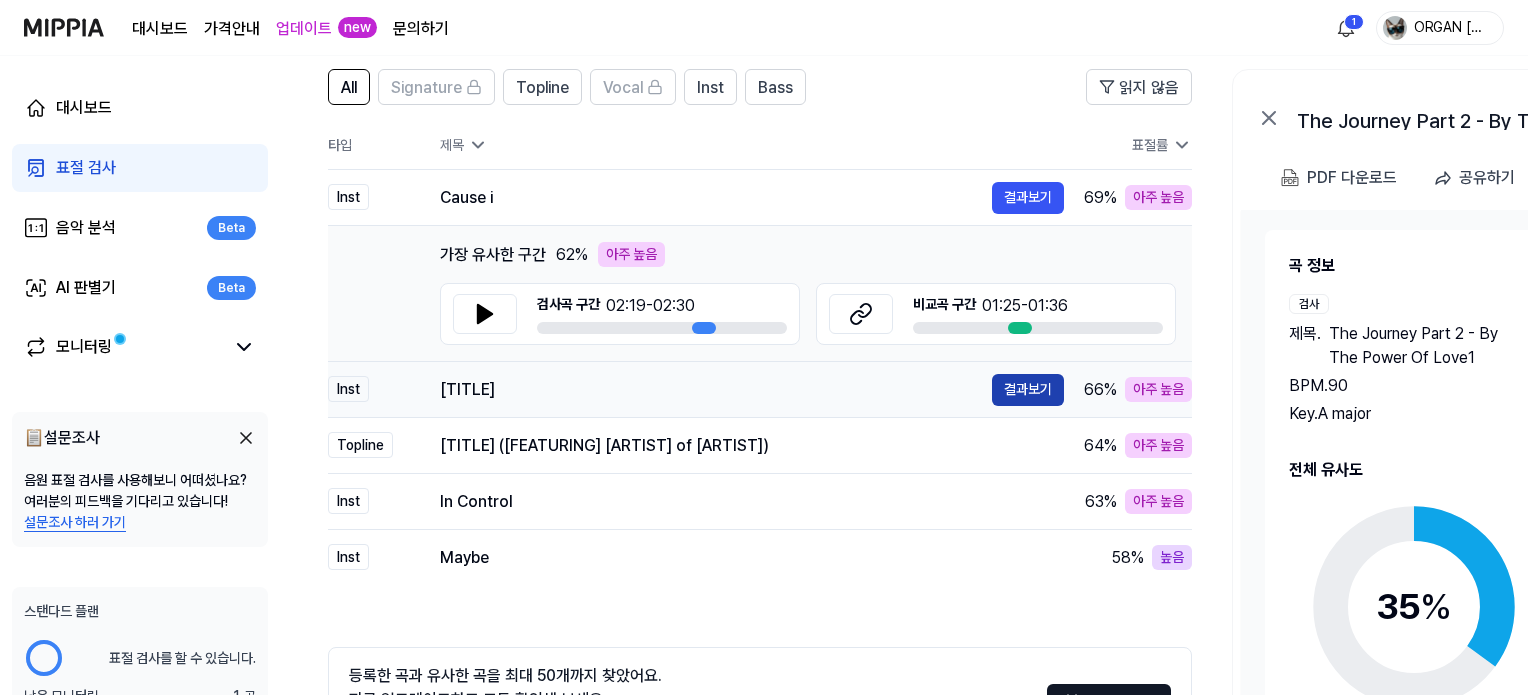 click on "결과보기" at bounding box center (1028, 390) 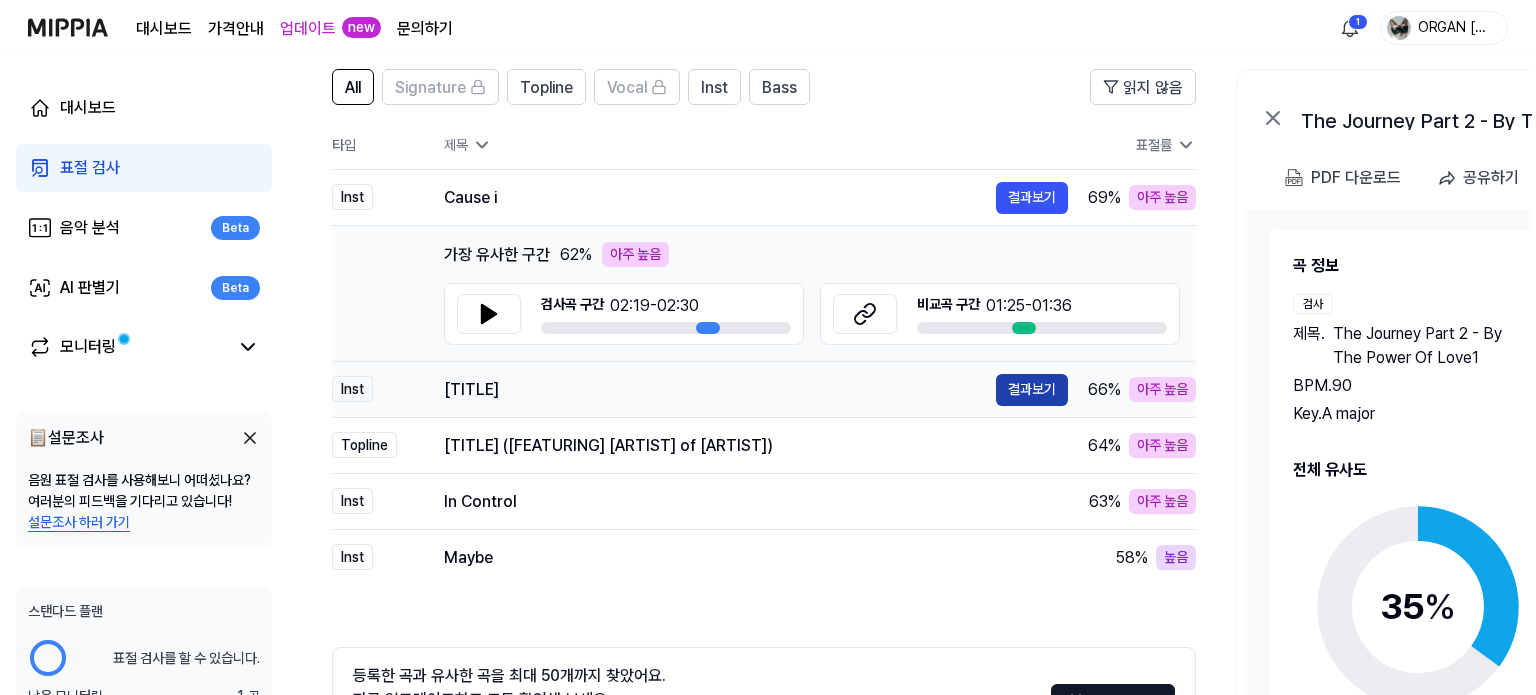 scroll, scrollTop: 0, scrollLeft: 0, axis: both 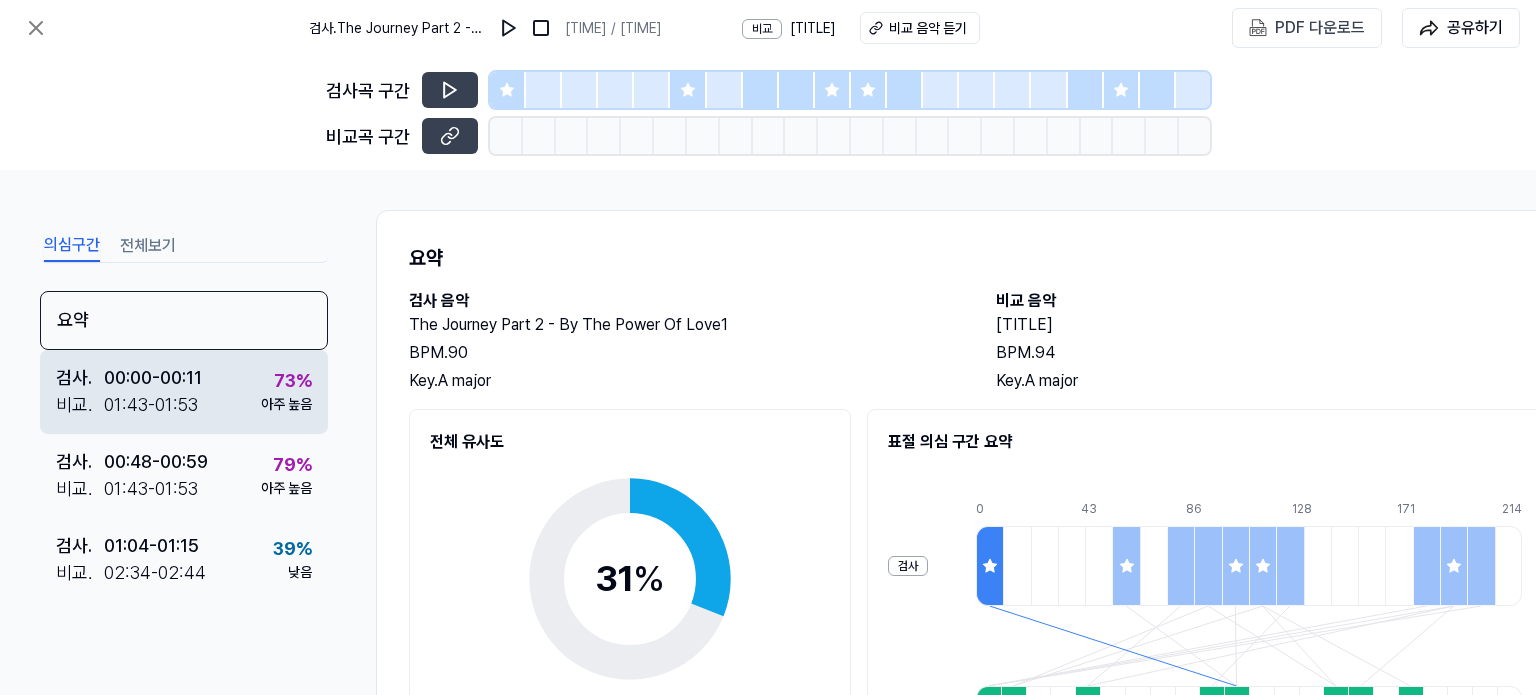 click on "[TIME] - [TIME]" at bounding box center (153, 377) 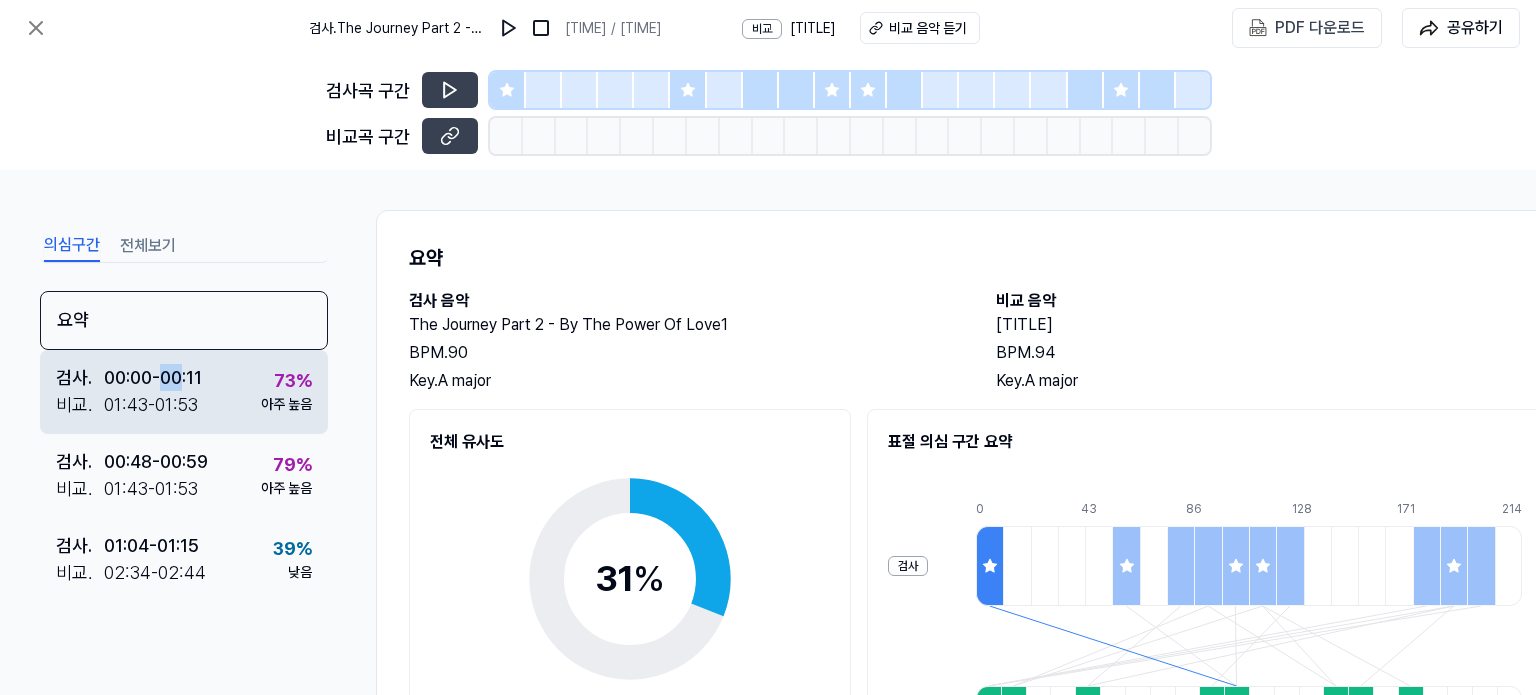 click on "[TIME] - [TIME]" at bounding box center [153, 377] 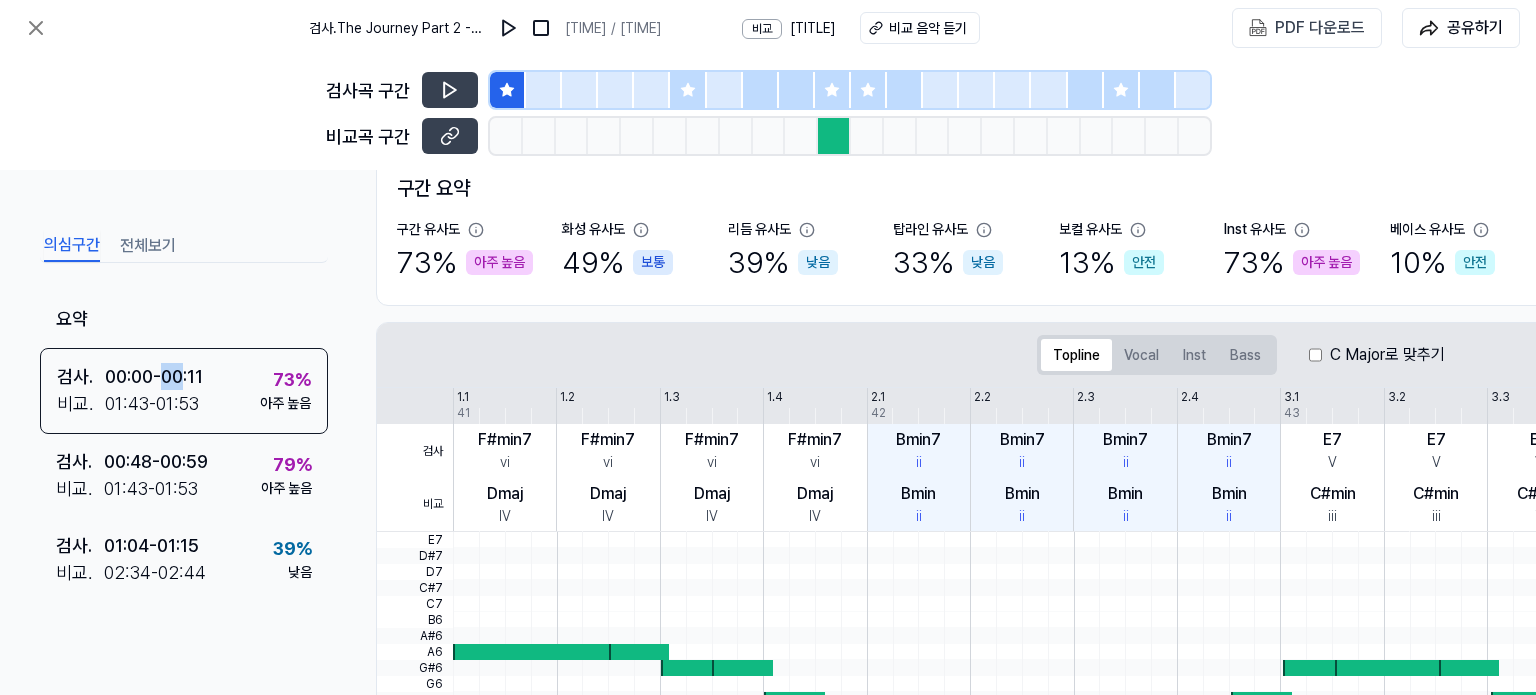 scroll, scrollTop: 9, scrollLeft: 0, axis: vertical 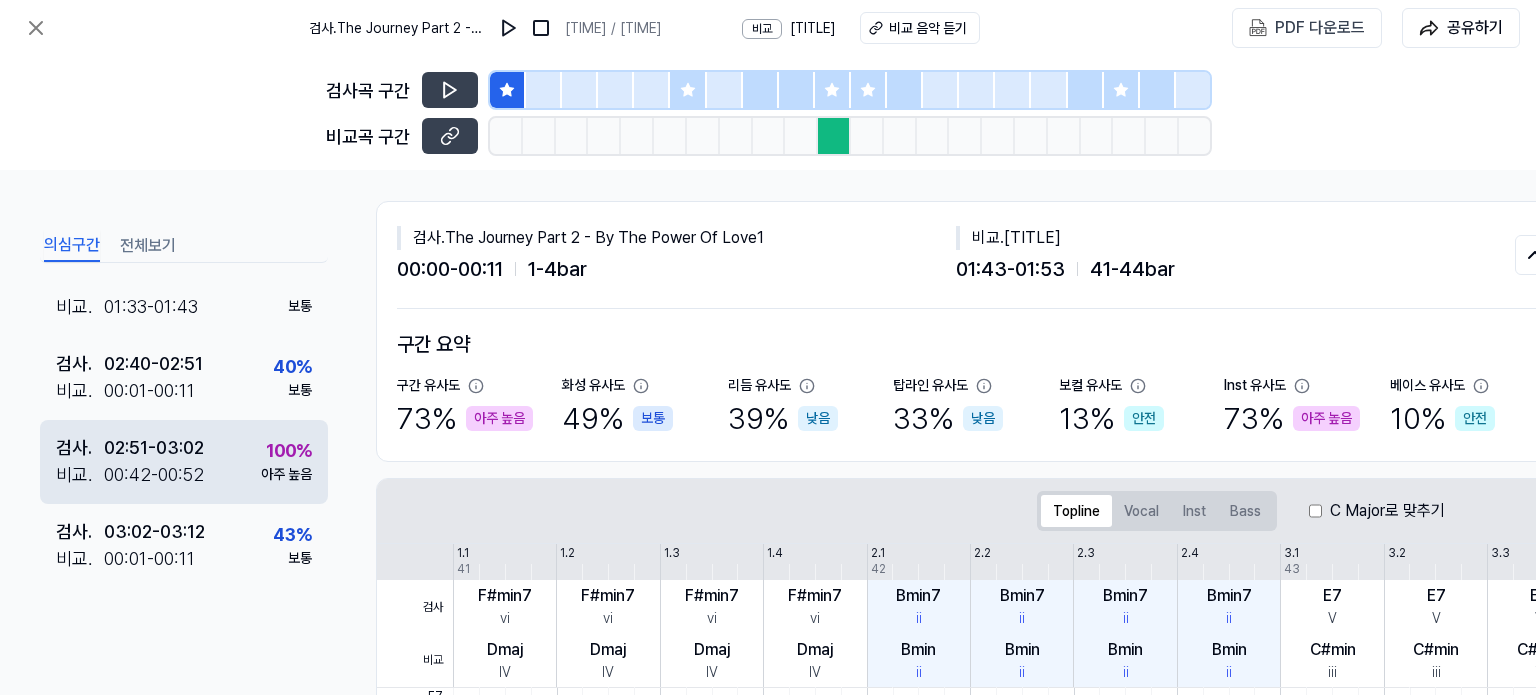 click on "[TIME] - [TIME]" at bounding box center [154, 447] 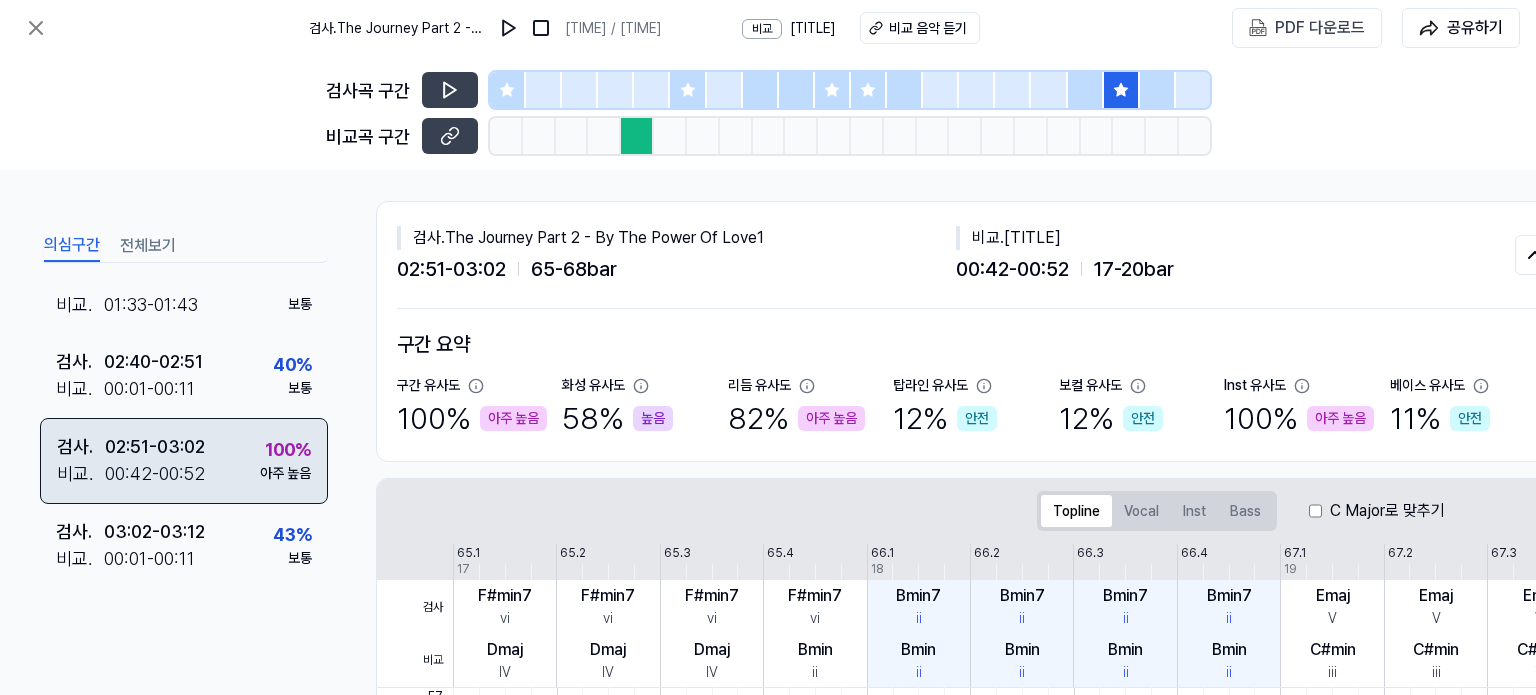 scroll, scrollTop: 607, scrollLeft: 0, axis: vertical 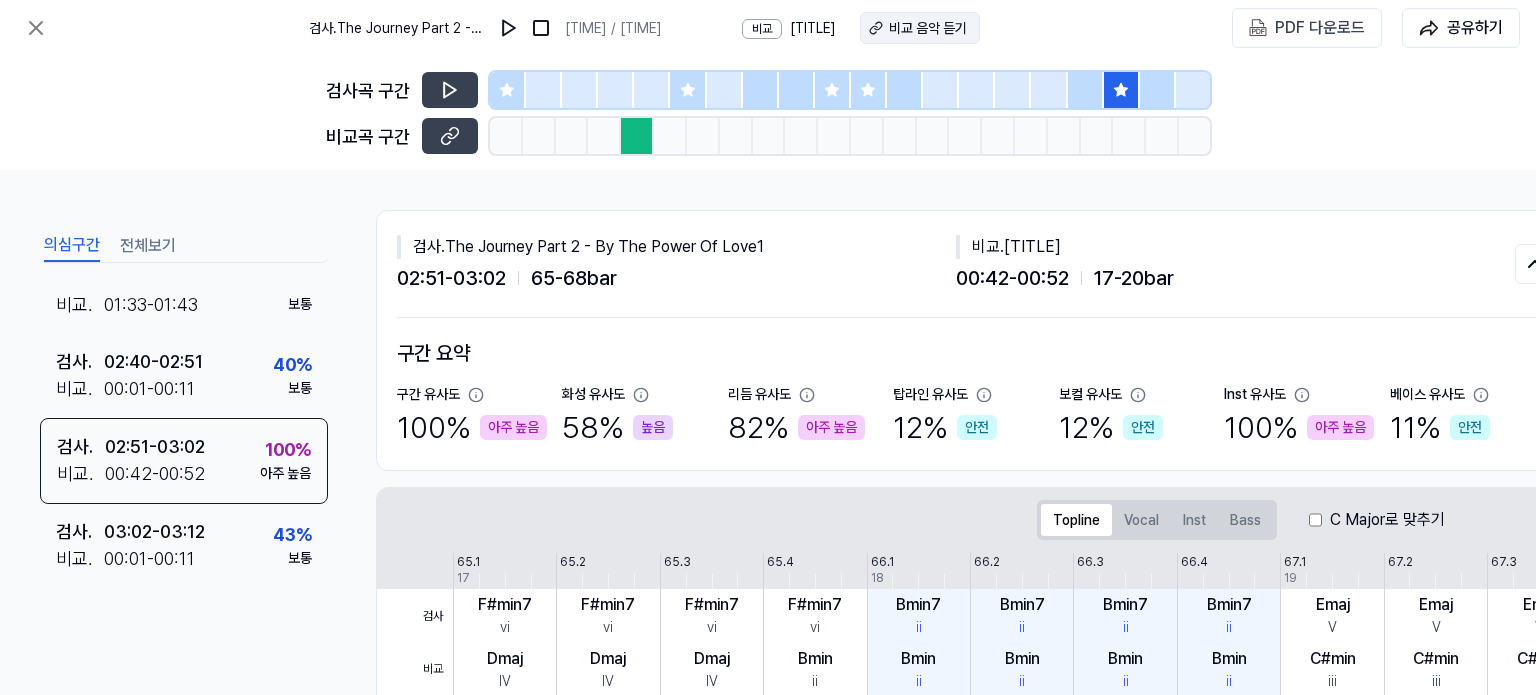 click on "비교 음악 듣기" at bounding box center [928, 28] 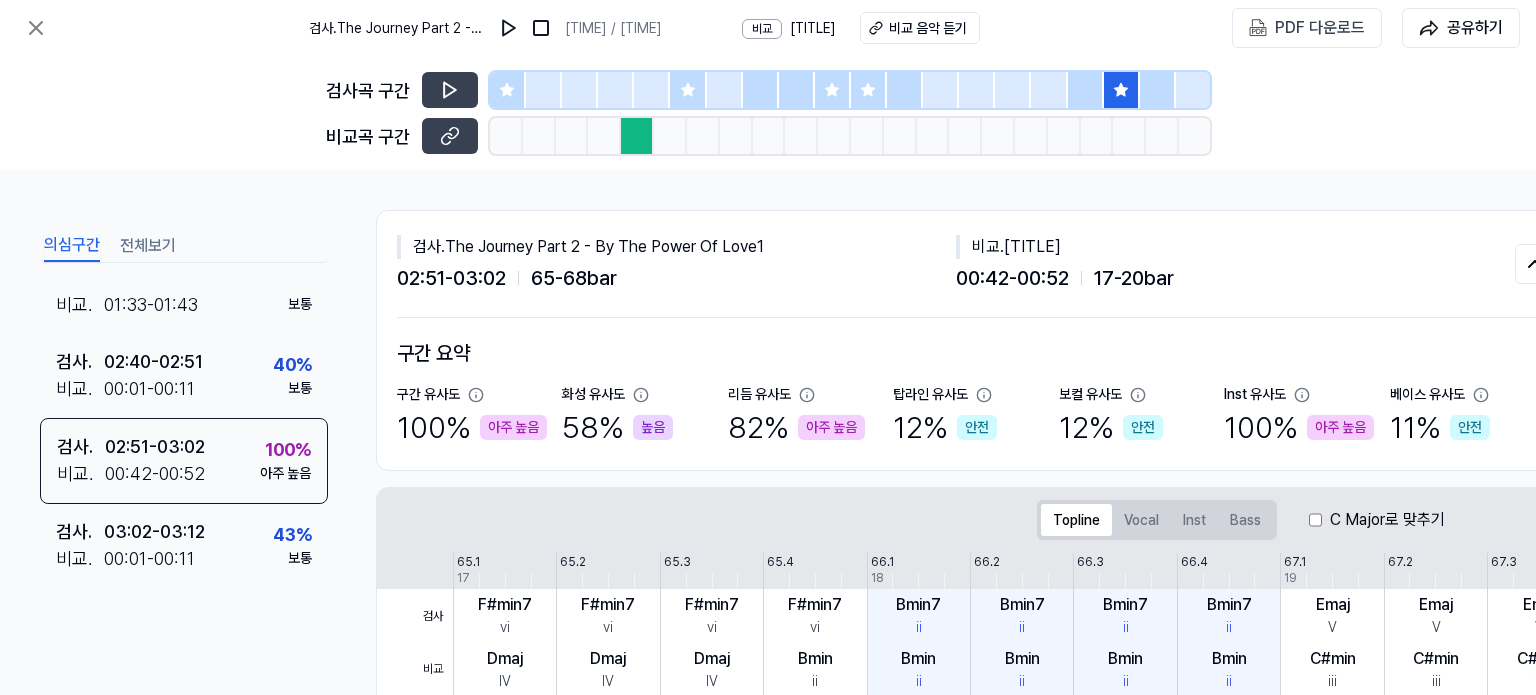 click on "비교 [TITLE]" at bounding box center [789, 28] 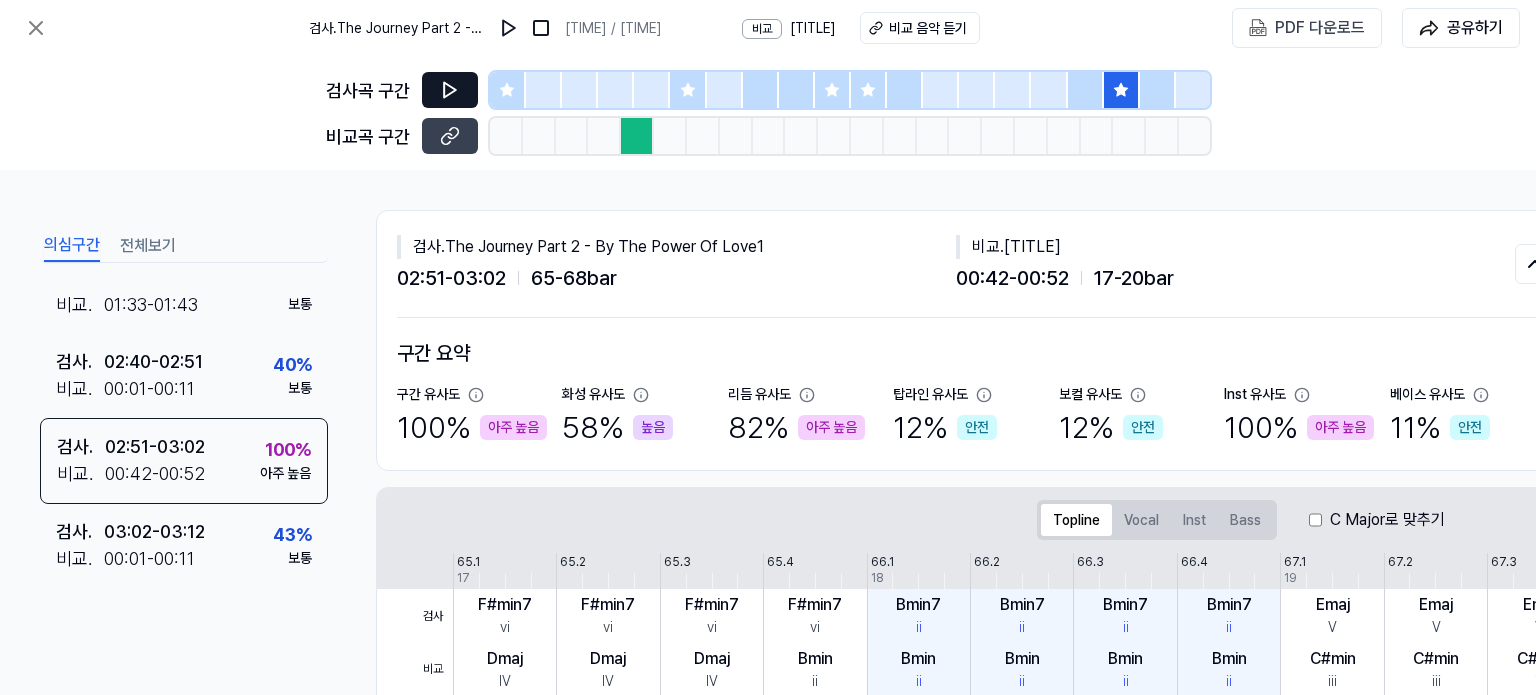click 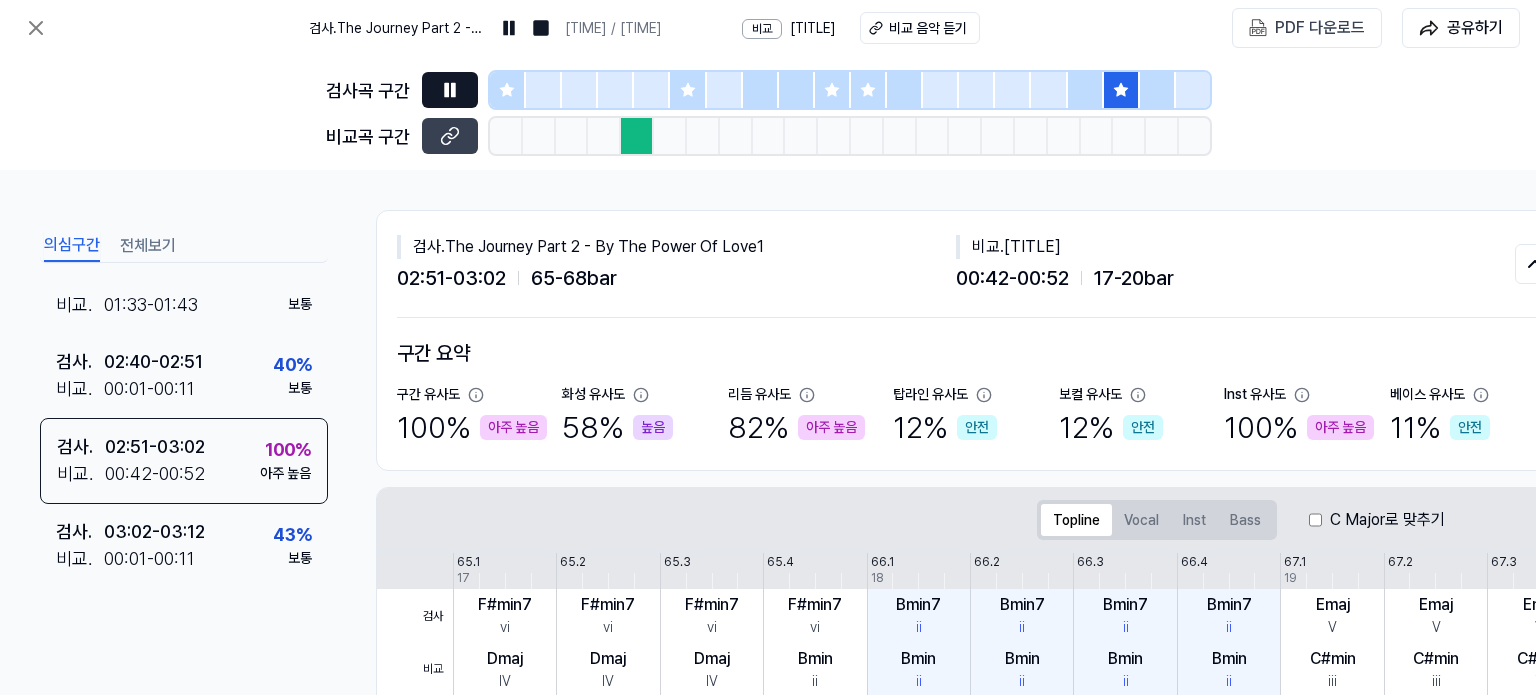 click 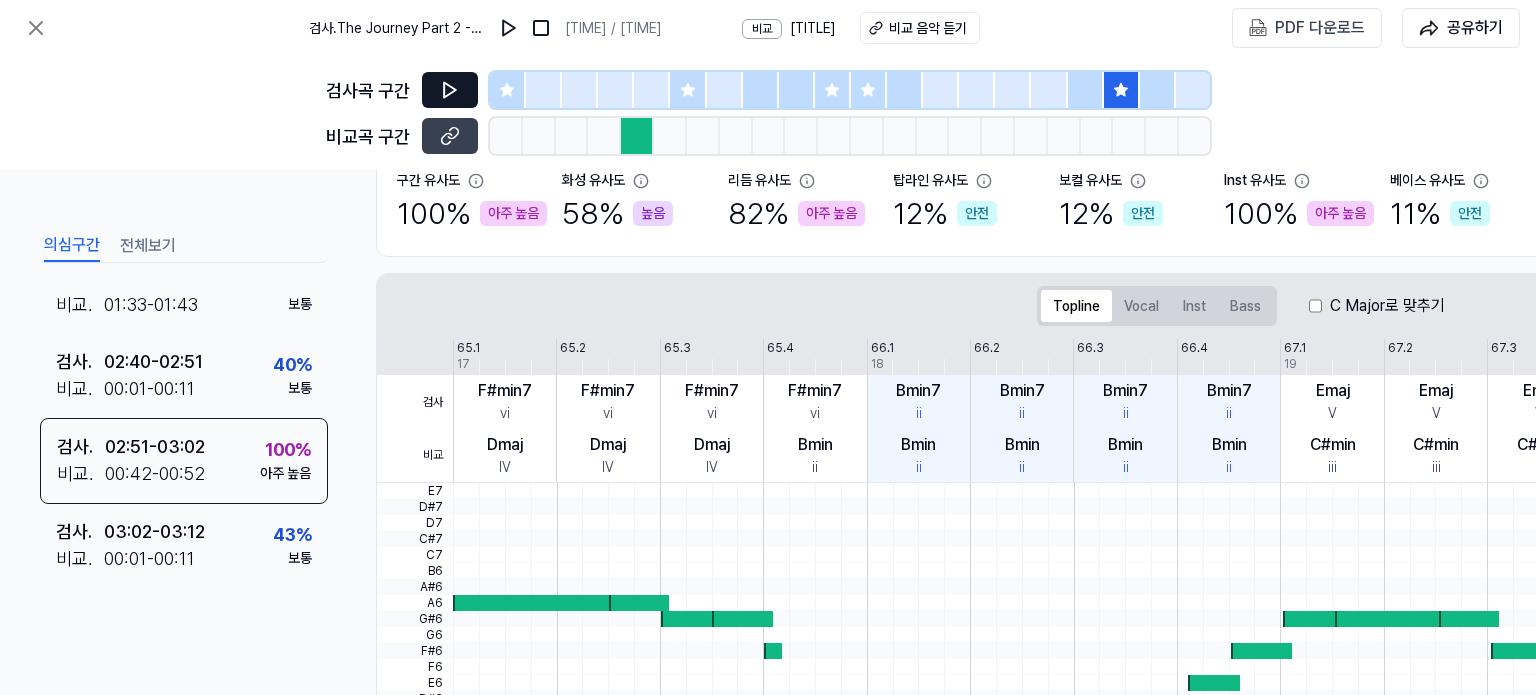 scroll, scrollTop: 200, scrollLeft: 0, axis: vertical 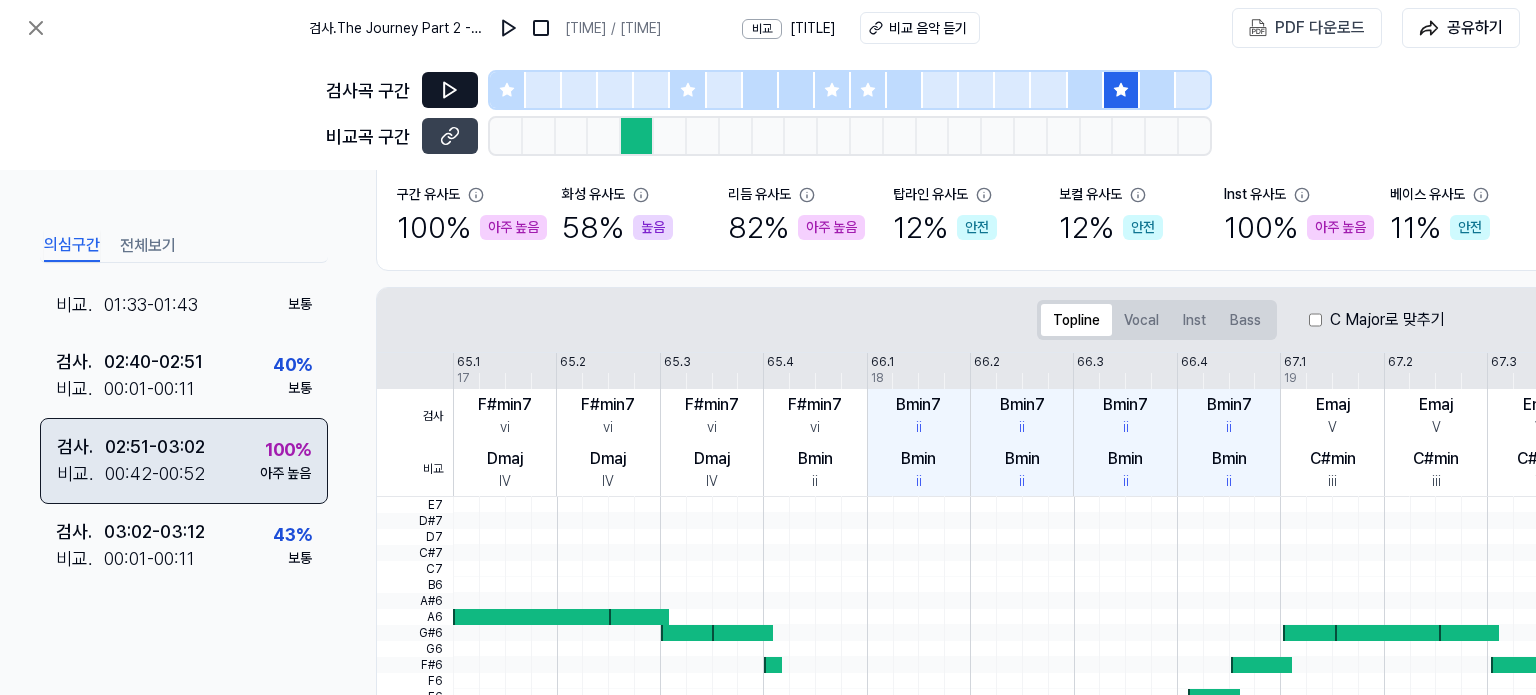 click on "검사 . [TIME] - [TIME] 비교 . [TIME] - [TIME] [PERCENT] 아주 높음" at bounding box center (184, 461) 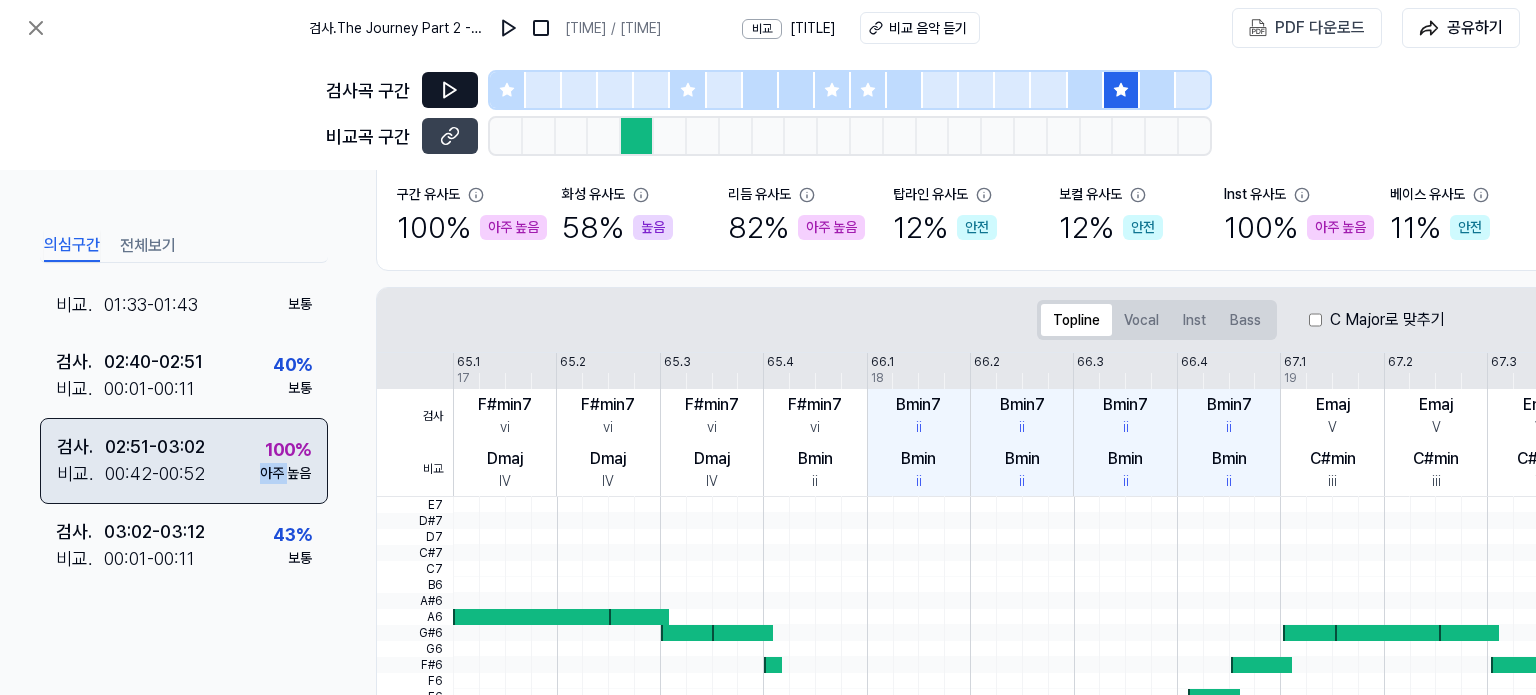 click on "검사 . [TIME] - [TIME] 비교 . [TIME] - [TIME] [PERCENT] 아주 높음" at bounding box center (184, 461) 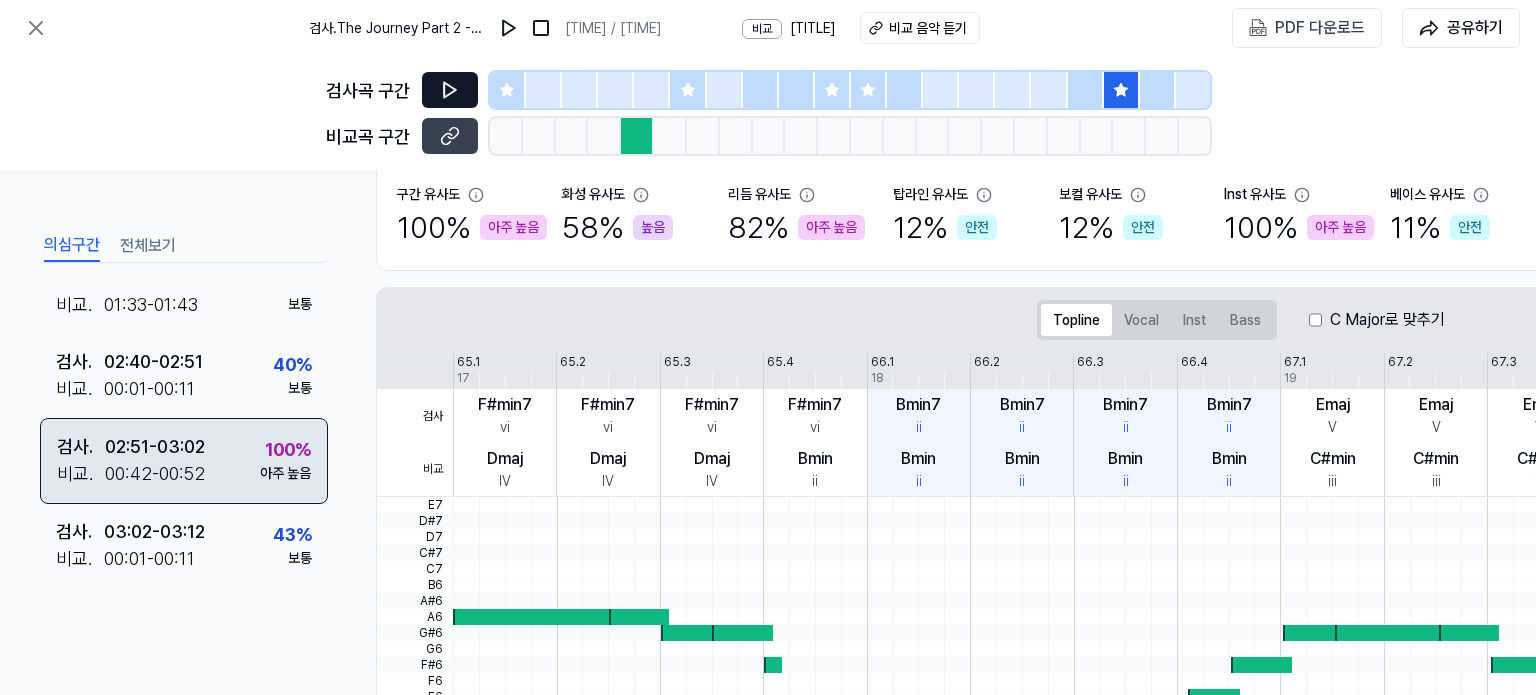 click on "[TIME] - [TIME]" at bounding box center [155, 473] 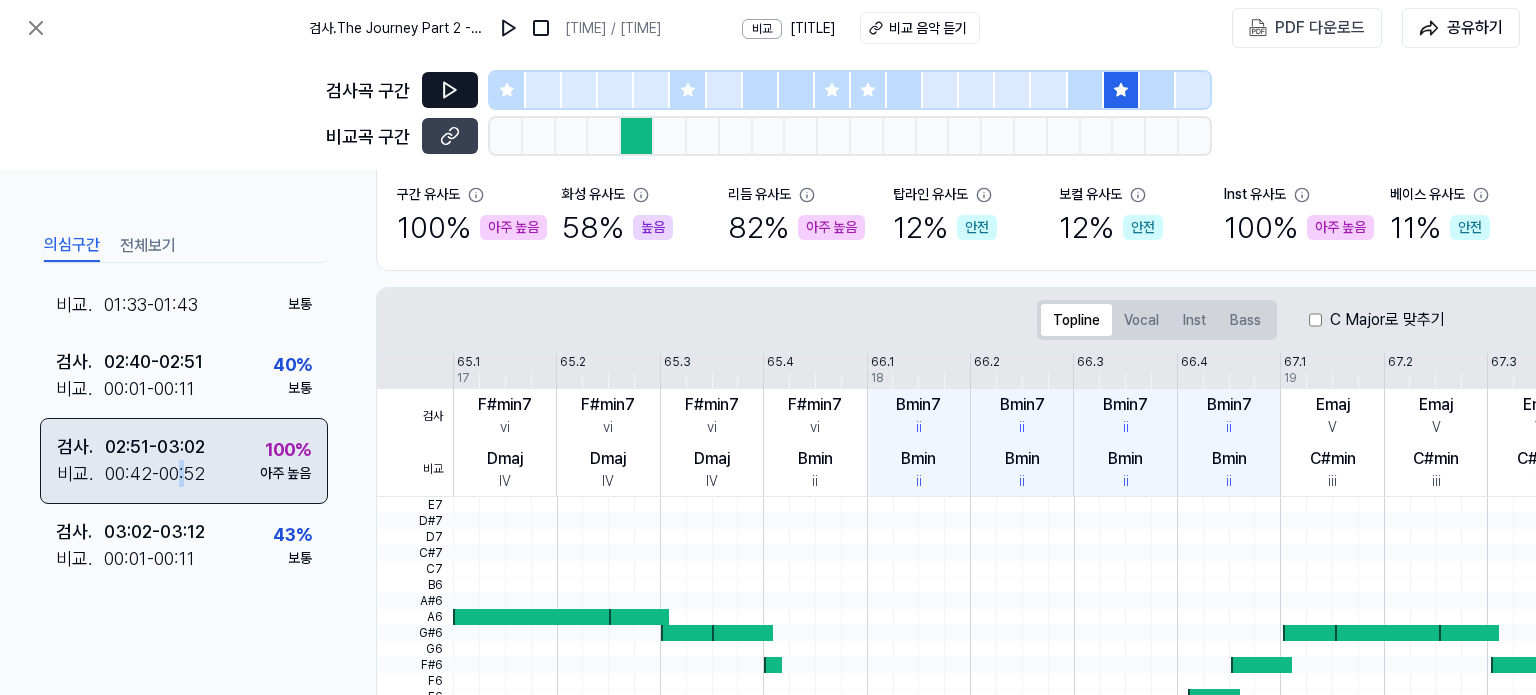click on "[TIME] - [TIME]" at bounding box center (155, 473) 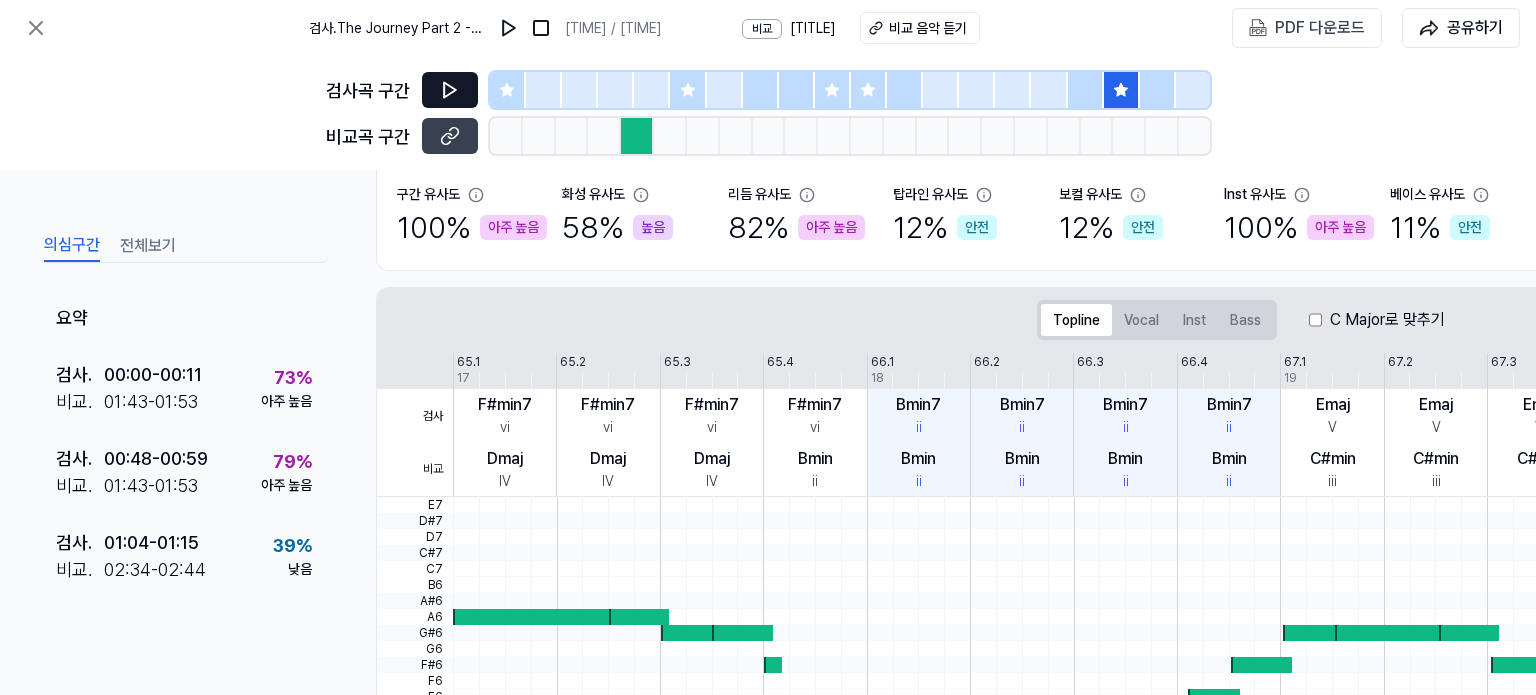scroll, scrollTop: 0, scrollLeft: 0, axis: both 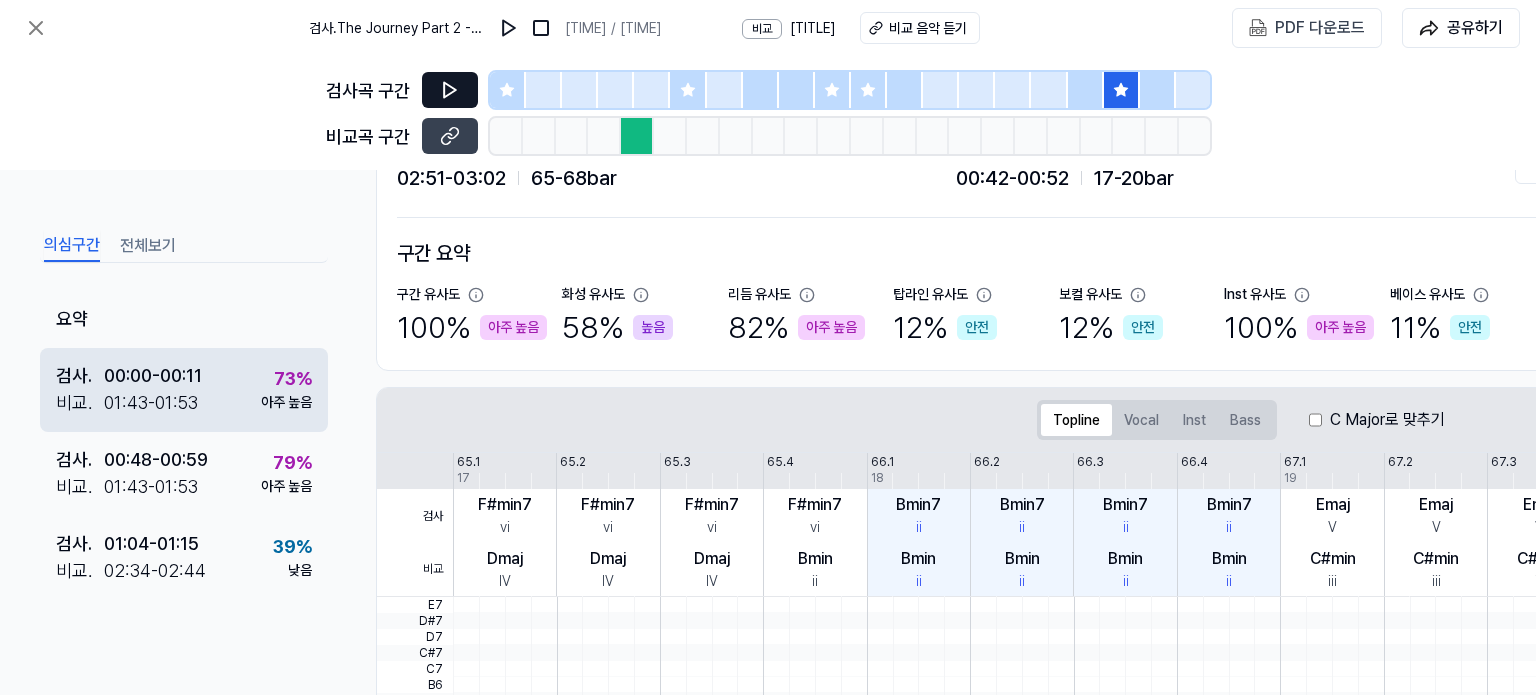 click on "[TIME] - [TIME]" at bounding box center [153, 375] 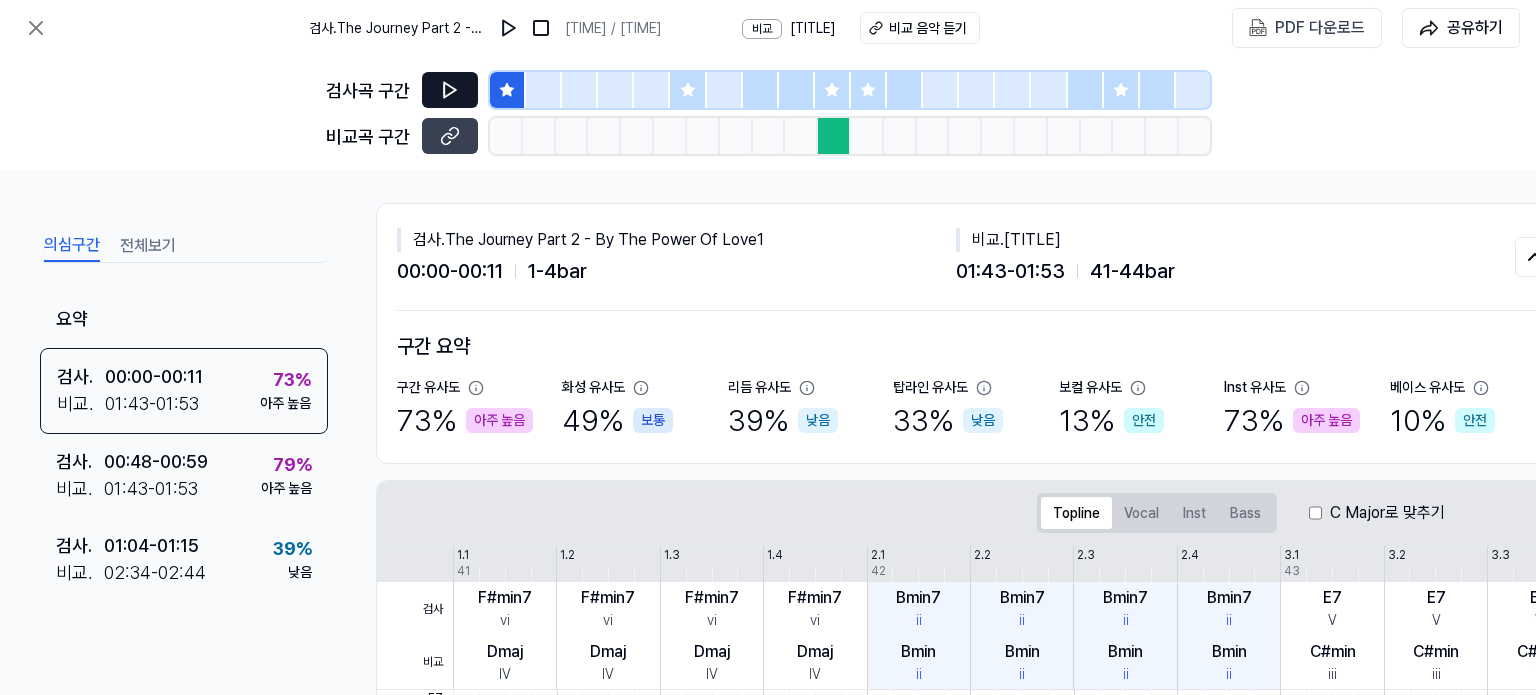 scroll, scrollTop: 0, scrollLeft: 0, axis: both 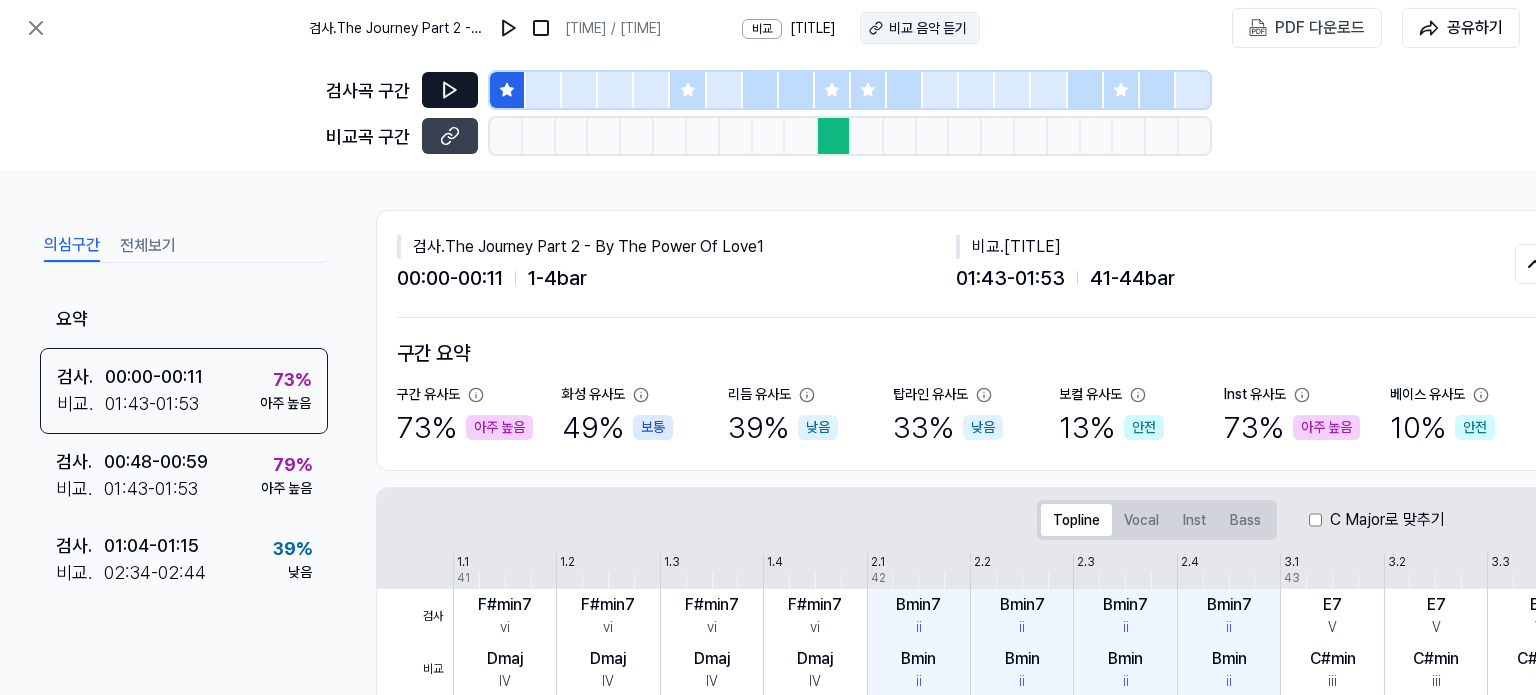 click on "비교 음악 듣기" at bounding box center (928, 28) 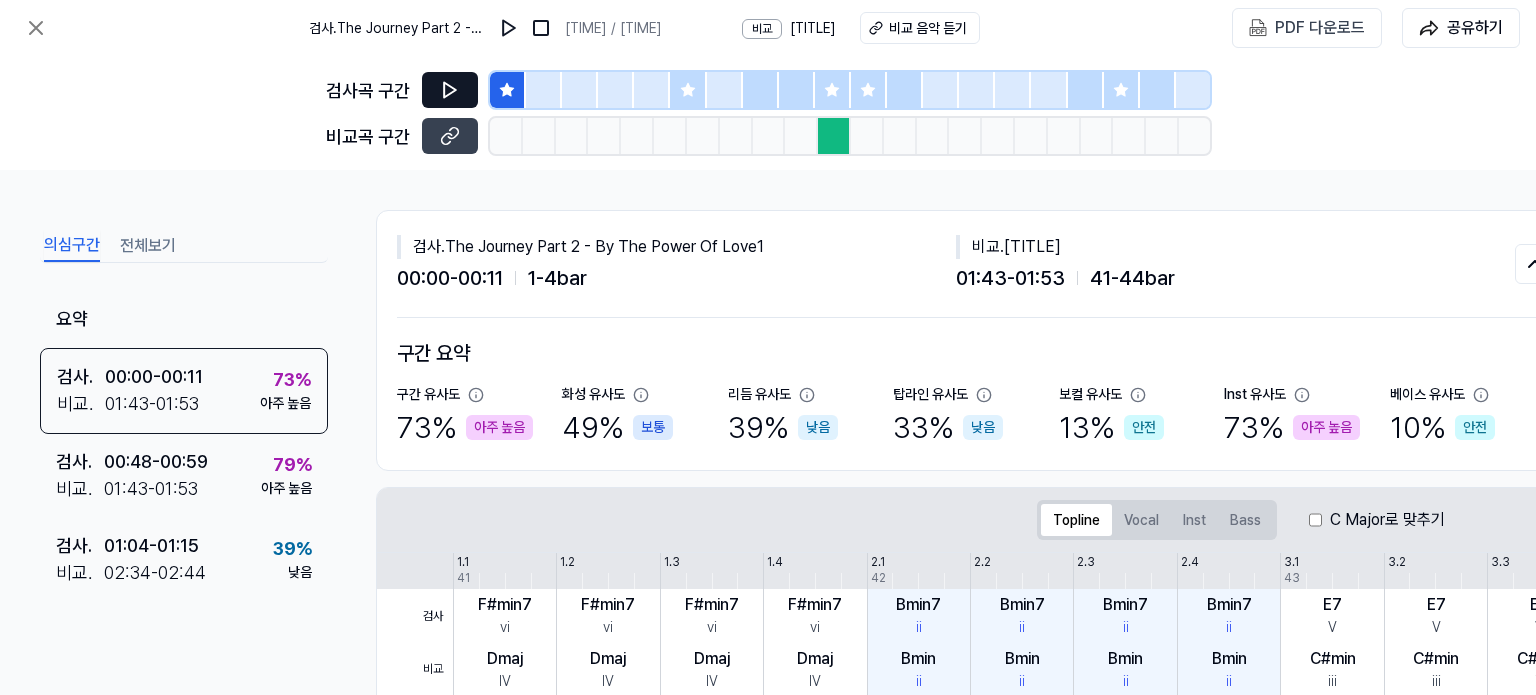 click on "비교" at bounding box center (762, 29) 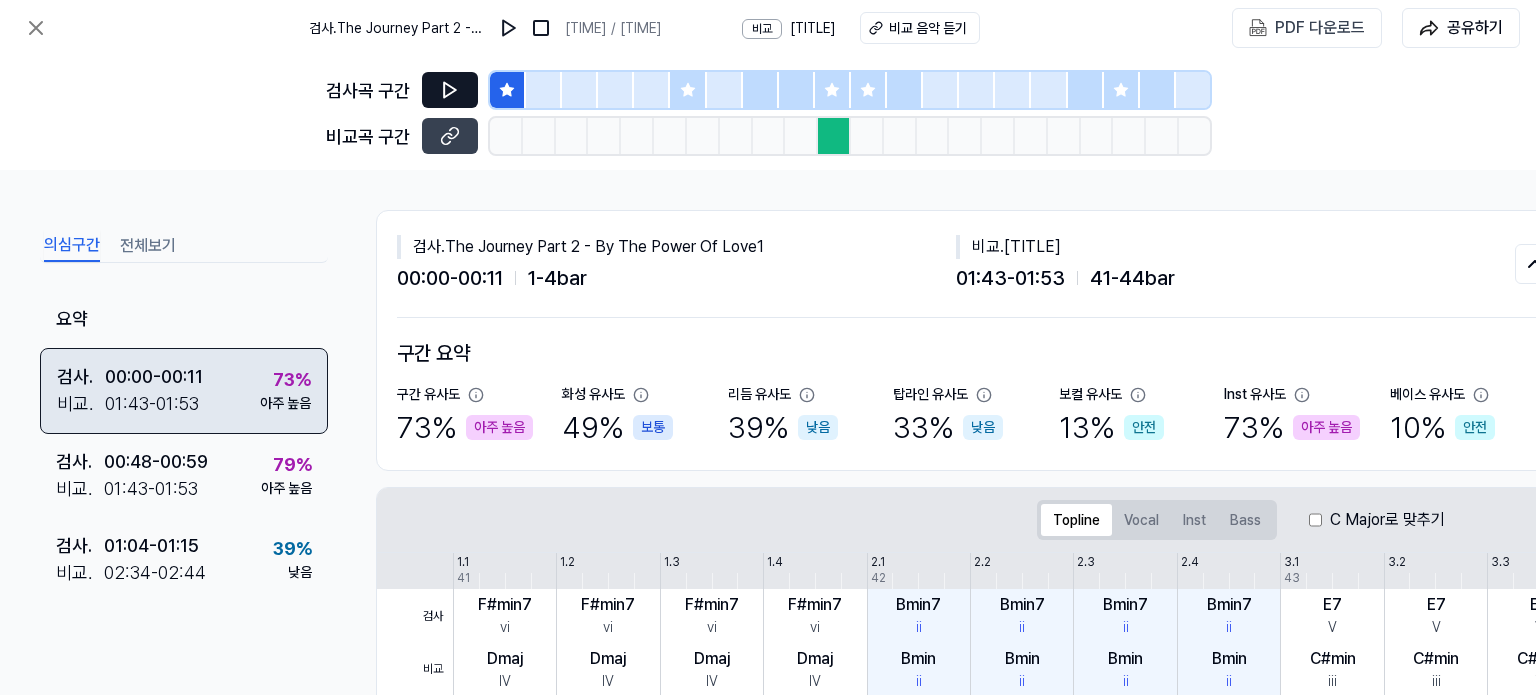 click on "검사 . [TIME] - [TIME] 비교 . [TIME] - [TIME] [PERCENT] 아주 높음" at bounding box center [184, 391] 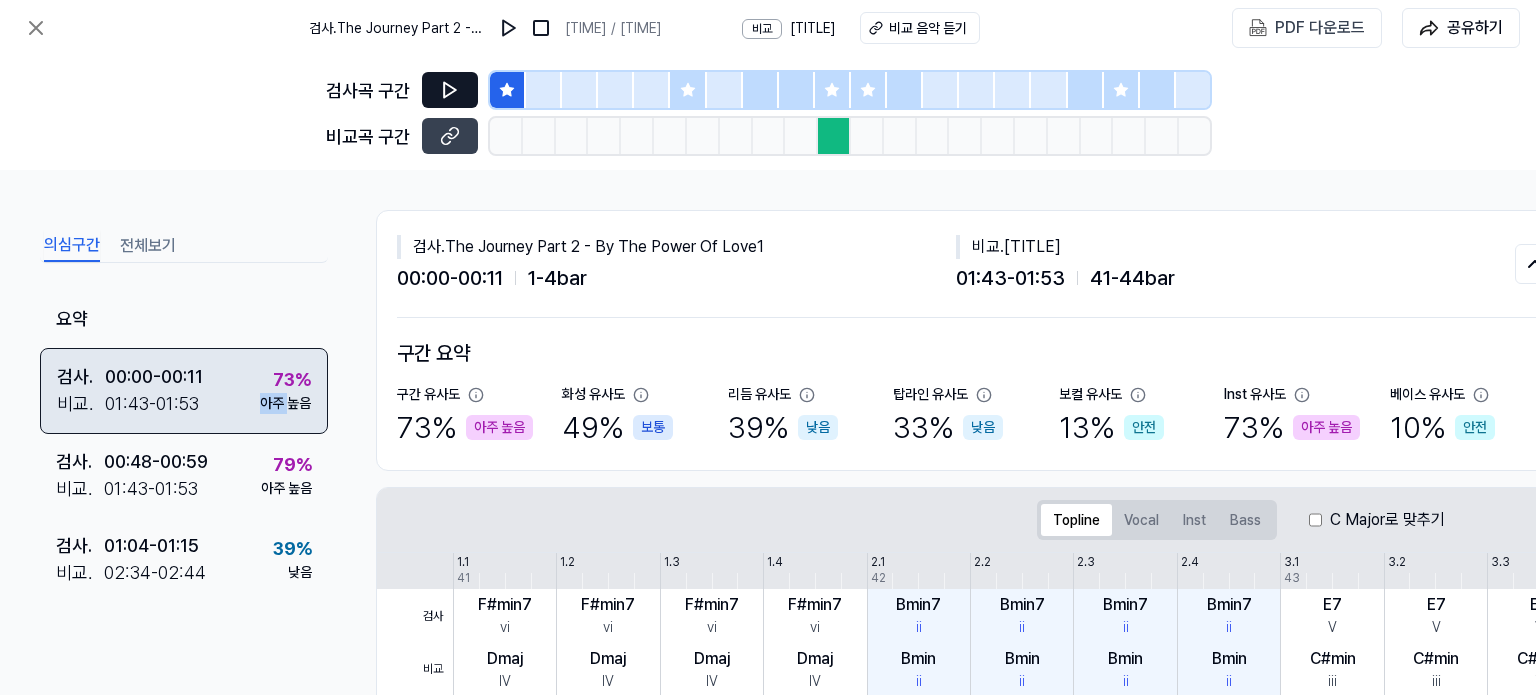 click on "검사 . [TIME] - [TIME] 비교 . [TIME] - [TIME] [PERCENT] 아주 높음" at bounding box center [184, 391] 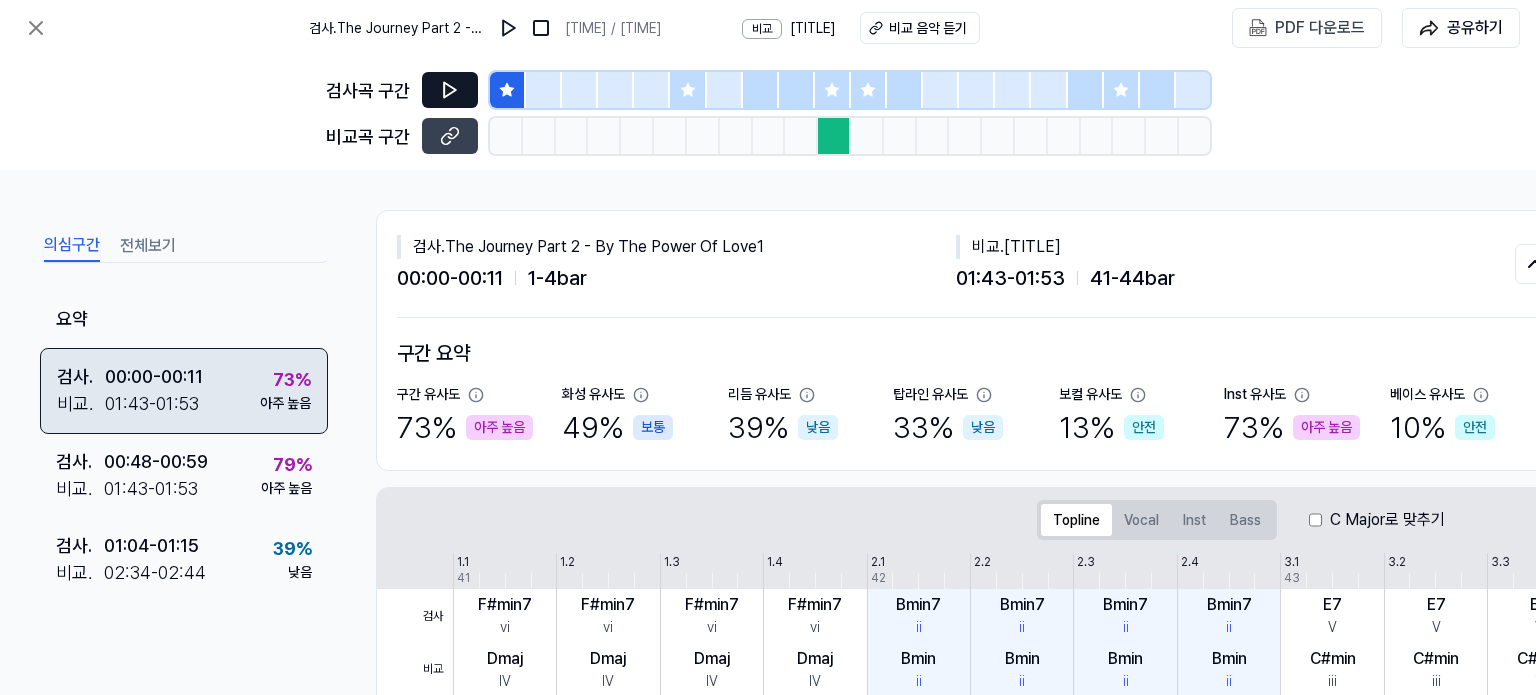 click on "[TIME] - [TIME]" at bounding box center (154, 376) 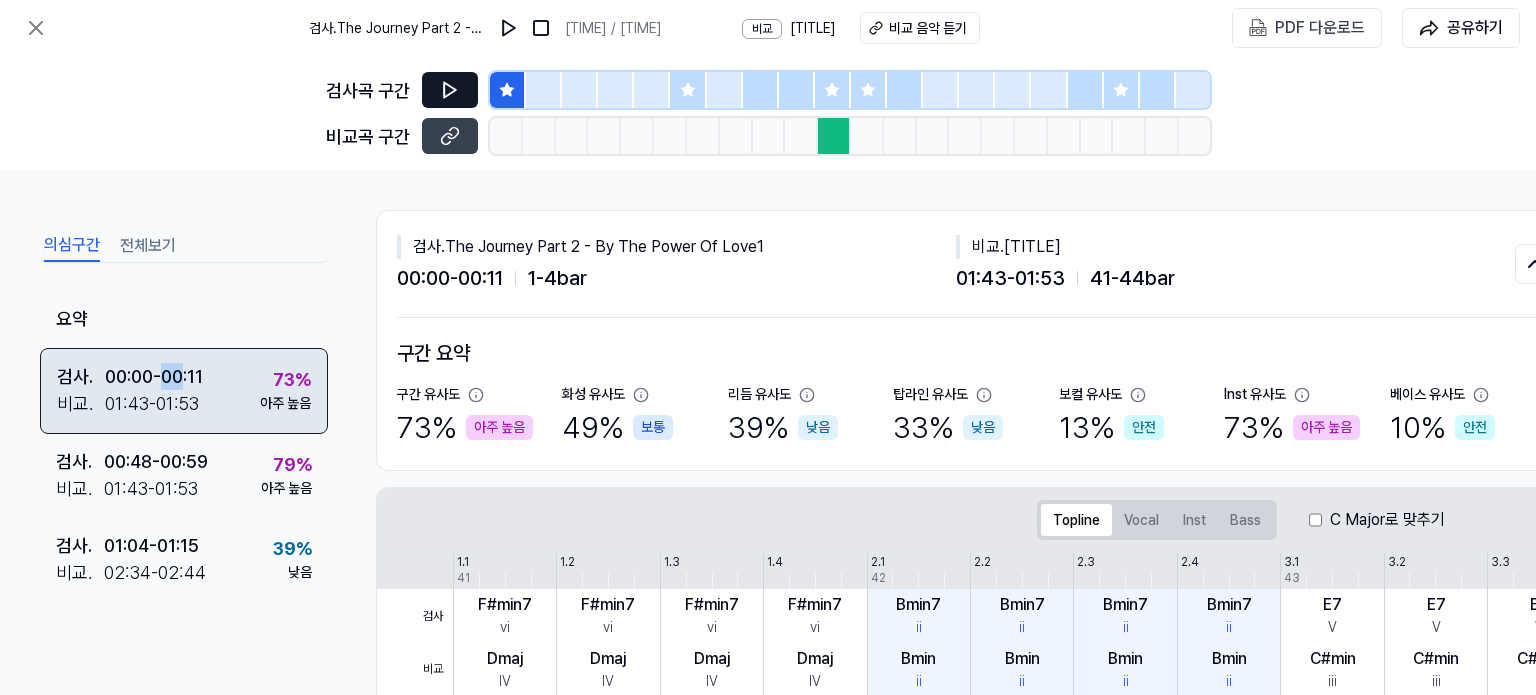 click on "[TIME] - [TIME]" at bounding box center [154, 376] 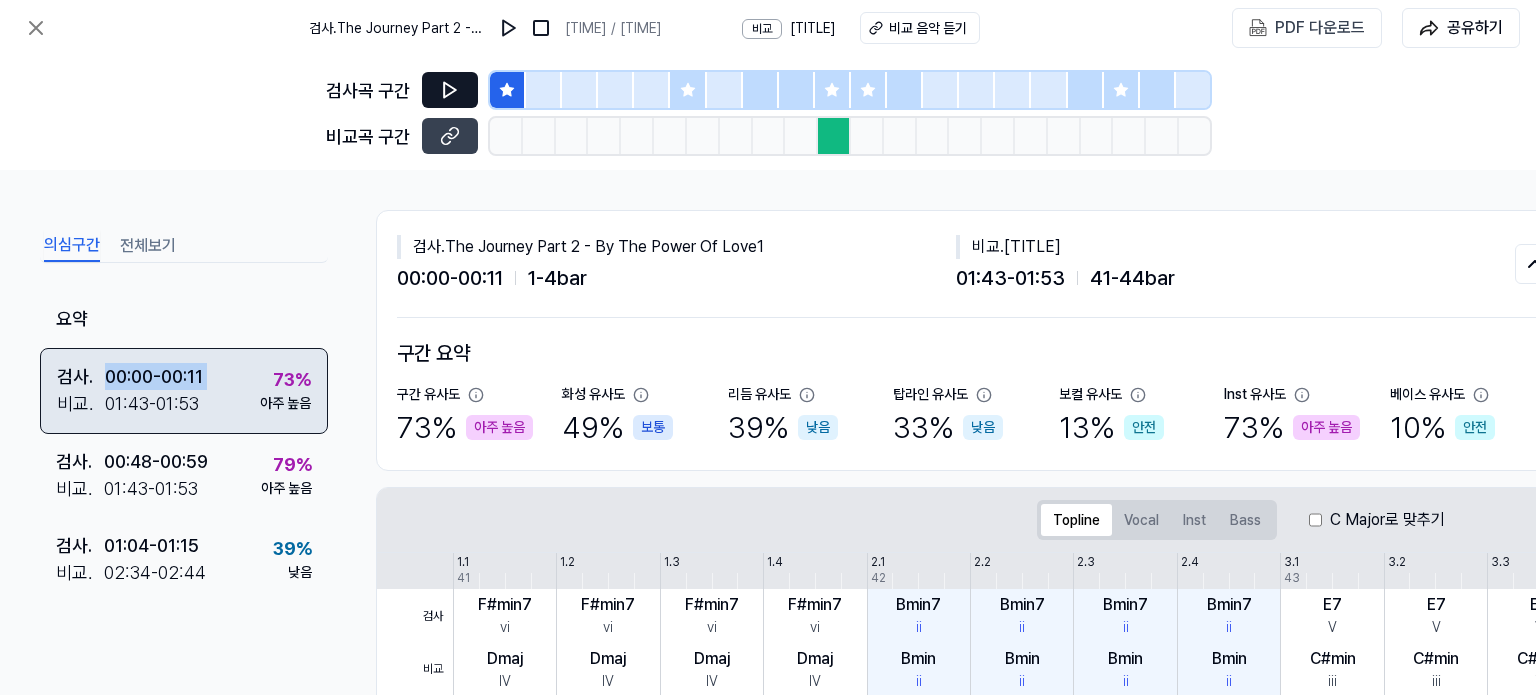 click on "[TIME] - [TIME]" at bounding box center (154, 376) 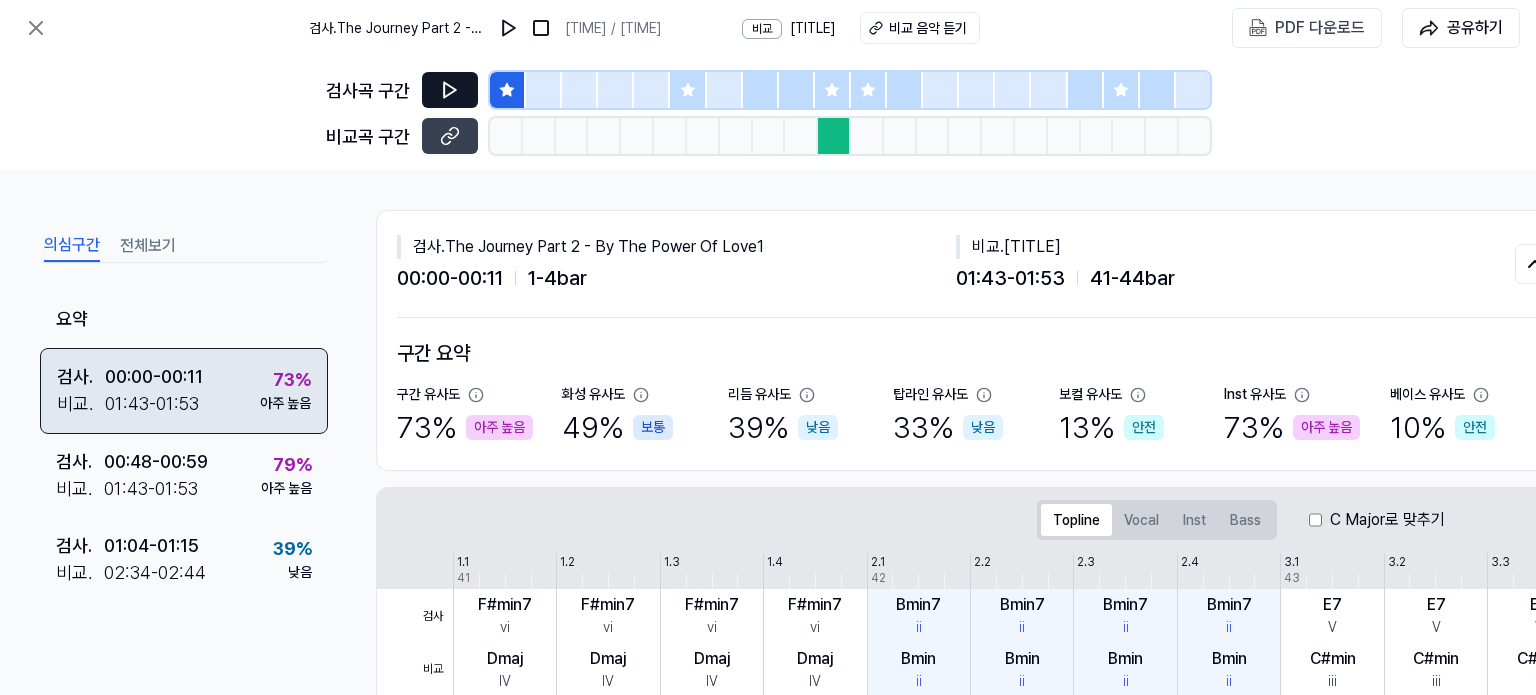 click on "비교 . [TIME] - [TIME]" at bounding box center (130, 403) 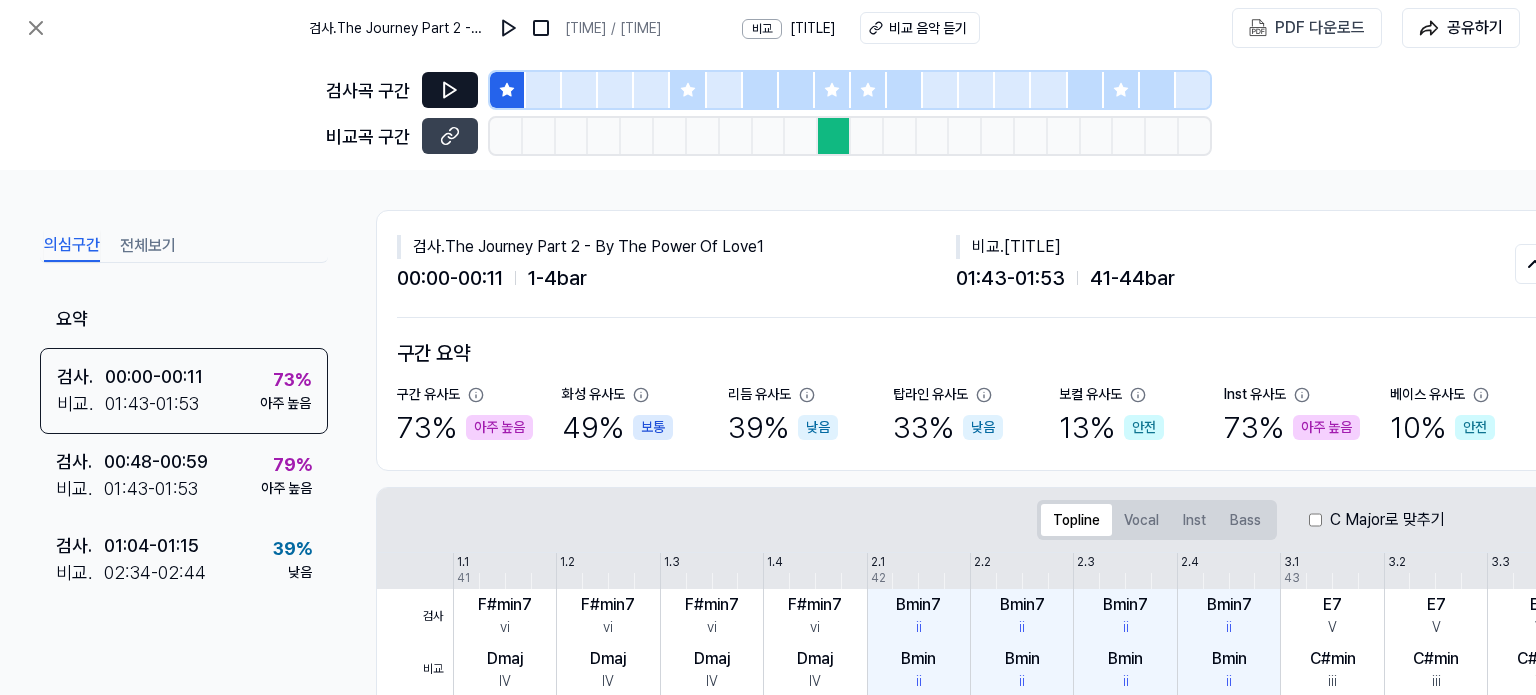click on "전체보기" at bounding box center (148, 246) 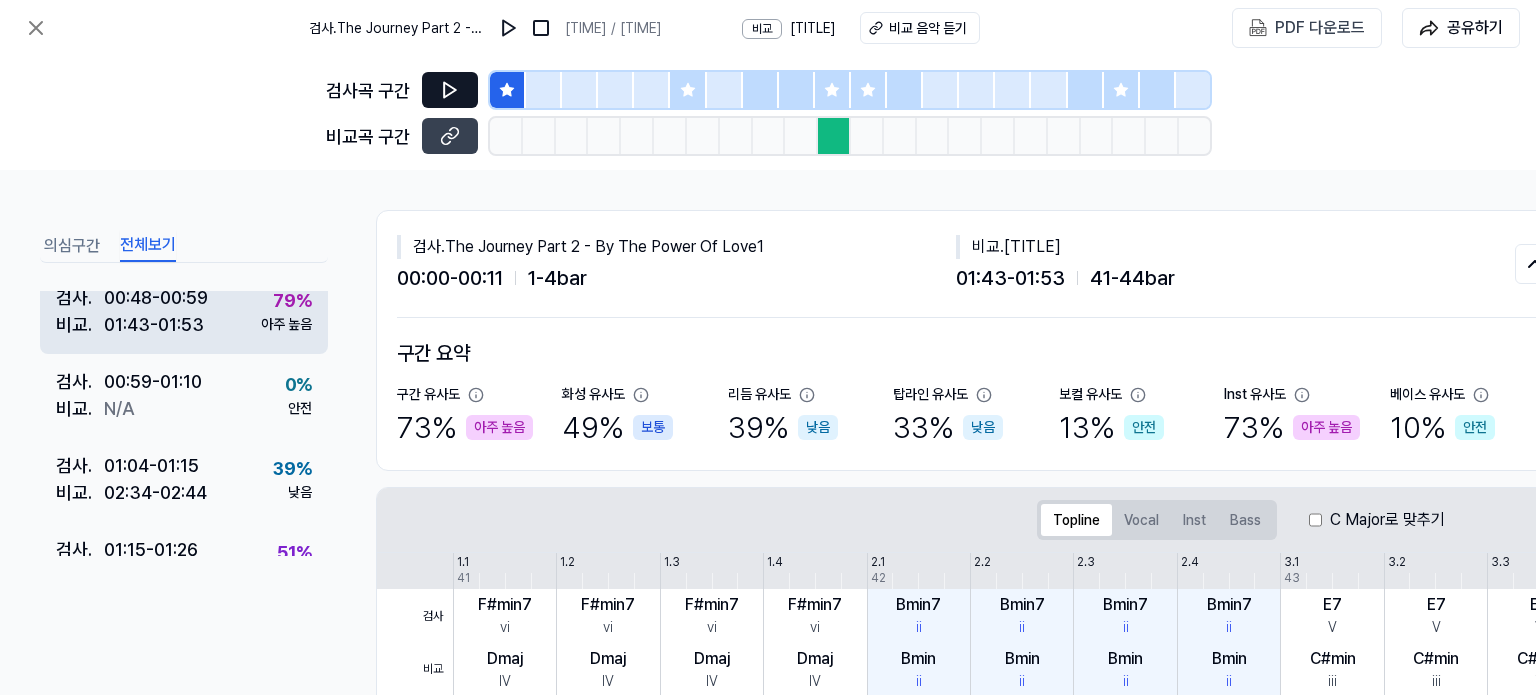 click on "[TIME] - [TIME]" at bounding box center (154, 324) 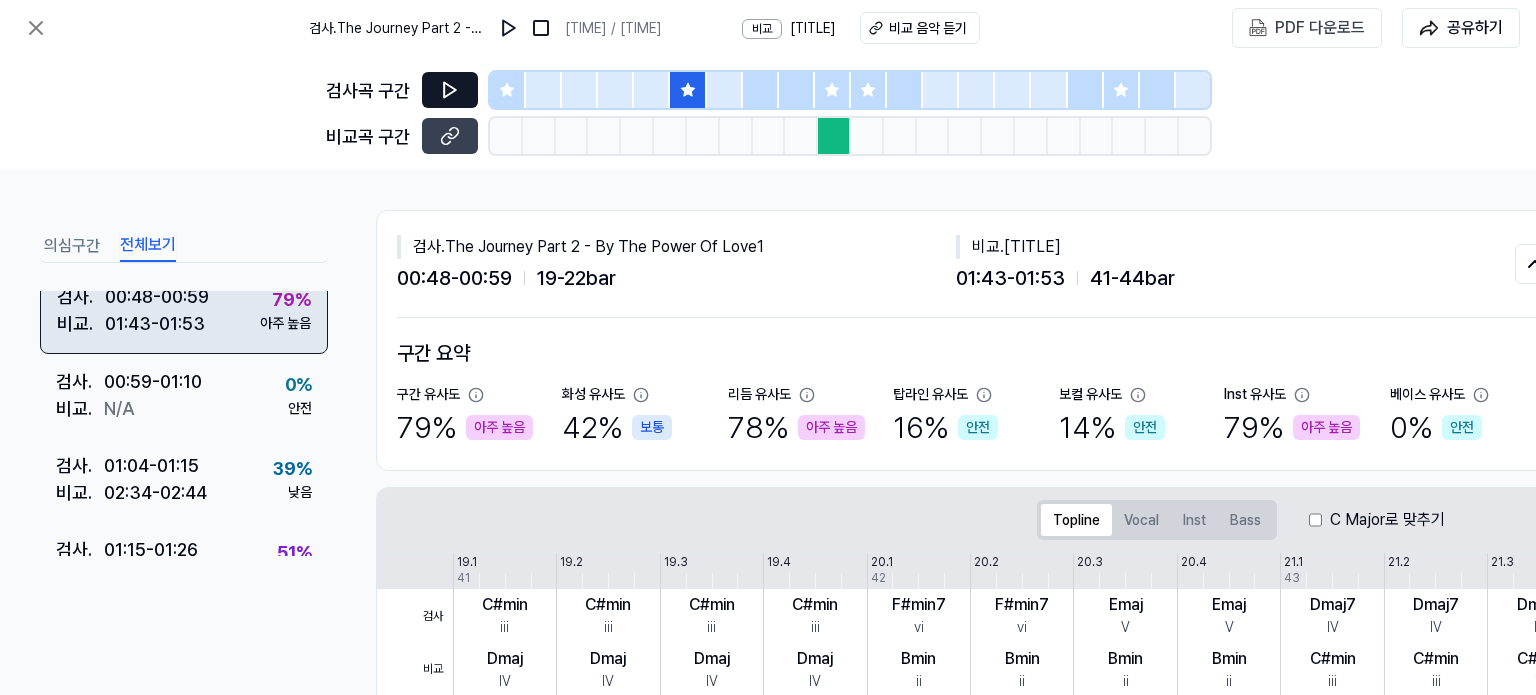 scroll, scrollTop: 499, scrollLeft: 0, axis: vertical 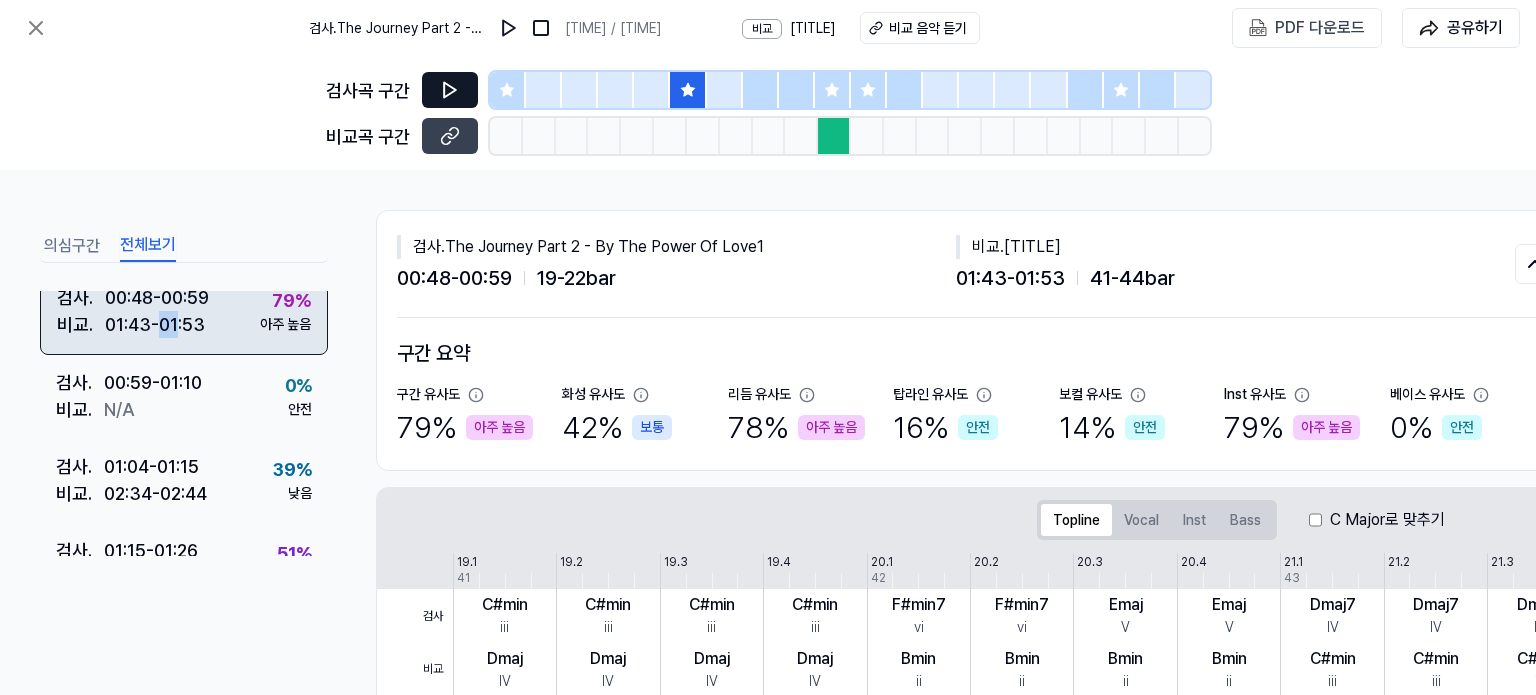 click on "[TIME] - [TIME]" at bounding box center [155, 324] 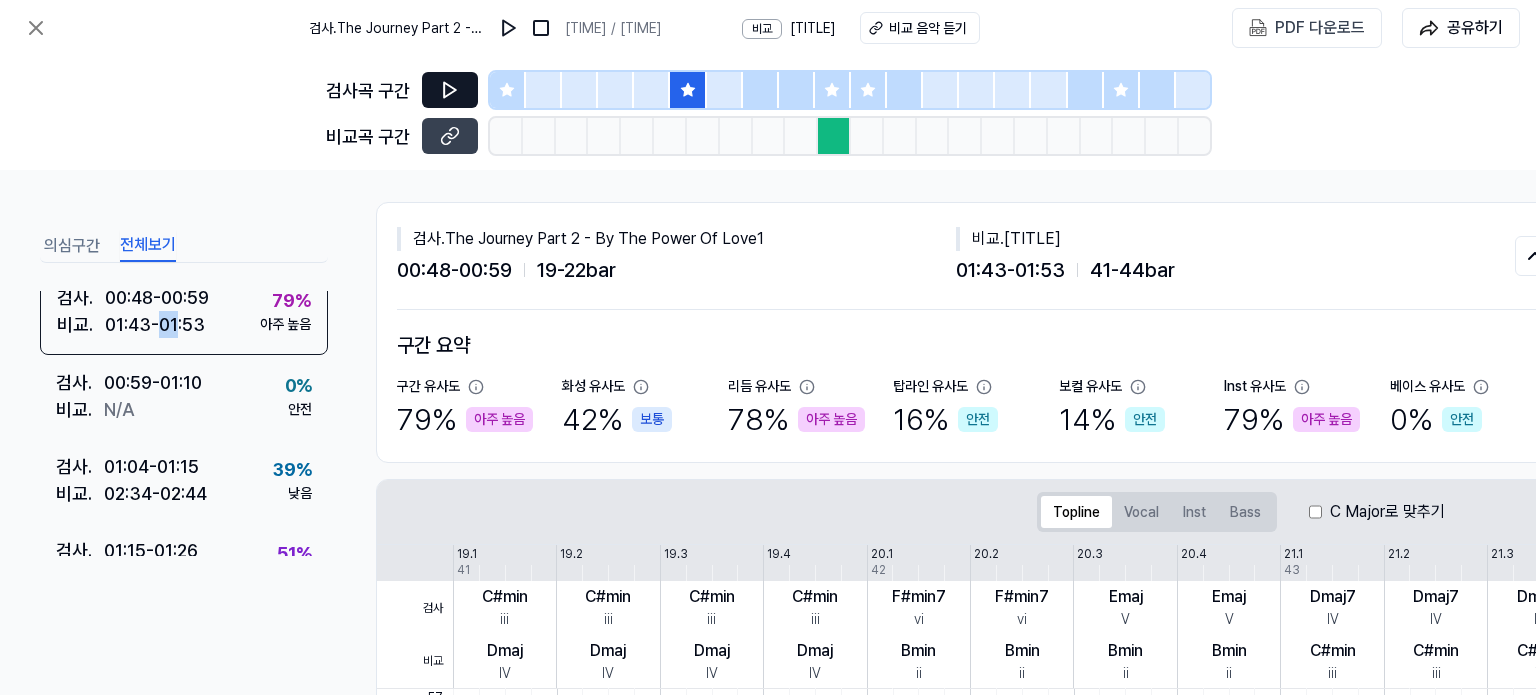 scroll, scrollTop: 0, scrollLeft: 0, axis: both 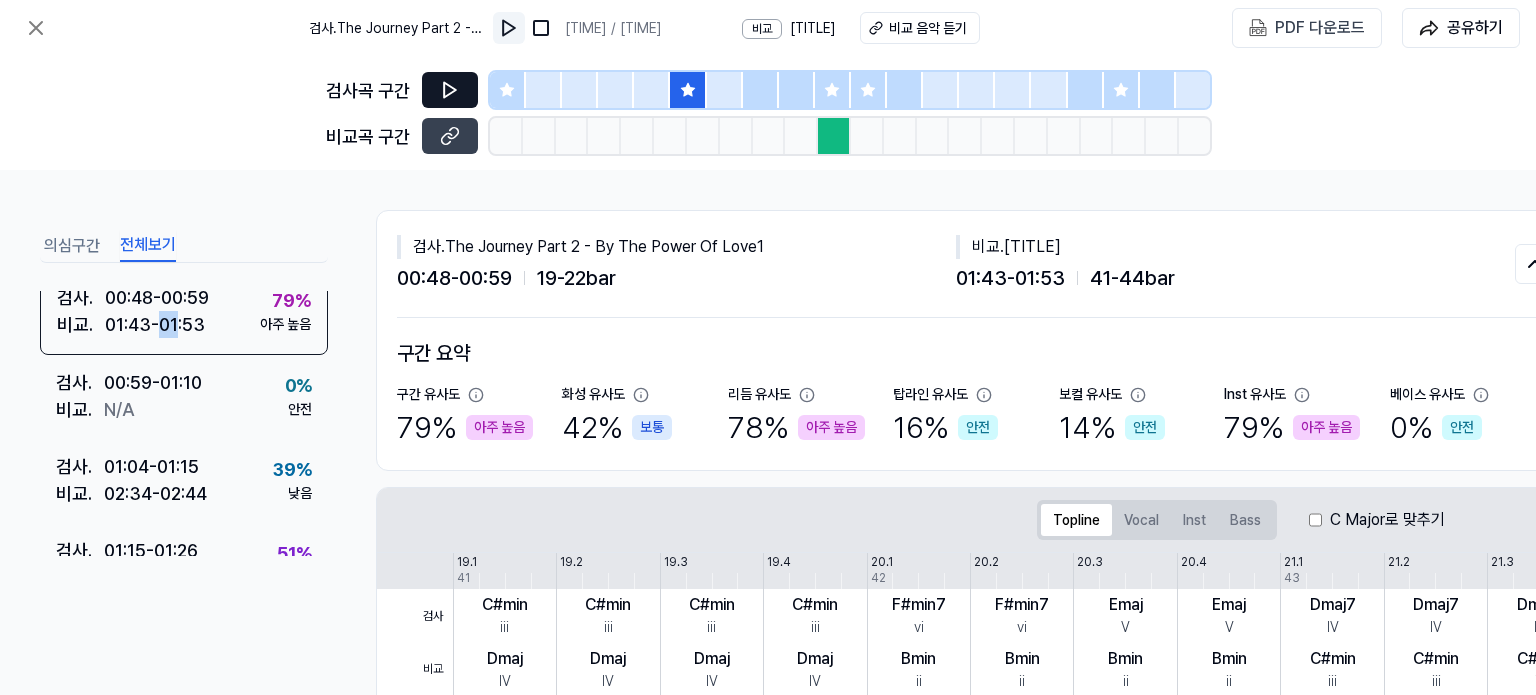 click at bounding box center [509, 28] 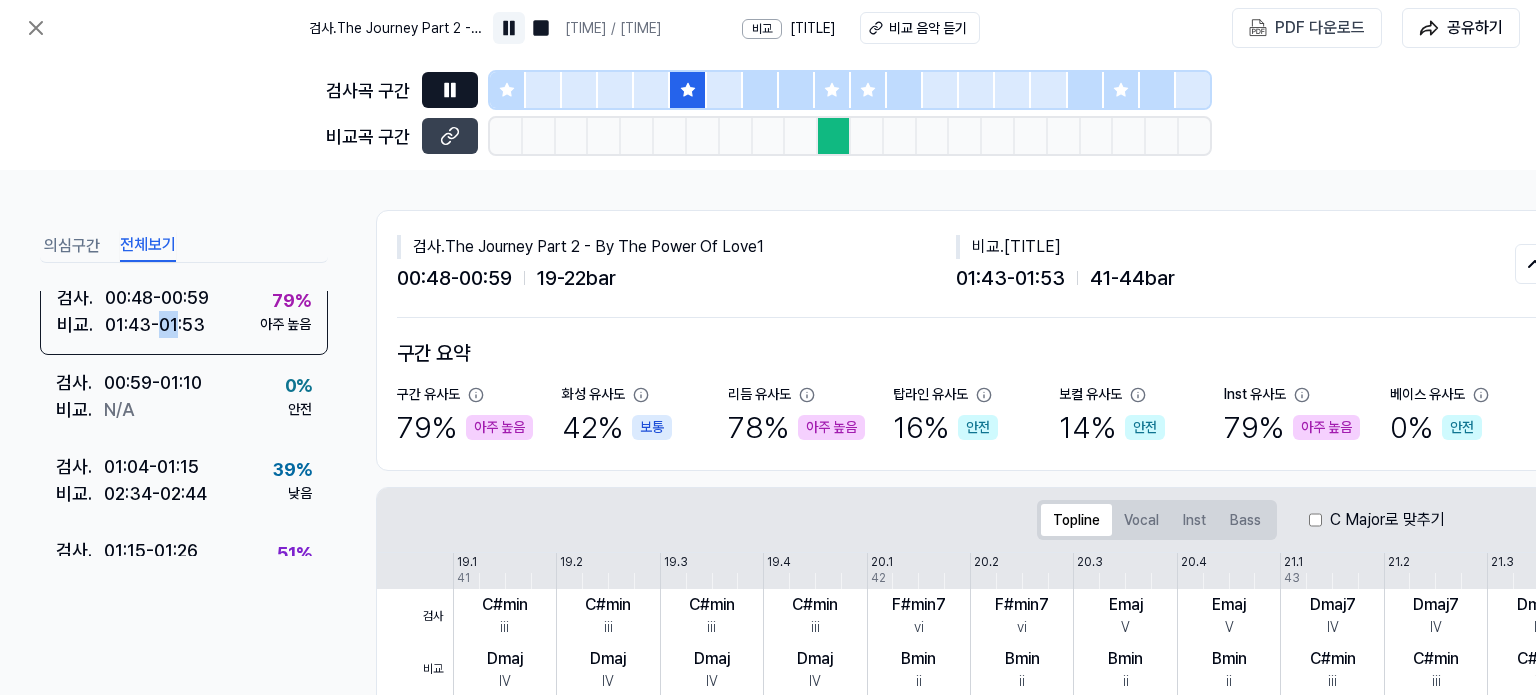 click at bounding box center (509, 28) 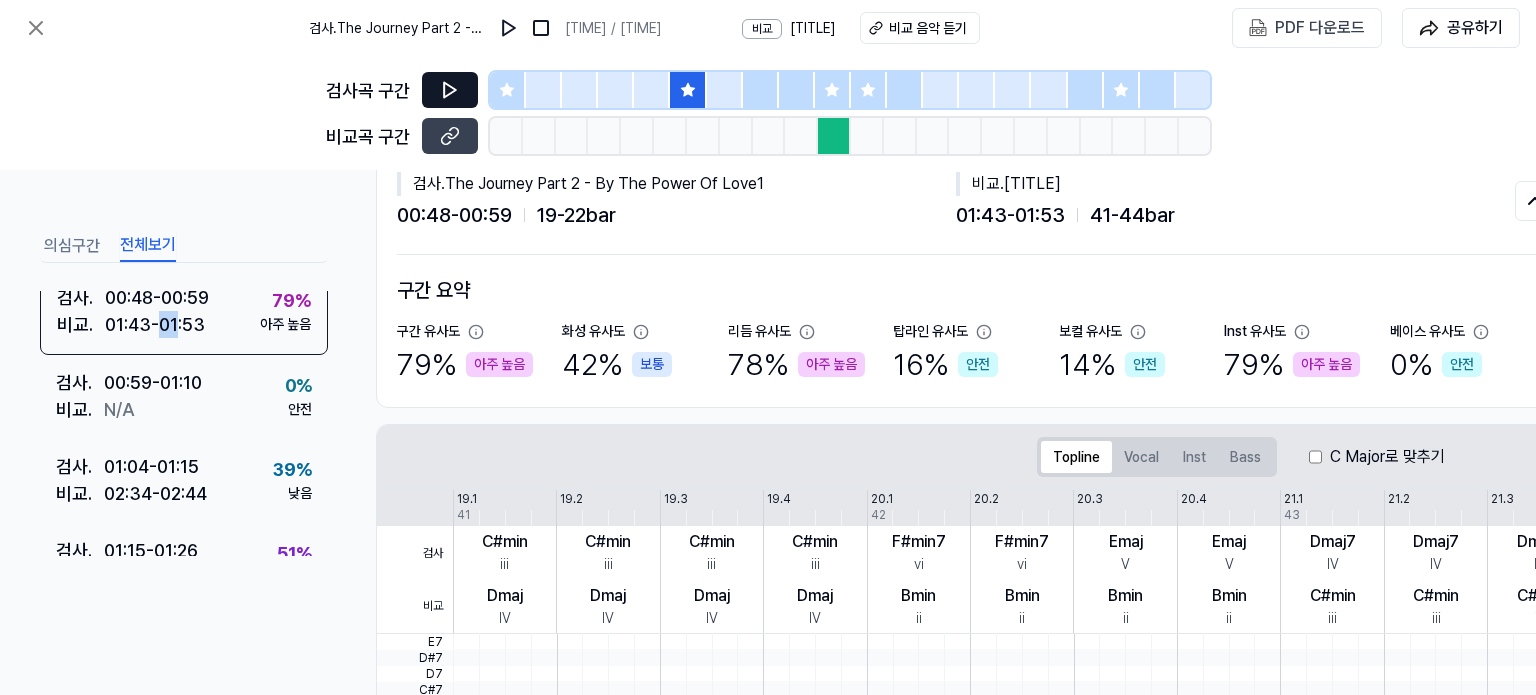 scroll, scrollTop: 0, scrollLeft: 0, axis: both 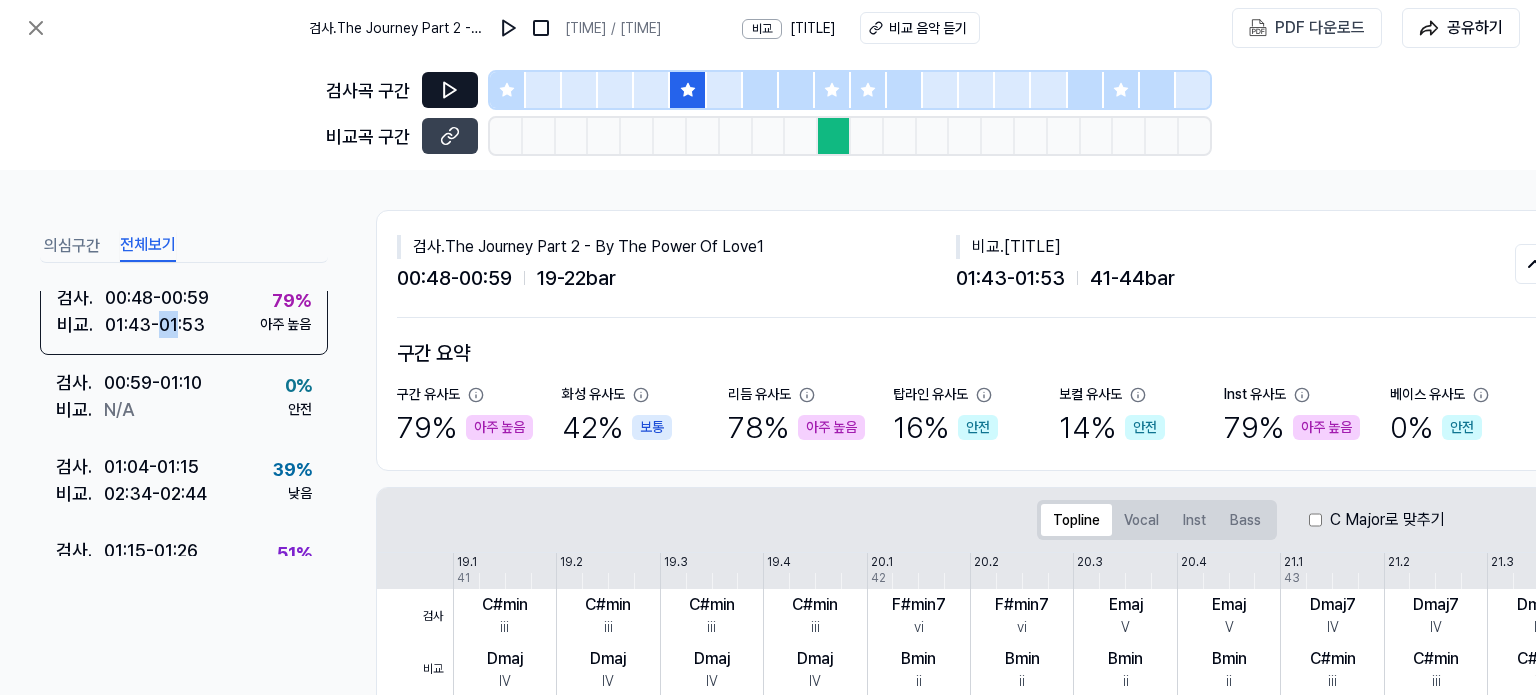 click on "의심구간" at bounding box center (72, 246) 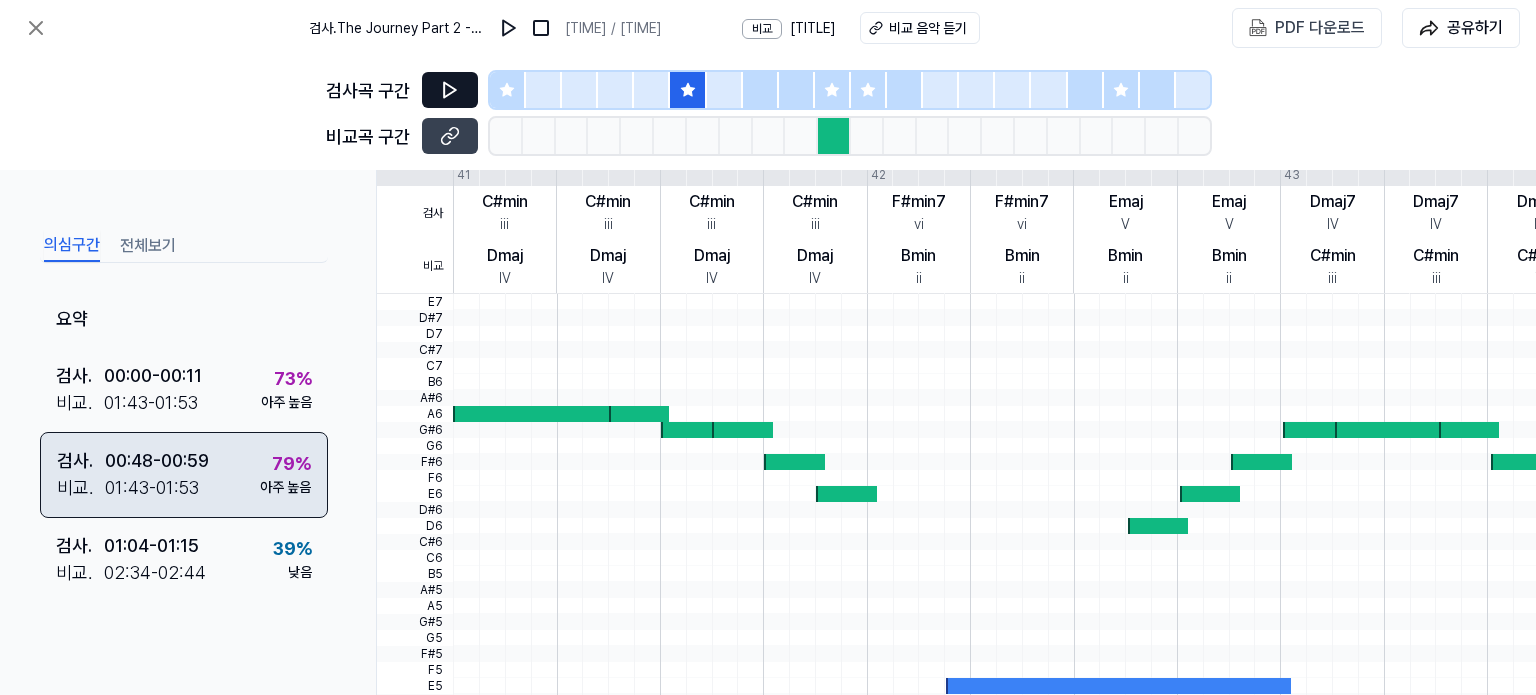 scroll, scrollTop: 609, scrollLeft: 0, axis: vertical 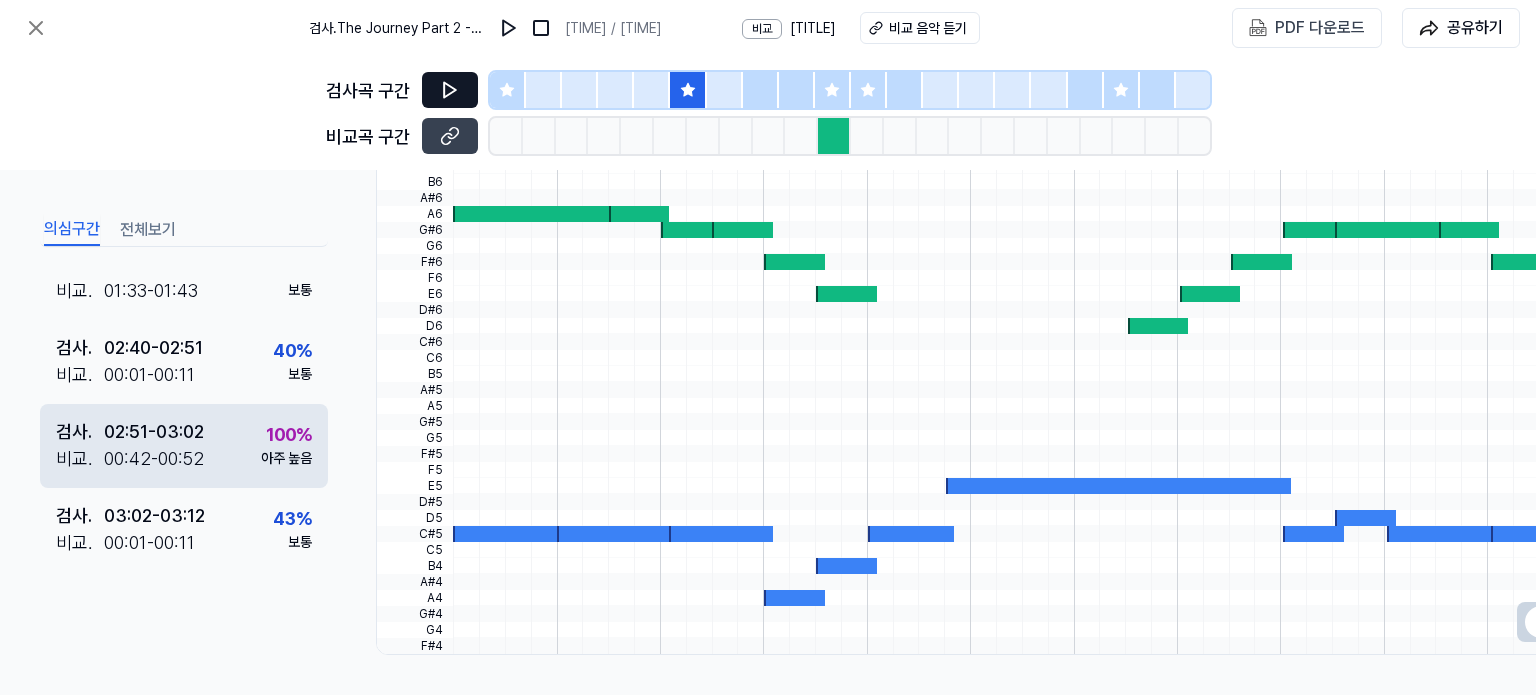 click on "[TIME] - [TIME]" at bounding box center (154, 458) 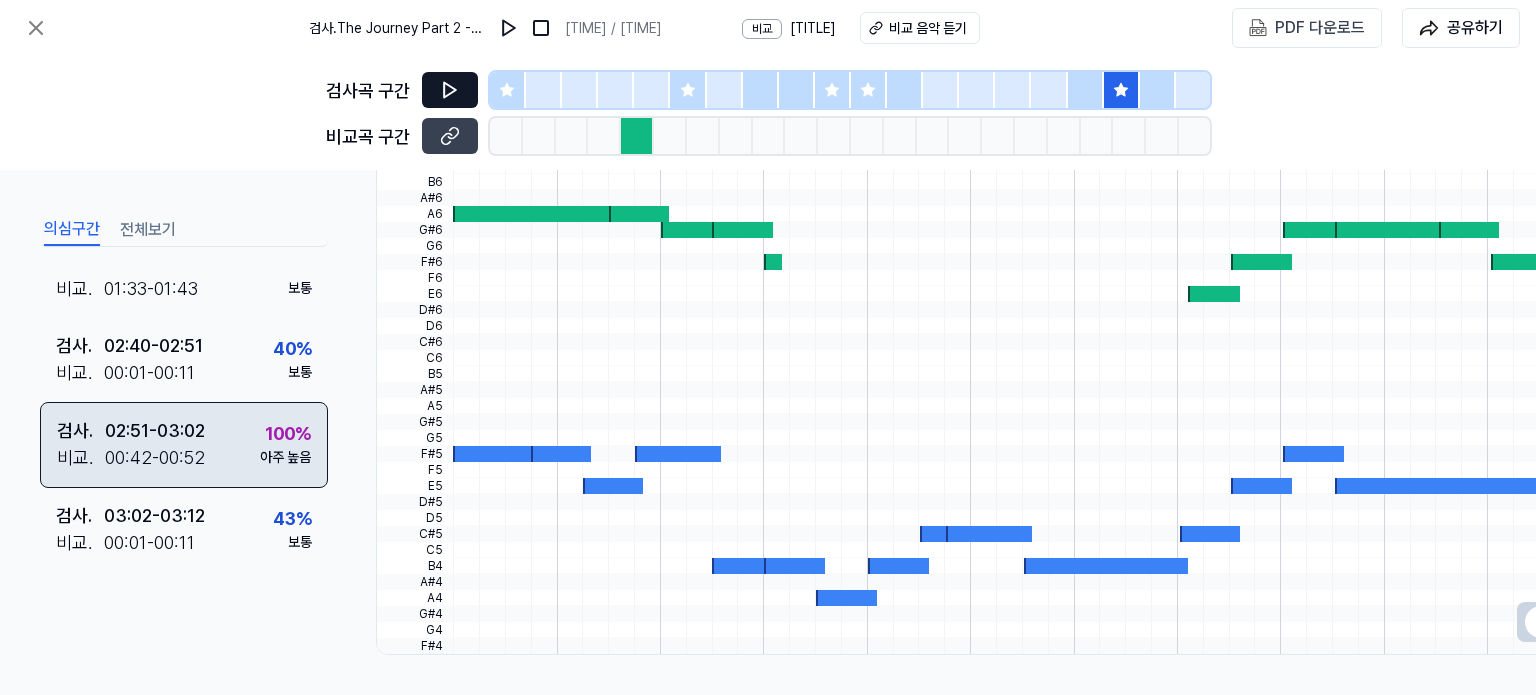 scroll, scrollTop: 607, scrollLeft: 0, axis: vertical 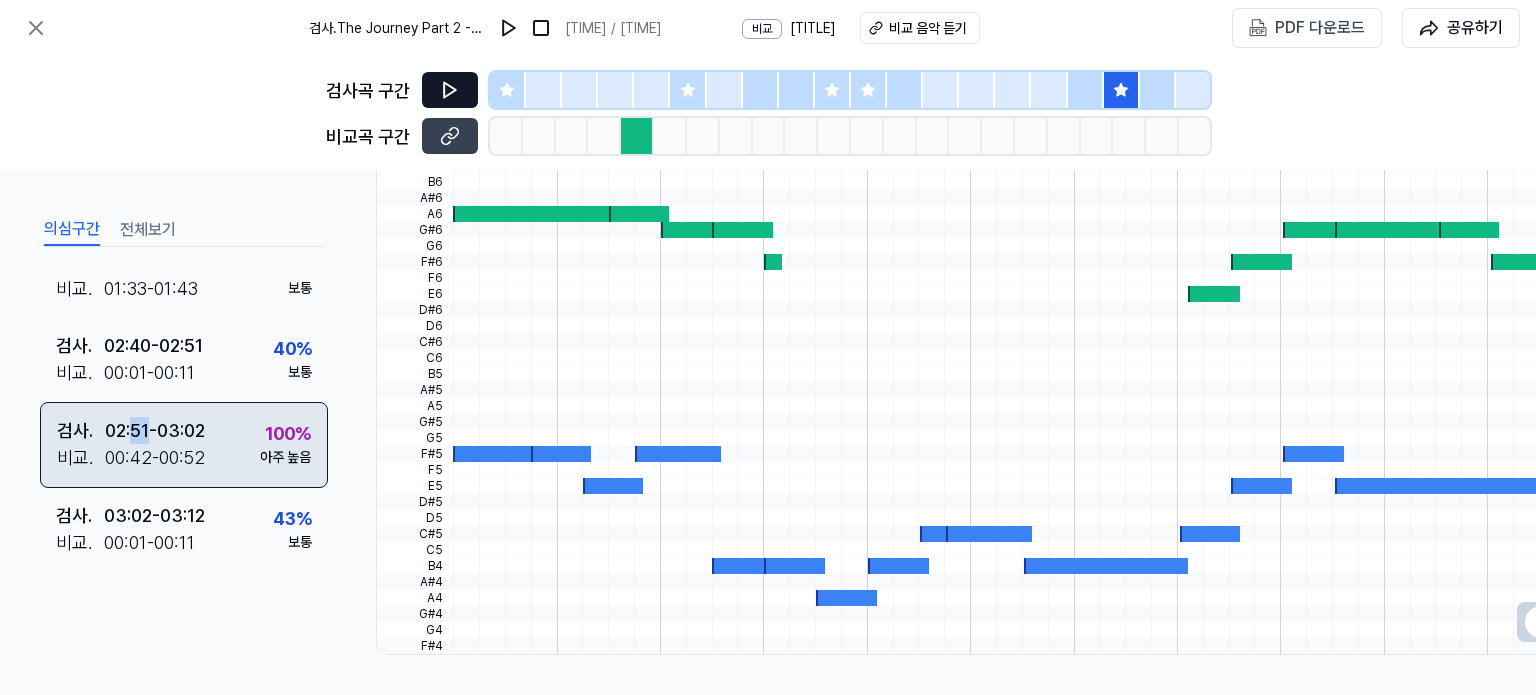 click on "[TIME] - [TIME]" at bounding box center (155, 430) 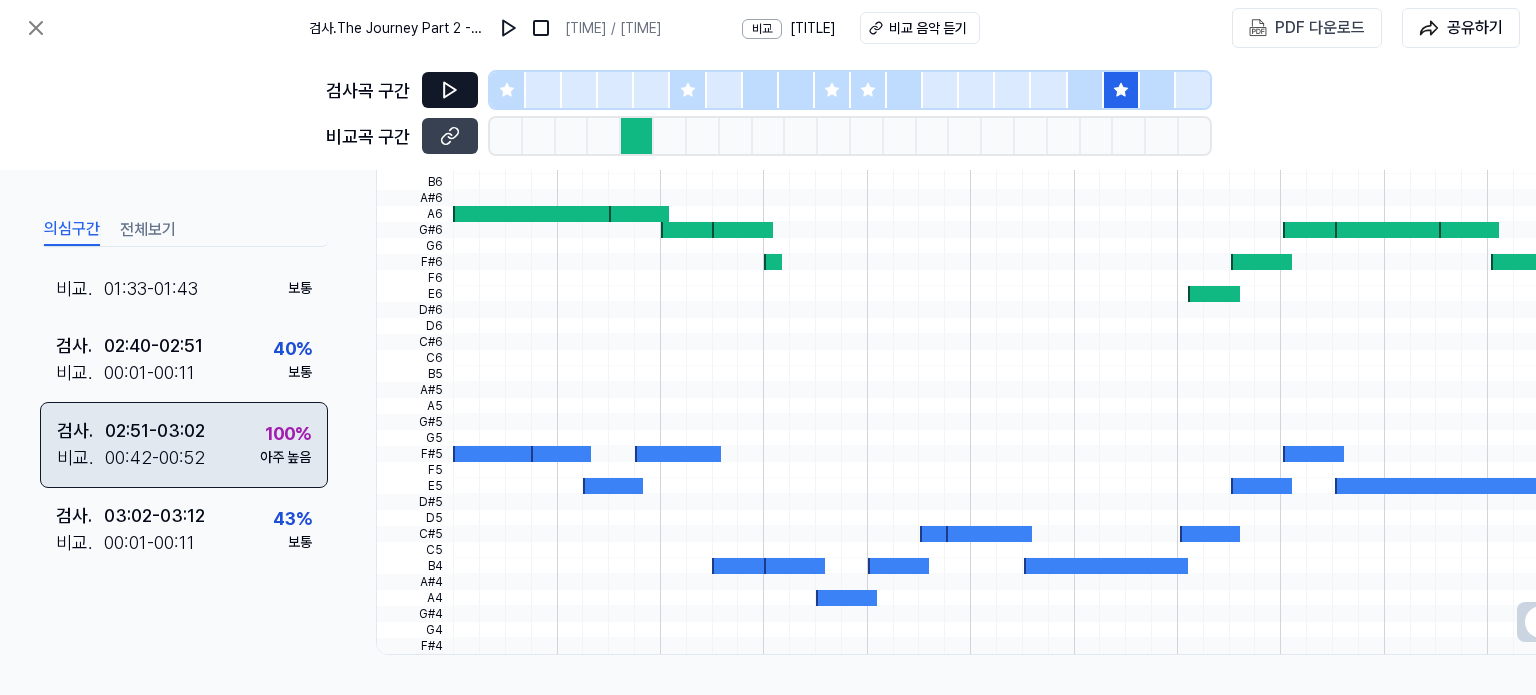 click on "[TIME] - [TIME]" at bounding box center (155, 430) 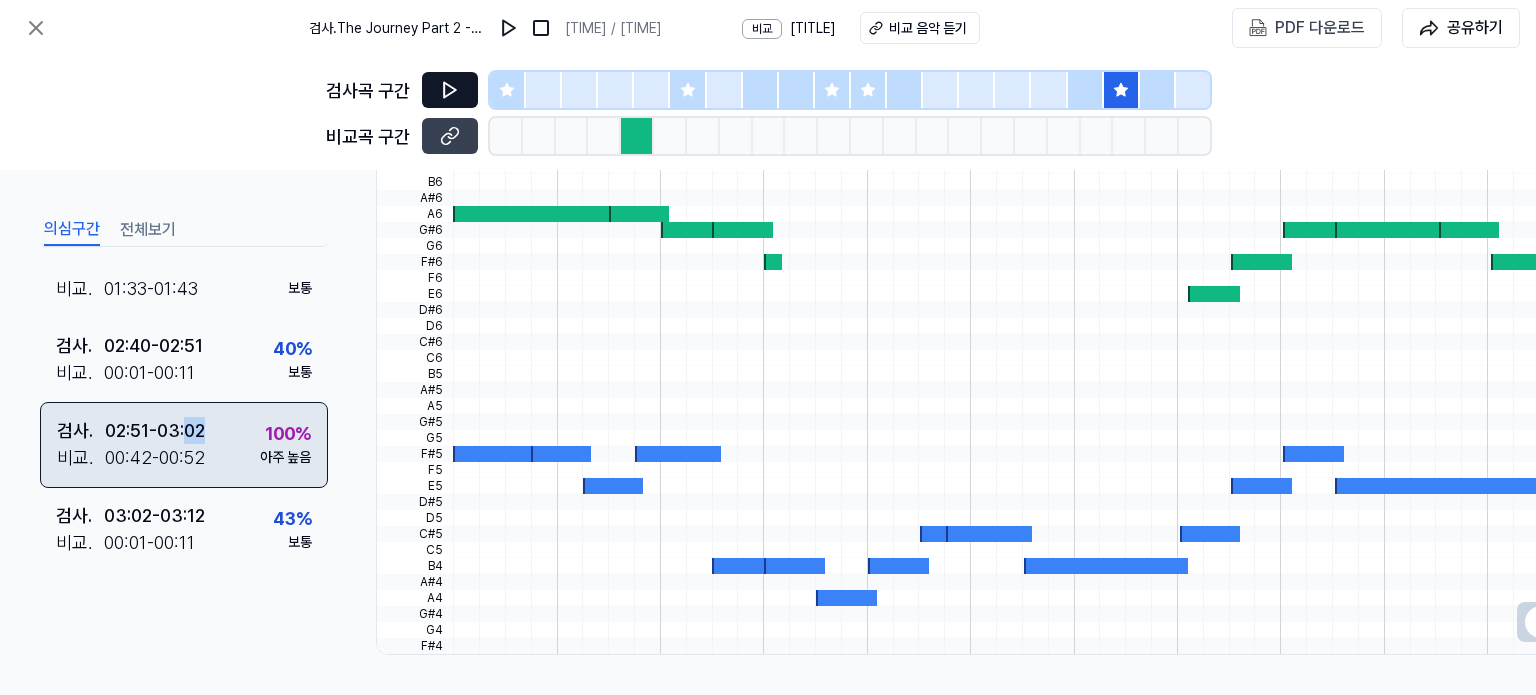click on "[TIME] - [TIME]" at bounding box center (155, 430) 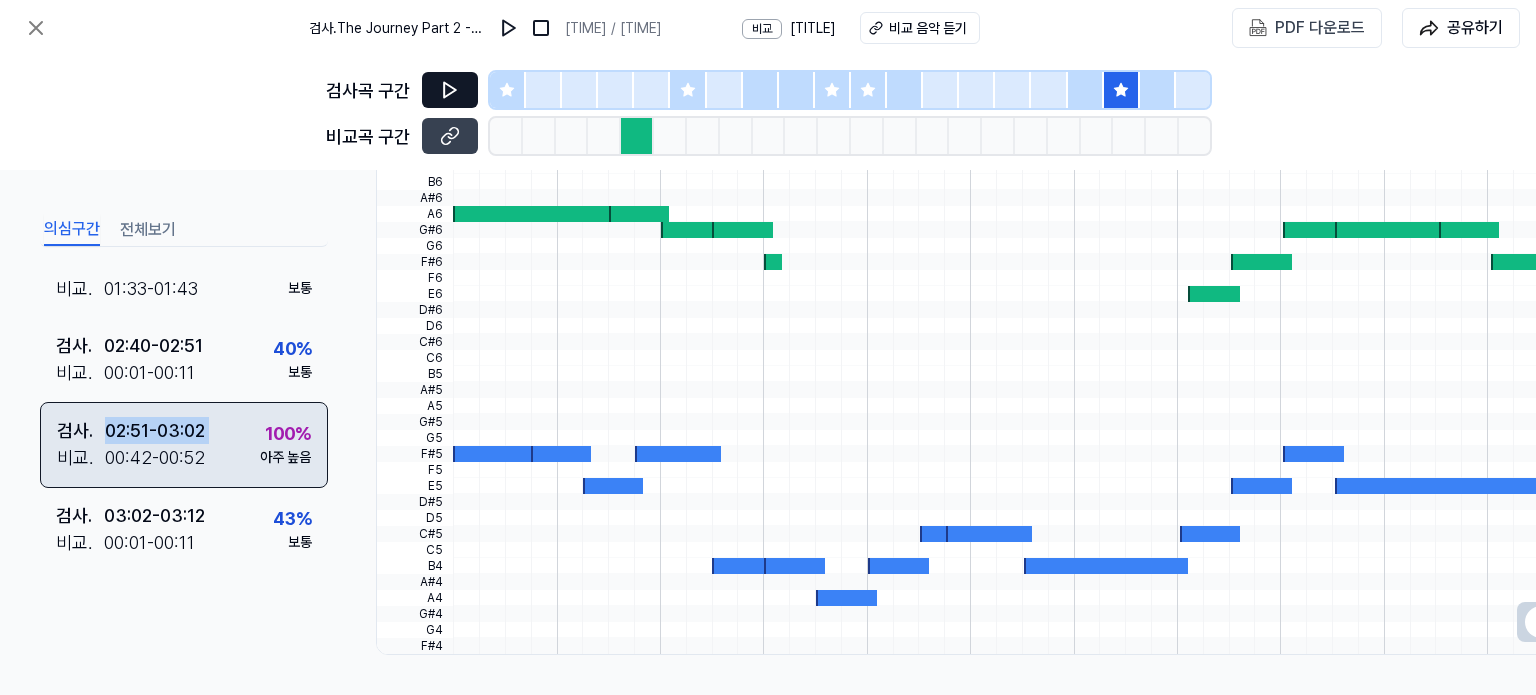 click on "[TIME] - [TIME]" at bounding box center (155, 430) 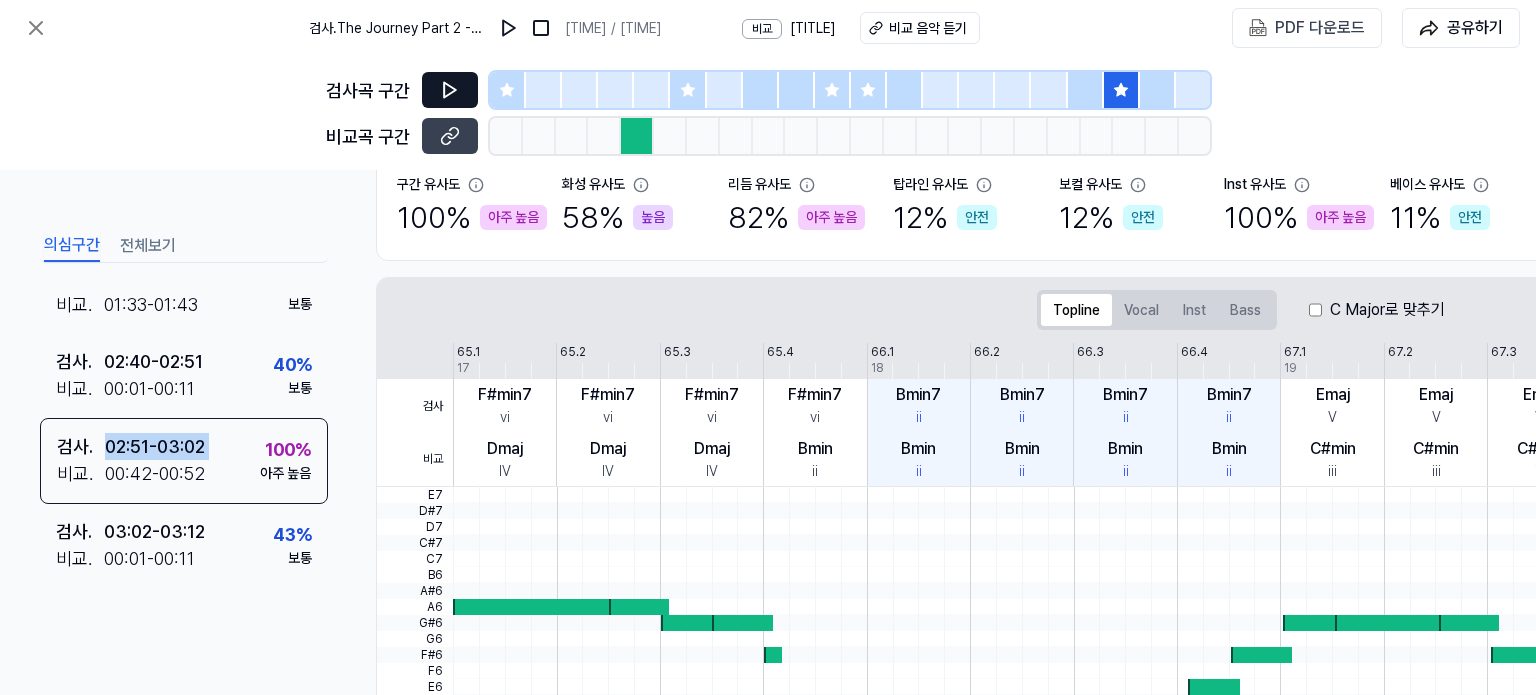 scroll, scrollTop: 209, scrollLeft: 0, axis: vertical 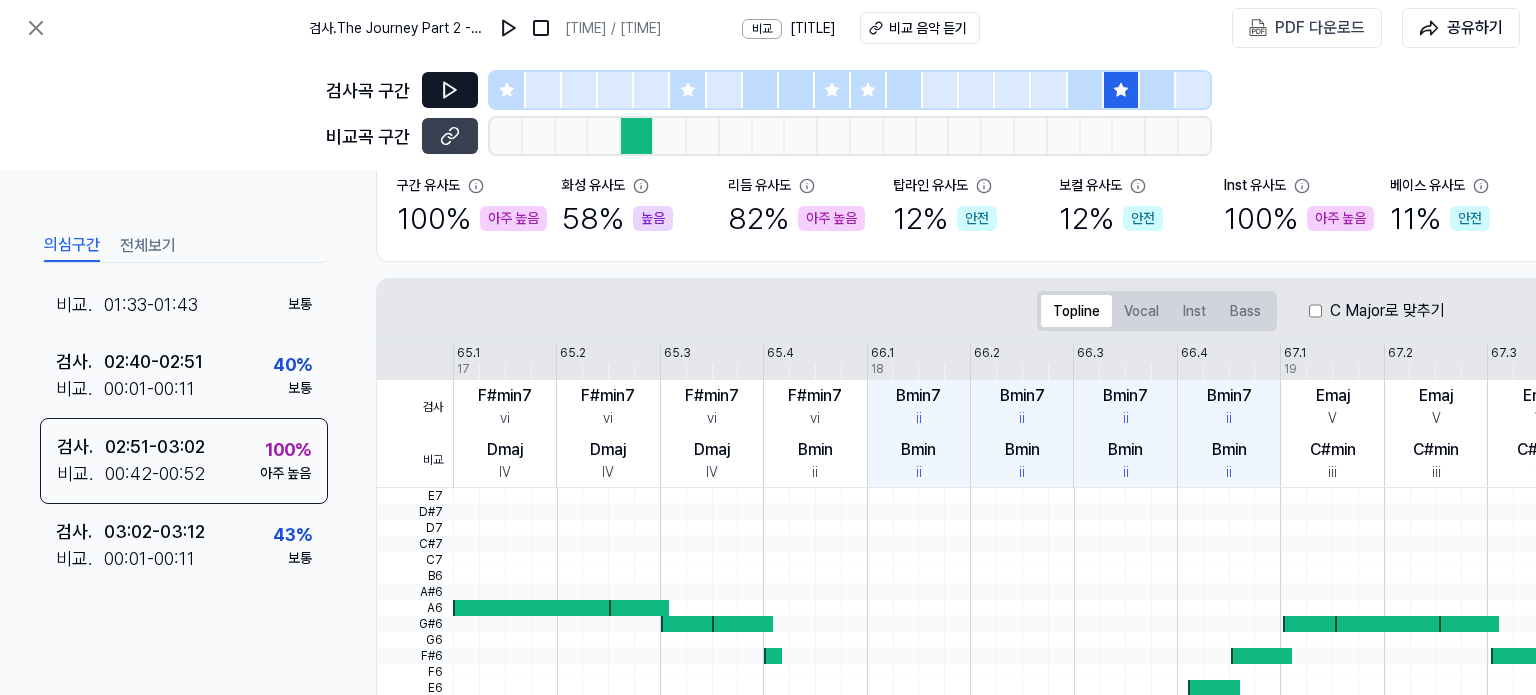 click on "비교 [TITLE]" at bounding box center [789, 28] 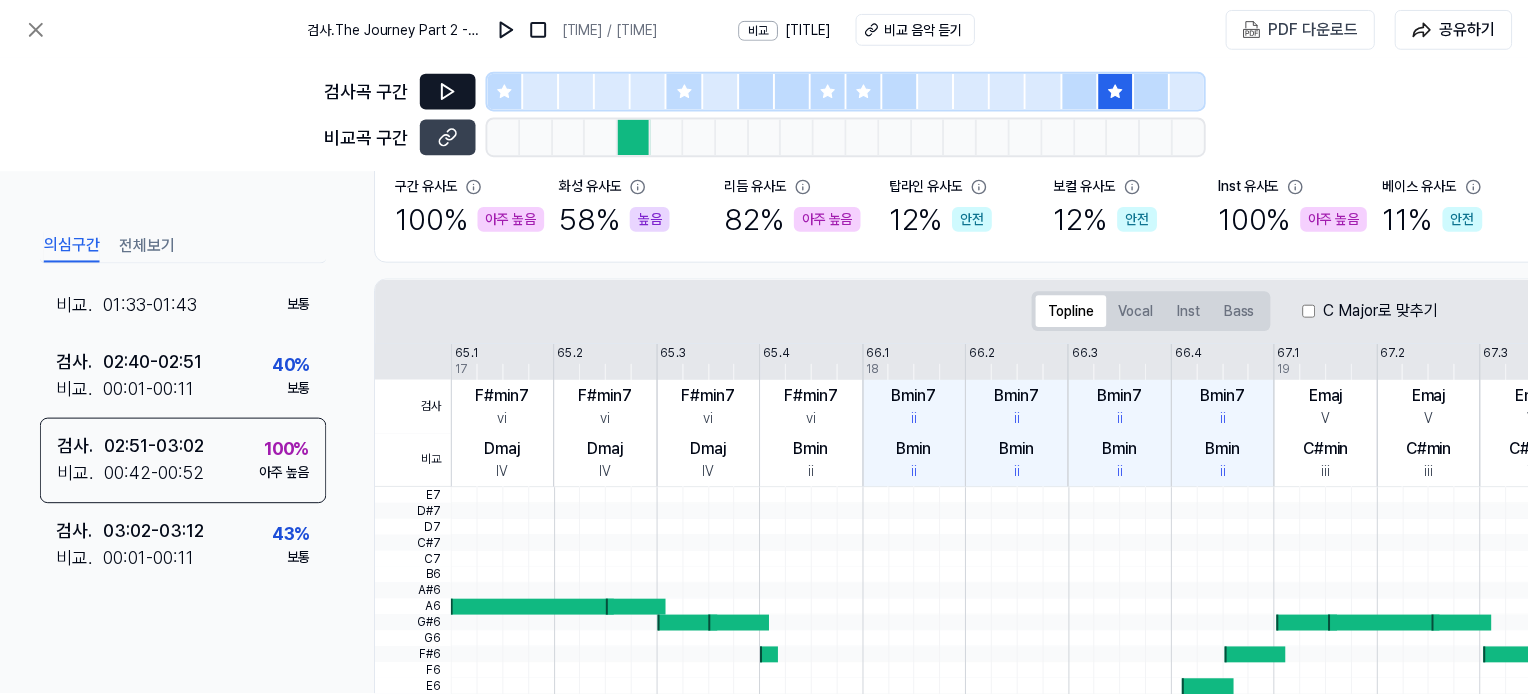 scroll, scrollTop: 200, scrollLeft: 0, axis: vertical 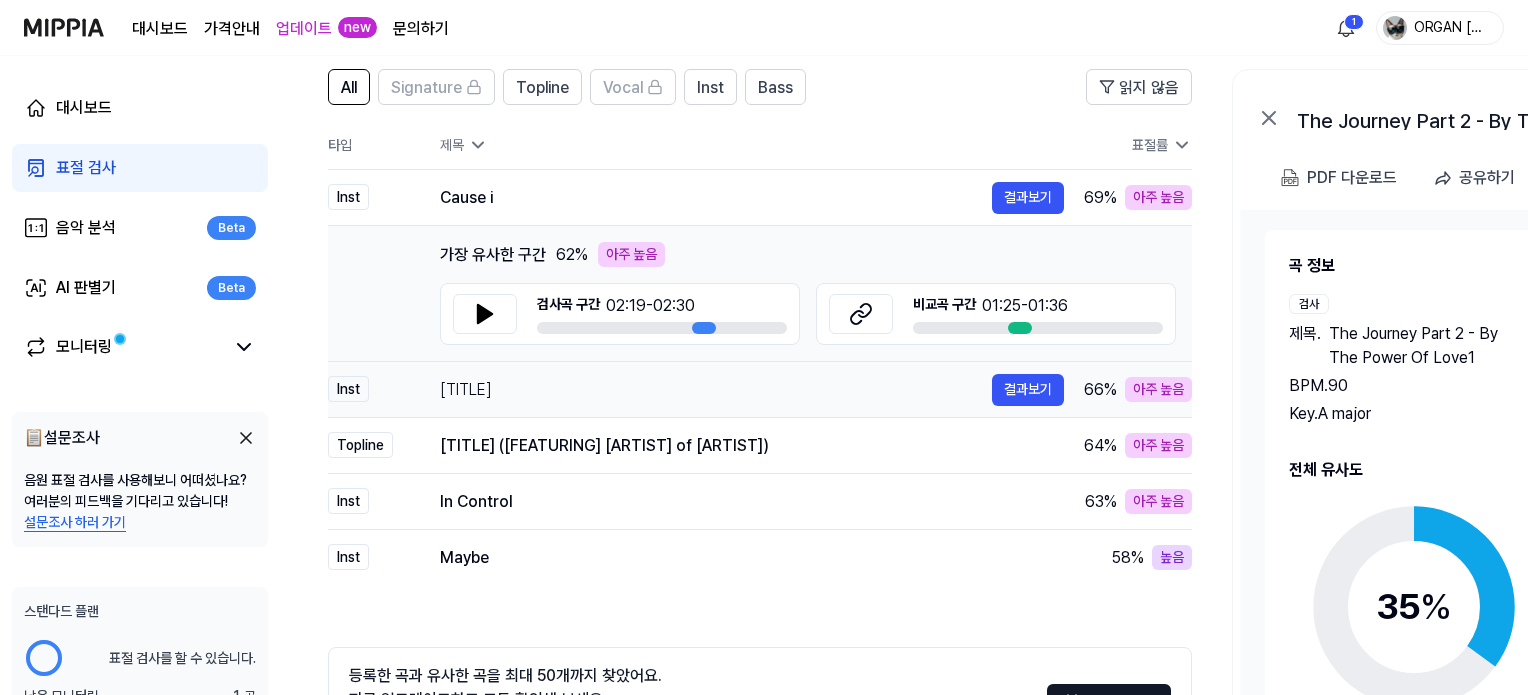 click on "[TITLE]" at bounding box center (716, 390) 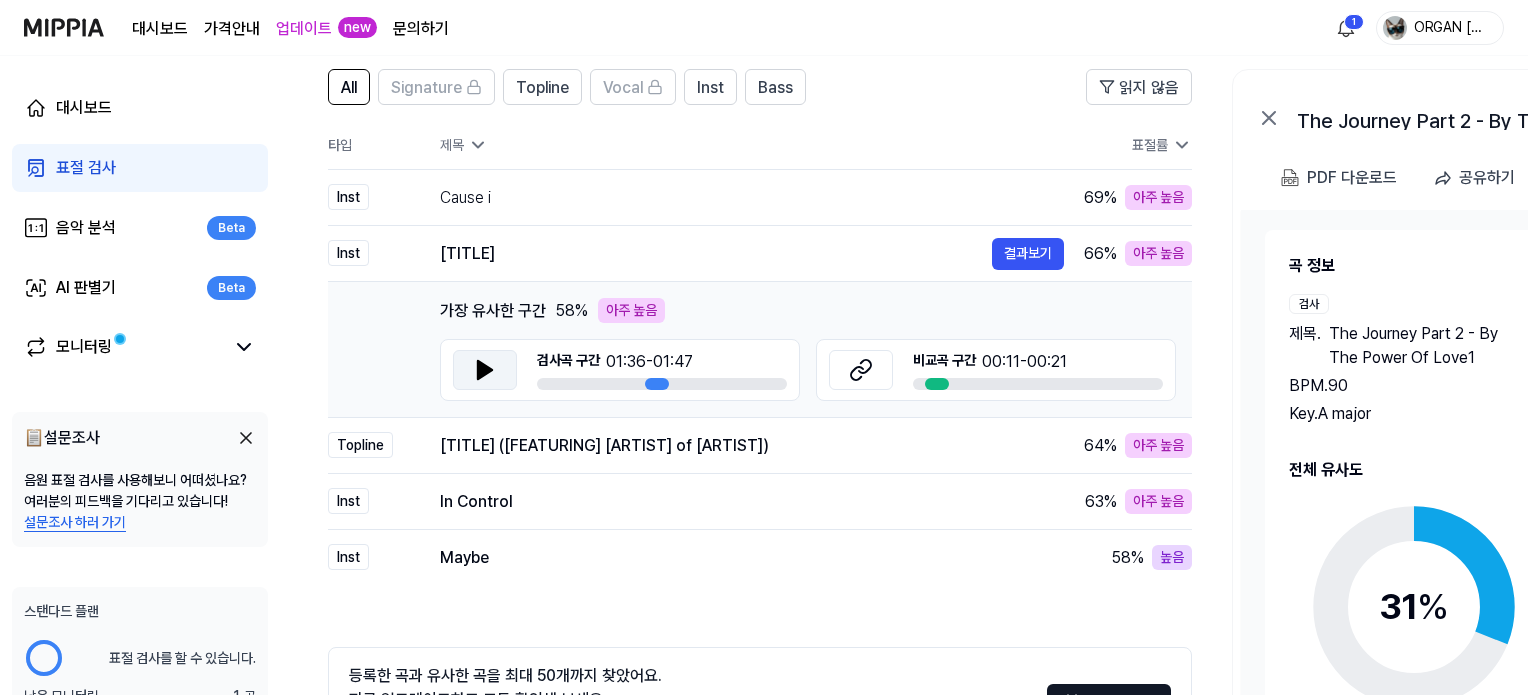 click 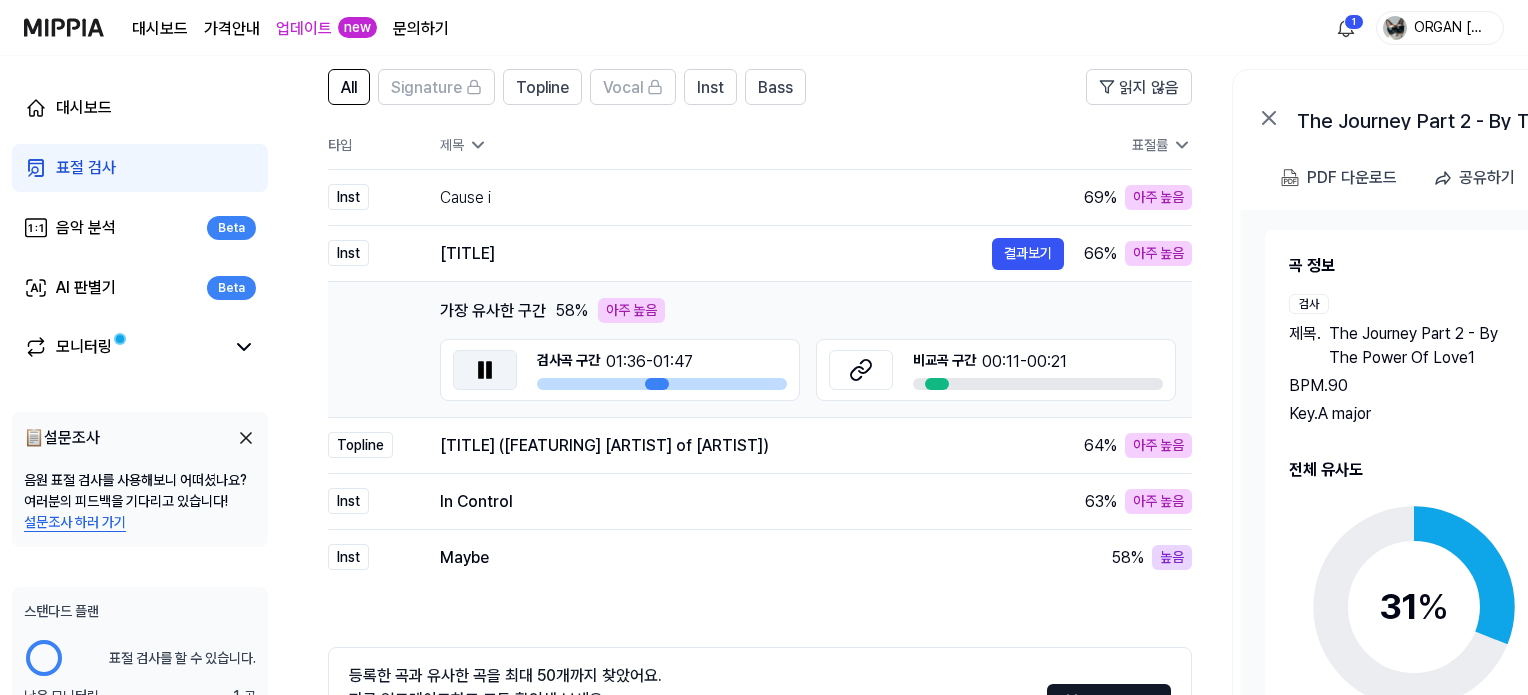 click 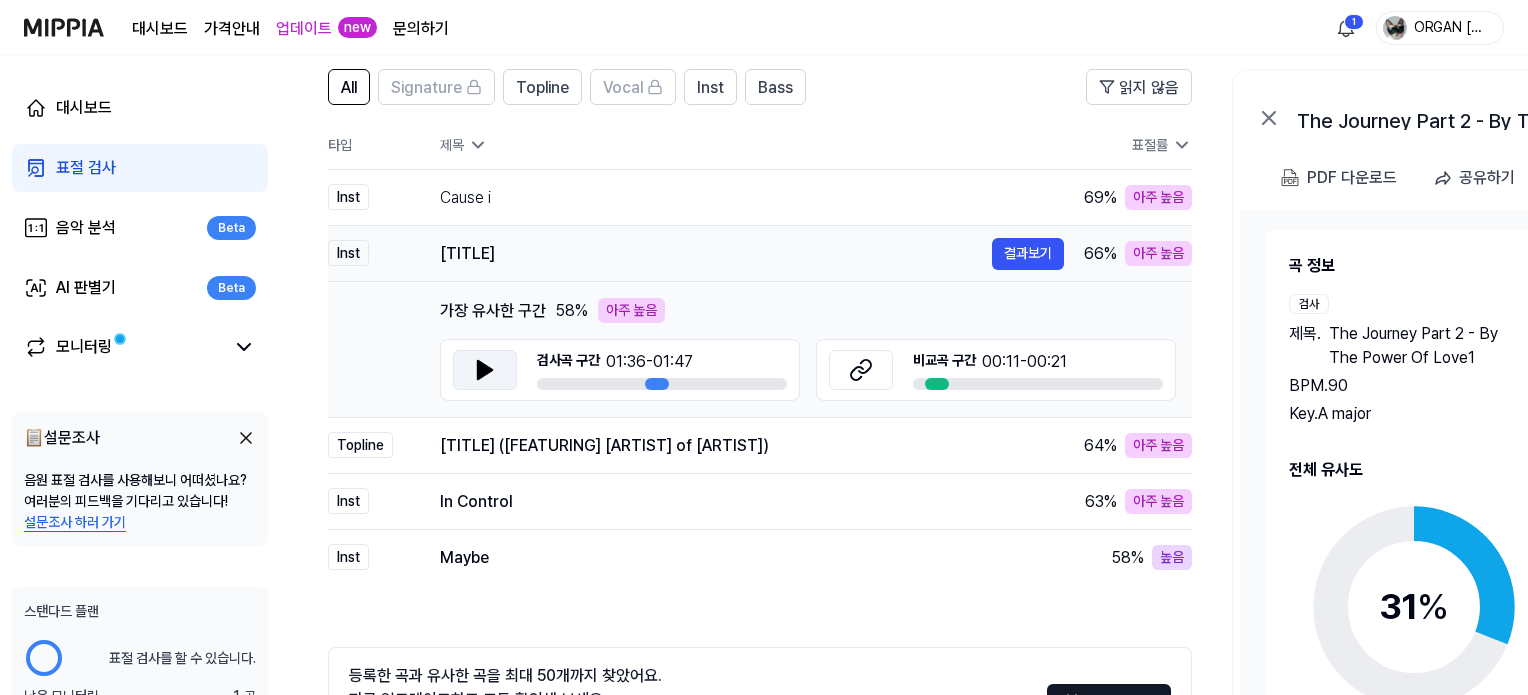 click on "[TITLE]" at bounding box center (716, 254) 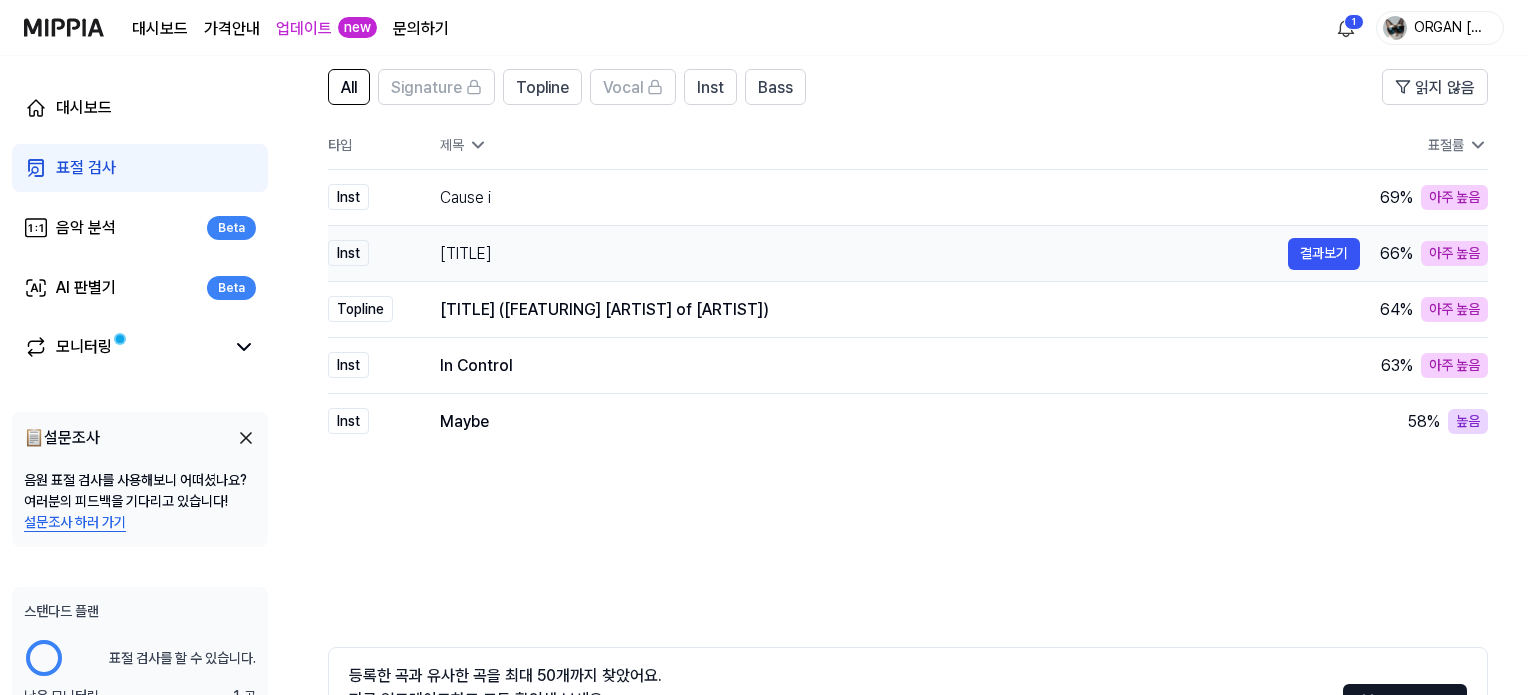 click on "[TITLE]" at bounding box center (864, 254) 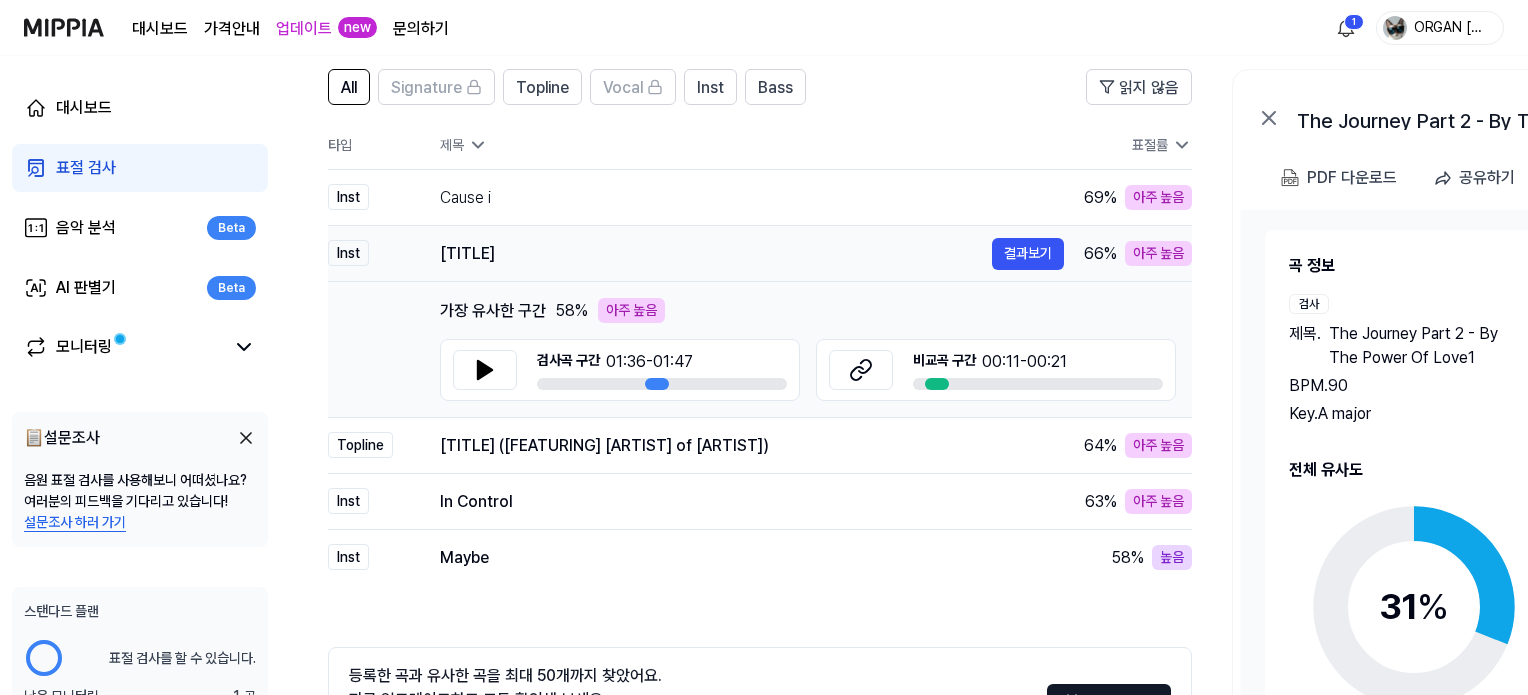 click on "[TITLE]" at bounding box center [716, 254] 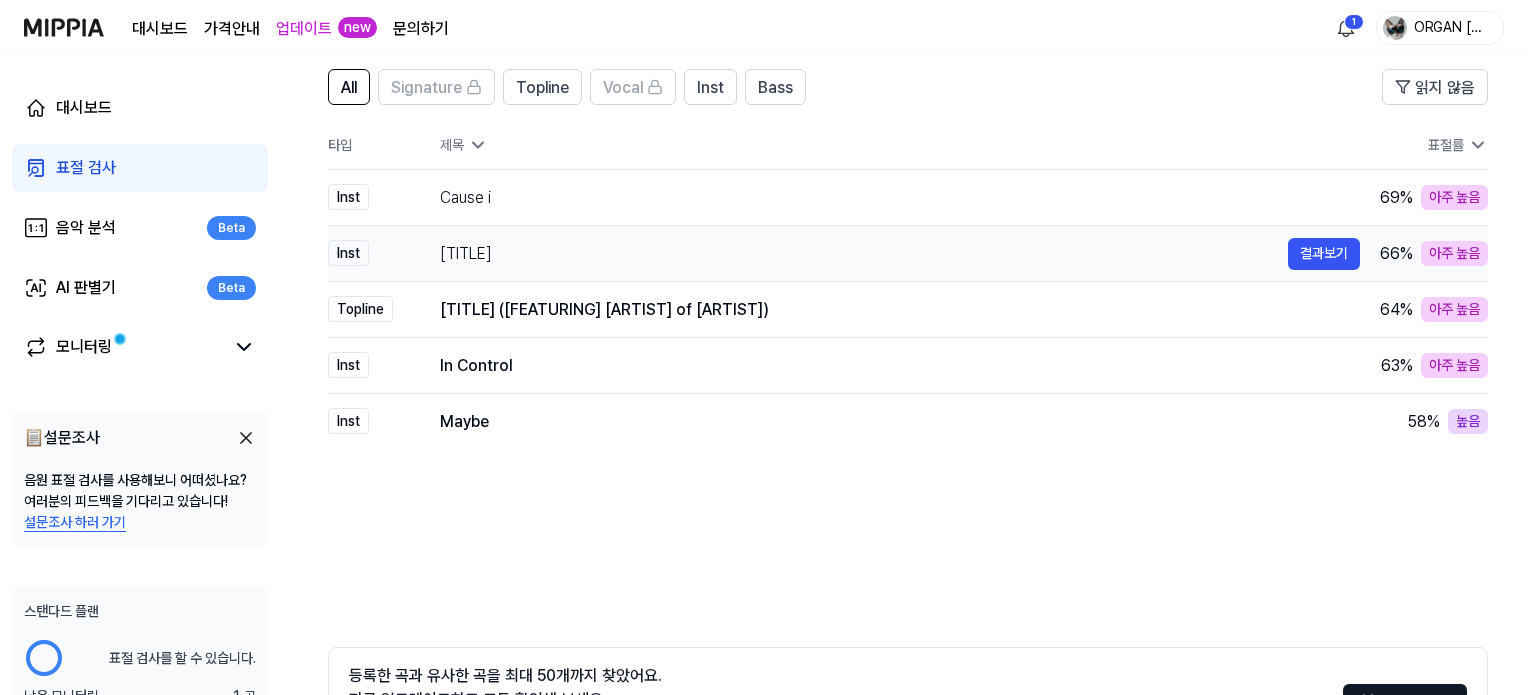click on "[TITLE]" at bounding box center (864, 254) 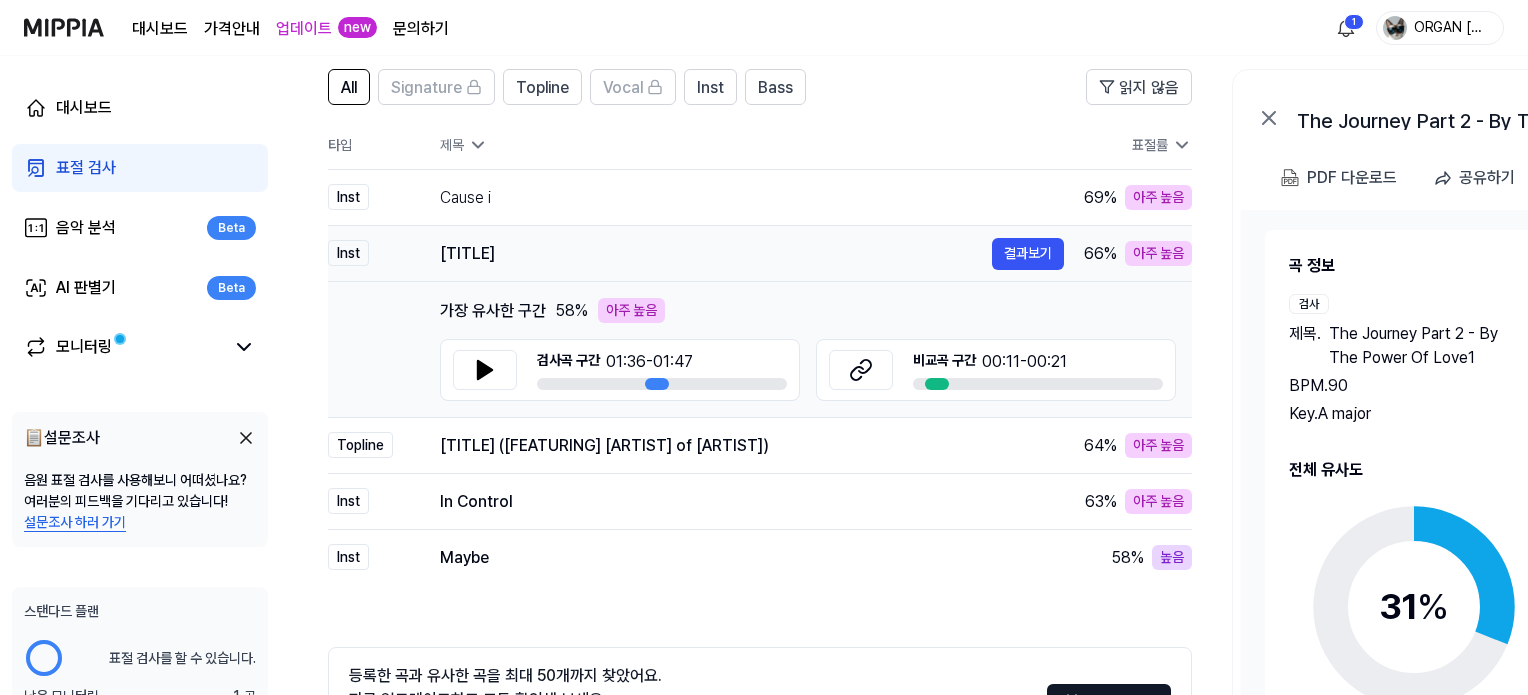 click on "[TITLE]" at bounding box center (716, 254) 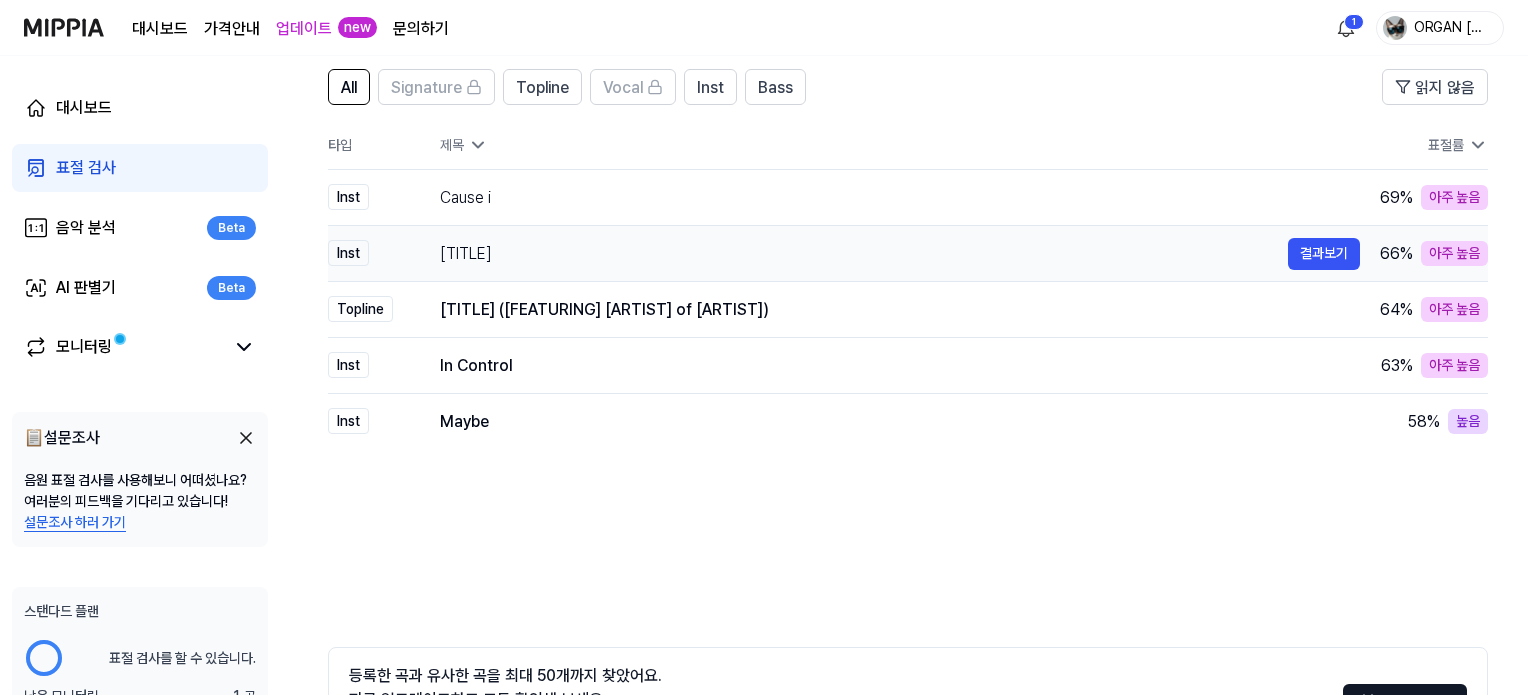 click on "[TITLE]" at bounding box center (864, 254) 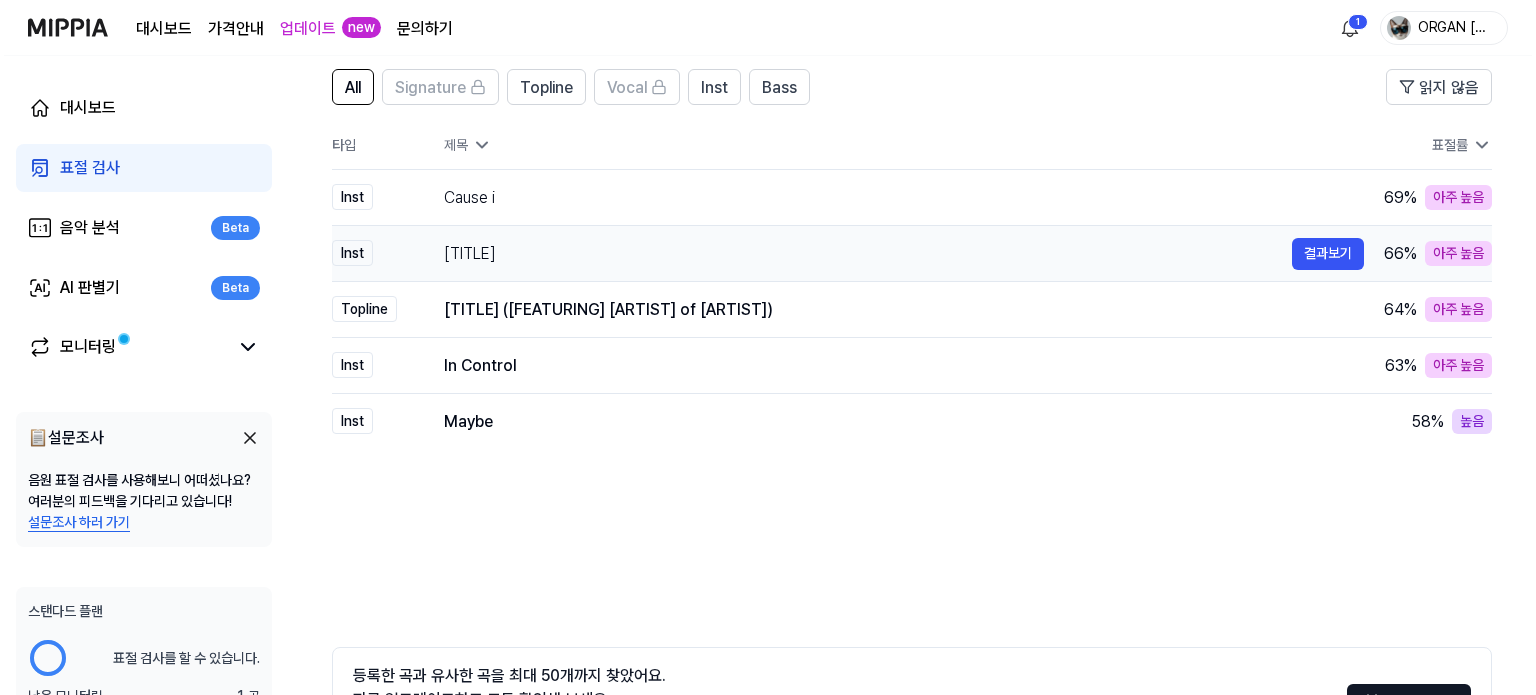 scroll, scrollTop: 0, scrollLeft: 0, axis: both 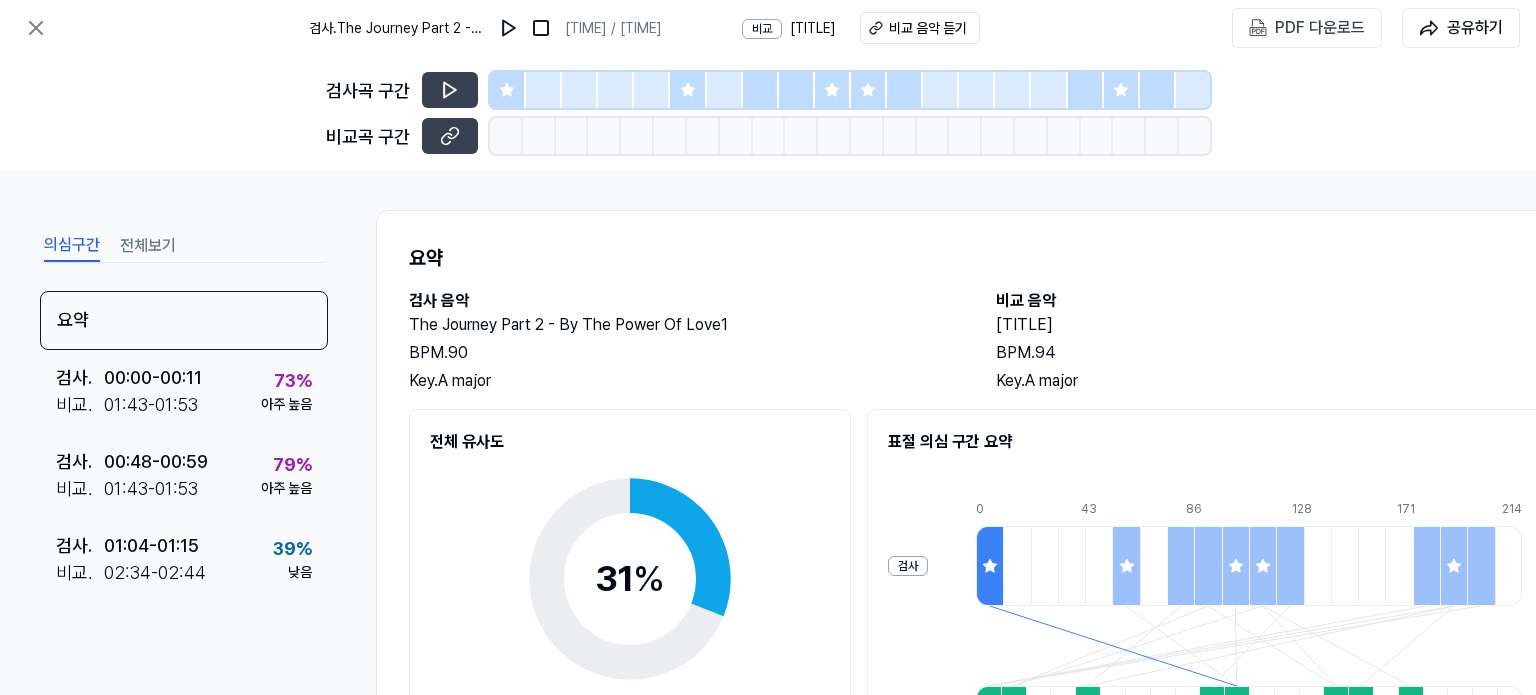 click on "[TITLE]" at bounding box center [1269, 325] 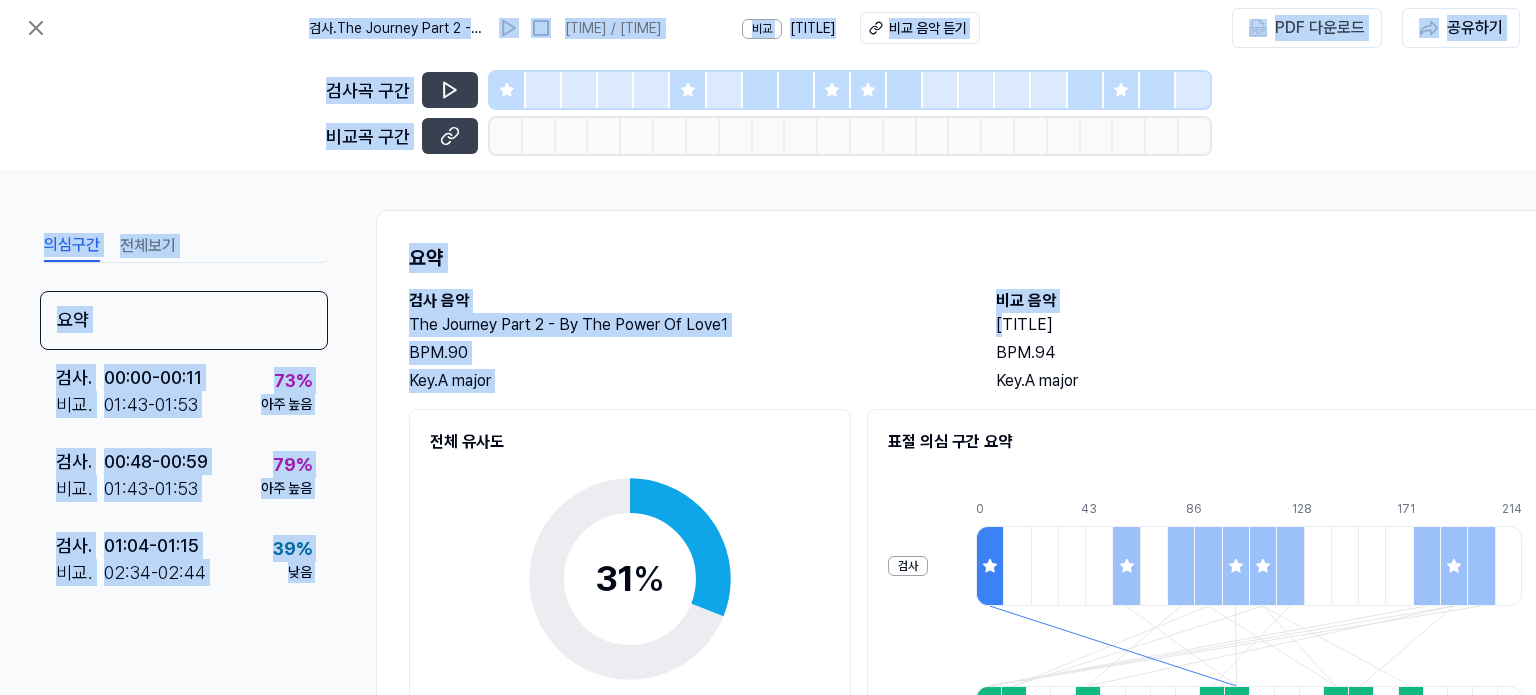 click on "[TITLE]" at bounding box center (1269, 325) 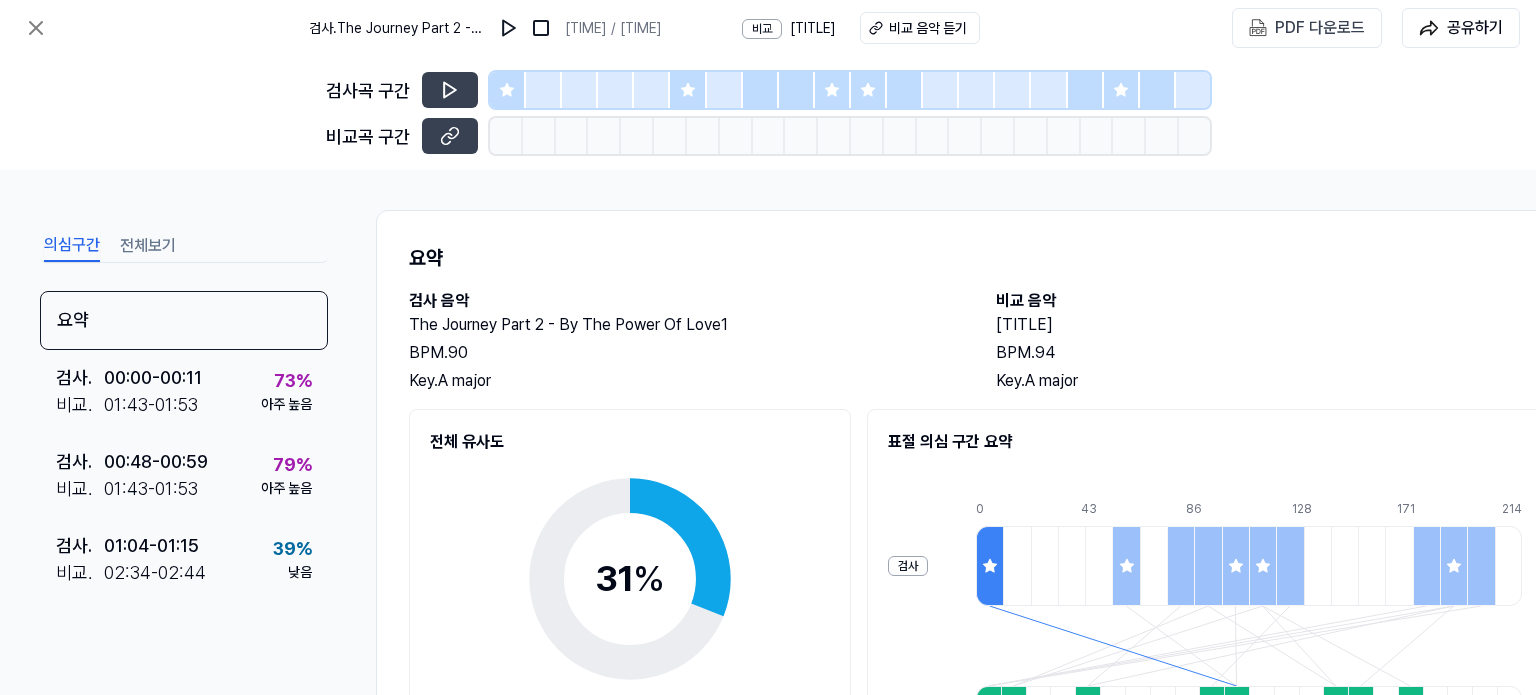 click on "[TITLE]" at bounding box center (1269, 325) 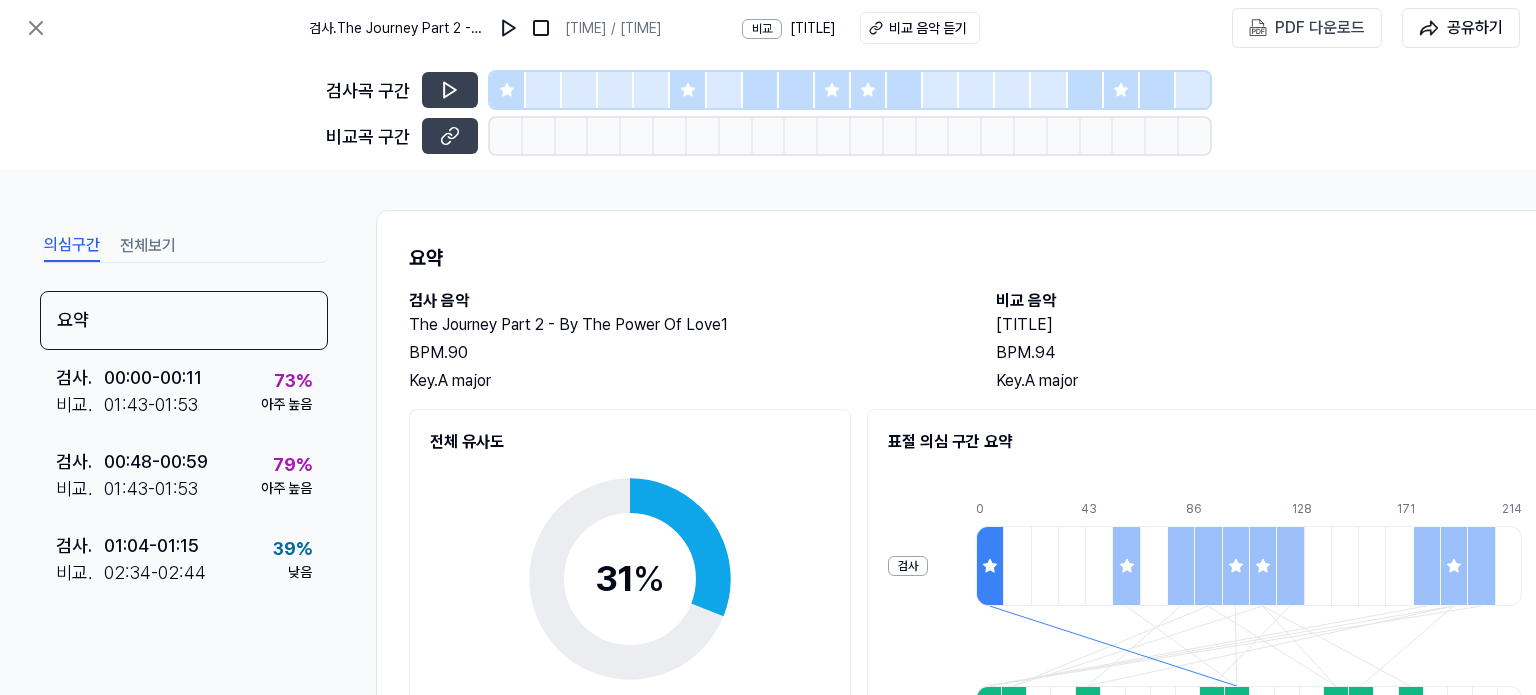 click on "[TITLE]" at bounding box center (1269, 325) 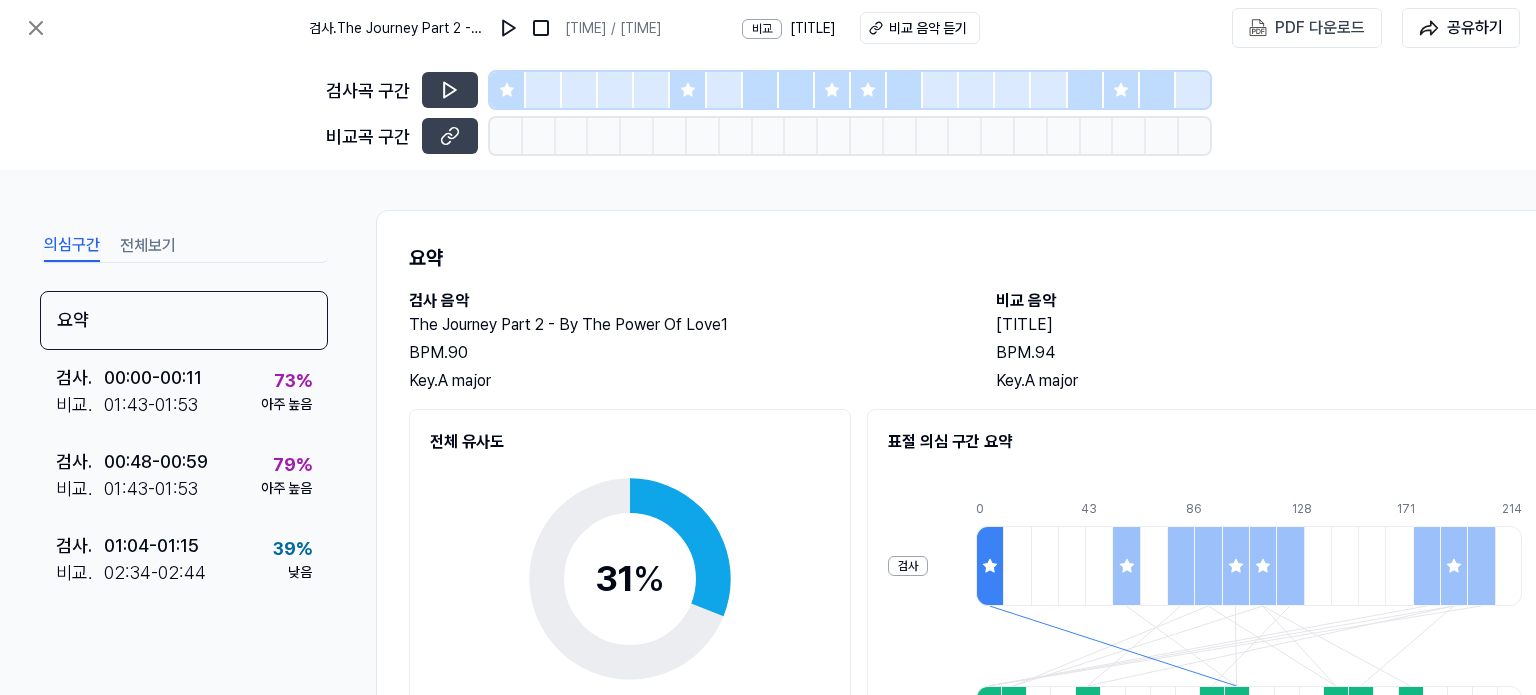 click on "[TITLE]" at bounding box center [1269, 325] 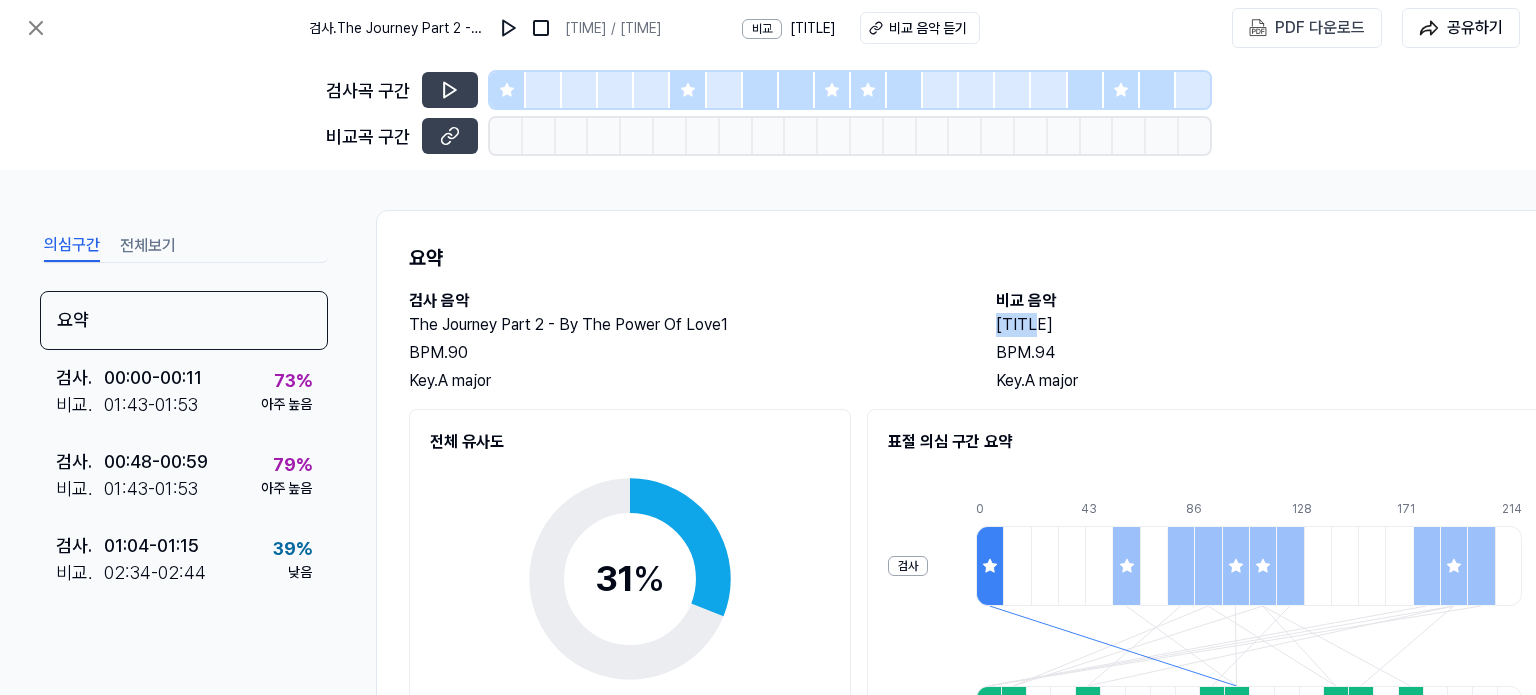 click on "[TITLE]" at bounding box center [1269, 325] 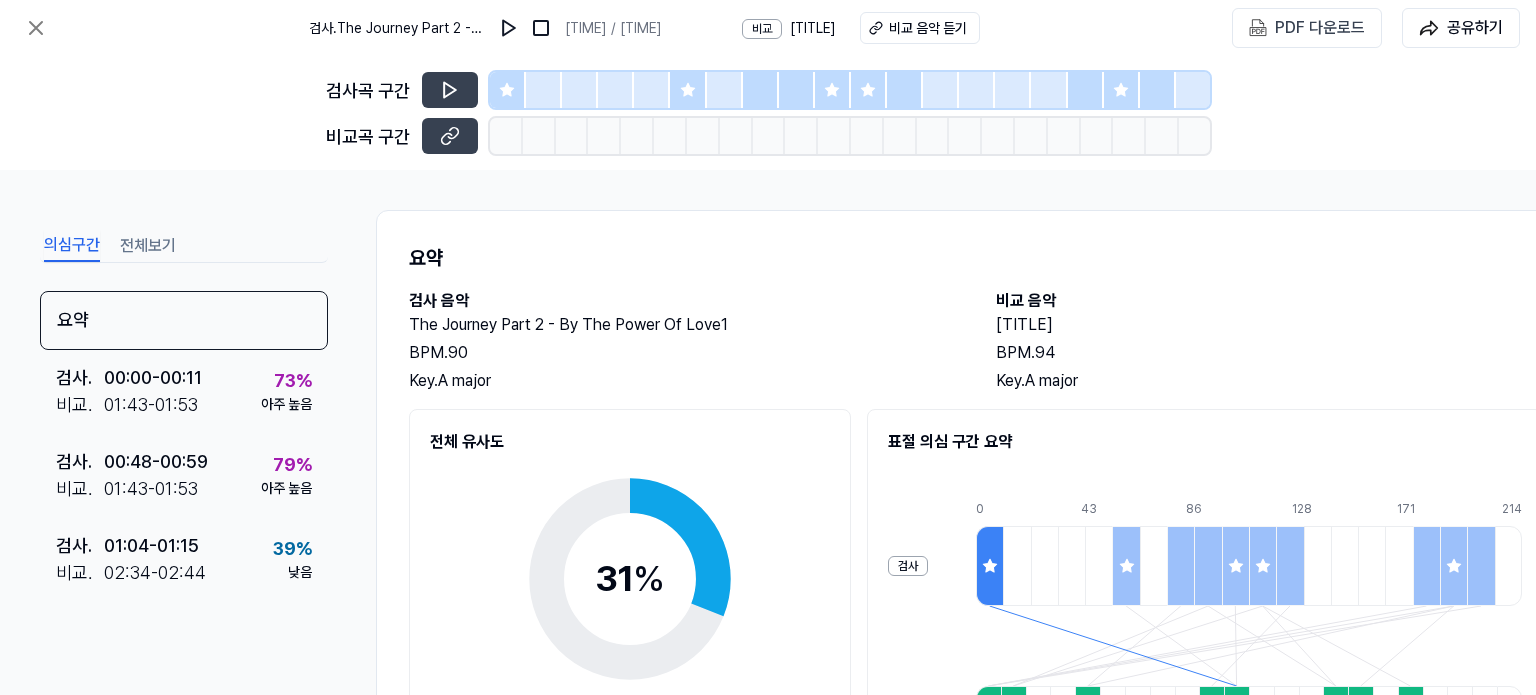 click on "[TITLE]" at bounding box center [1269, 325] 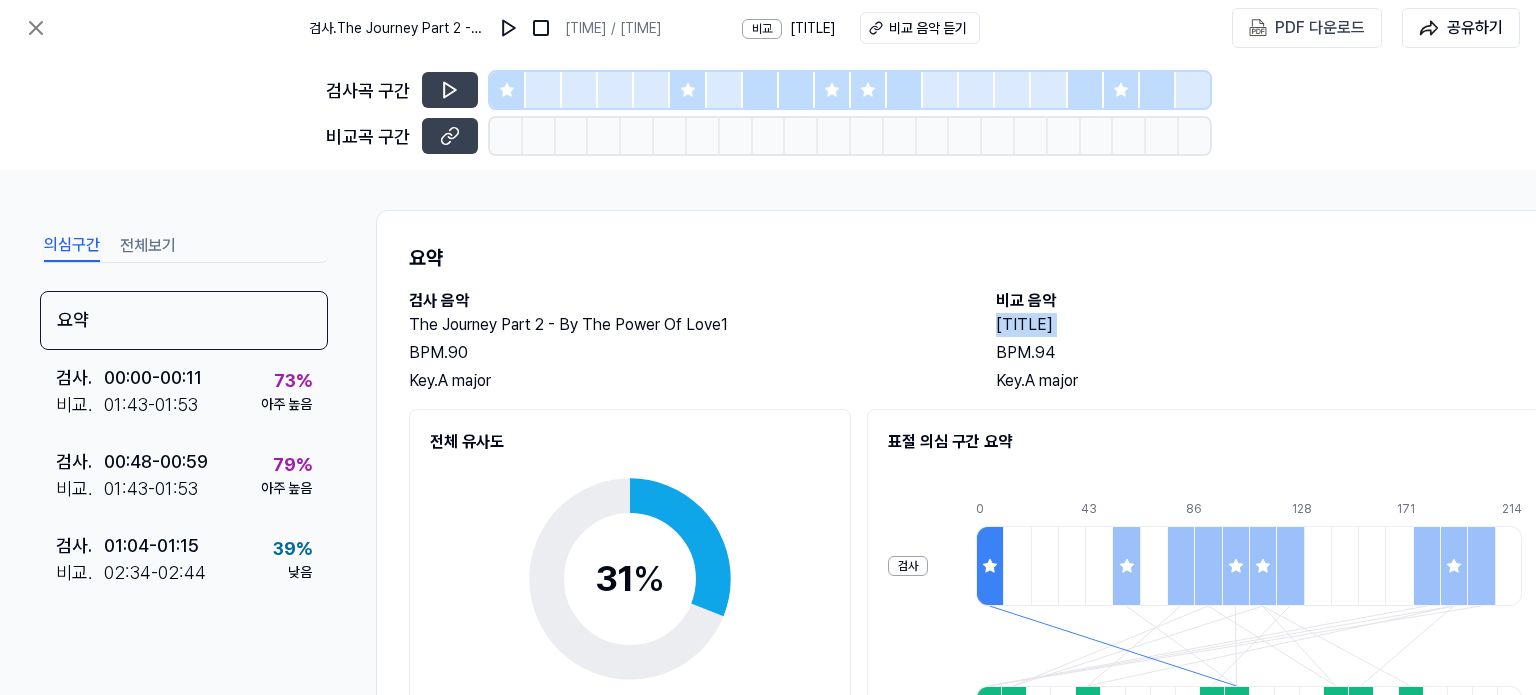 click on "[TITLE]" at bounding box center (1269, 325) 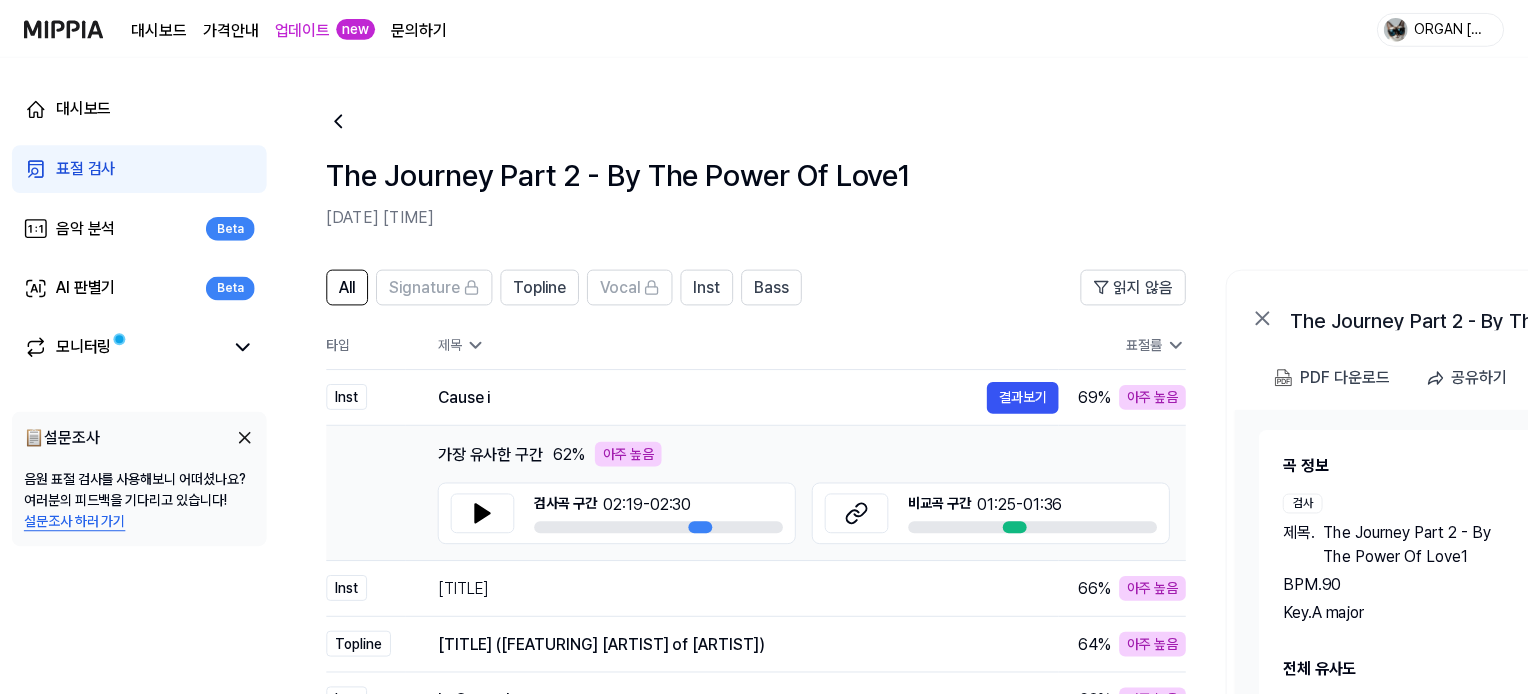 scroll, scrollTop: 200, scrollLeft: 0, axis: vertical 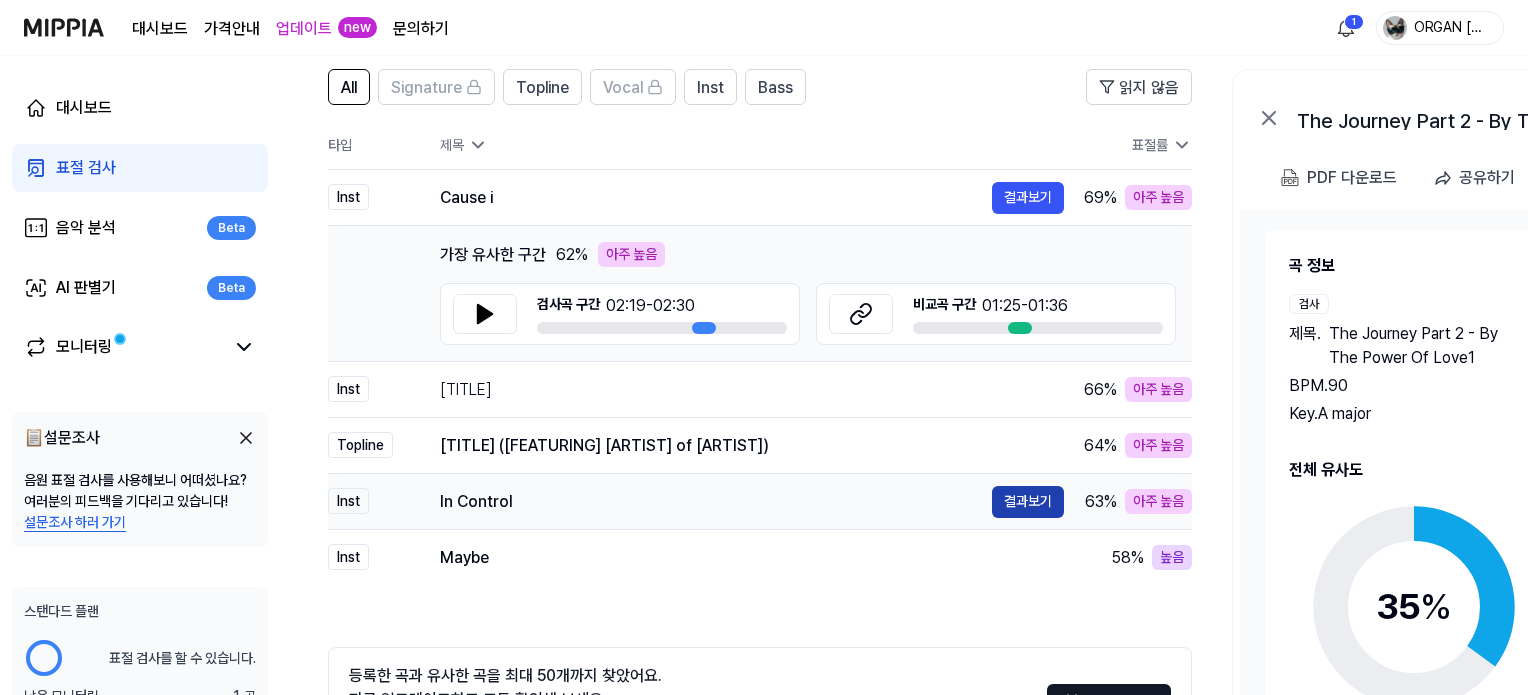 click on "결과보기" at bounding box center [1028, 502] 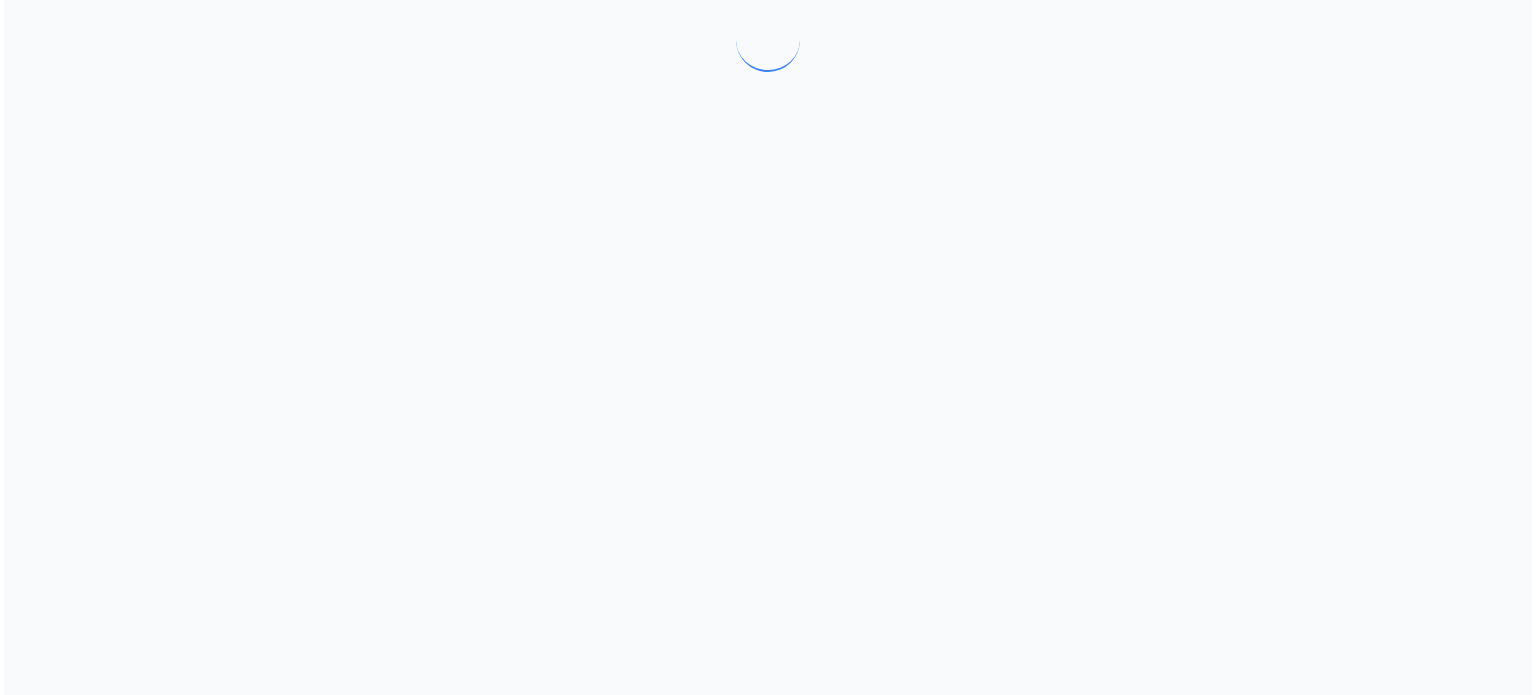 scroll, scrollTop: 0, scrollLeft: 0, axis: both 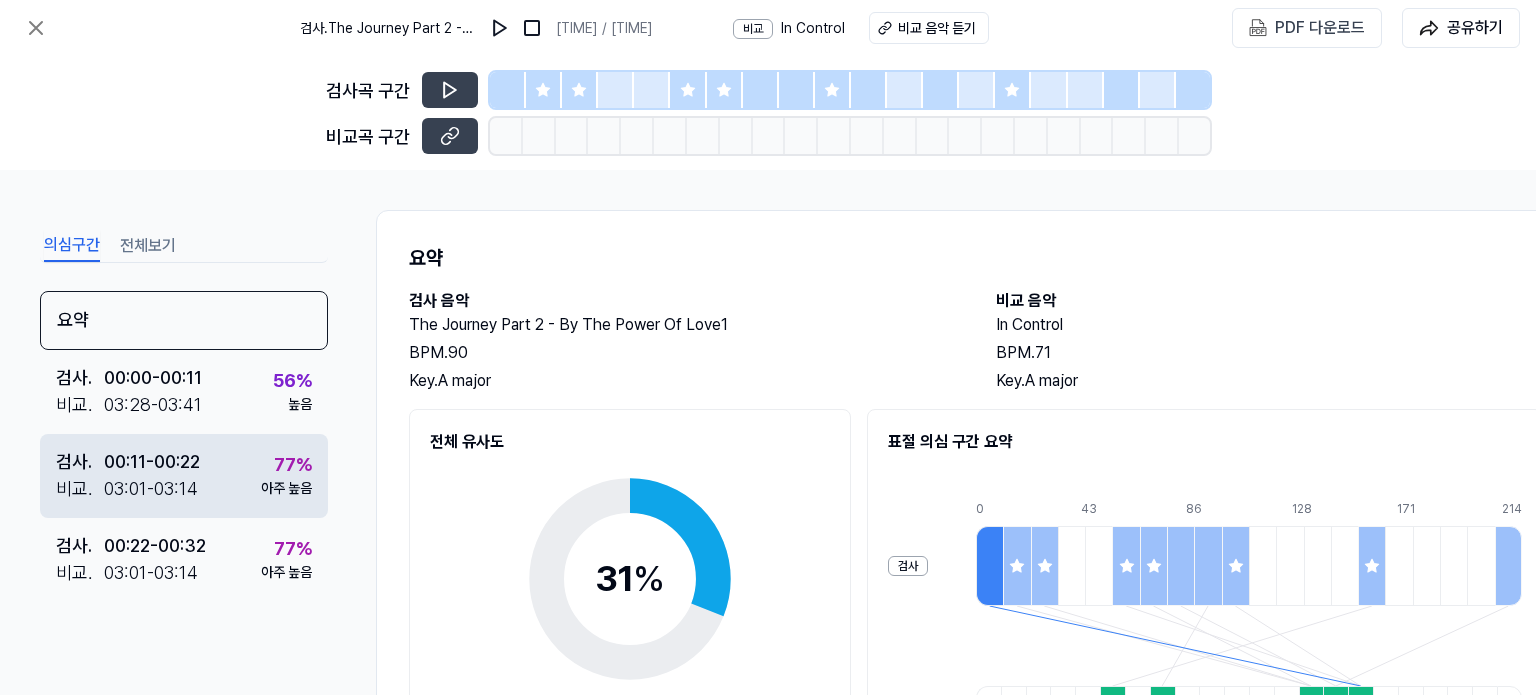 click on "[TIME] - [TIME]" at bounding box center [152, 461] 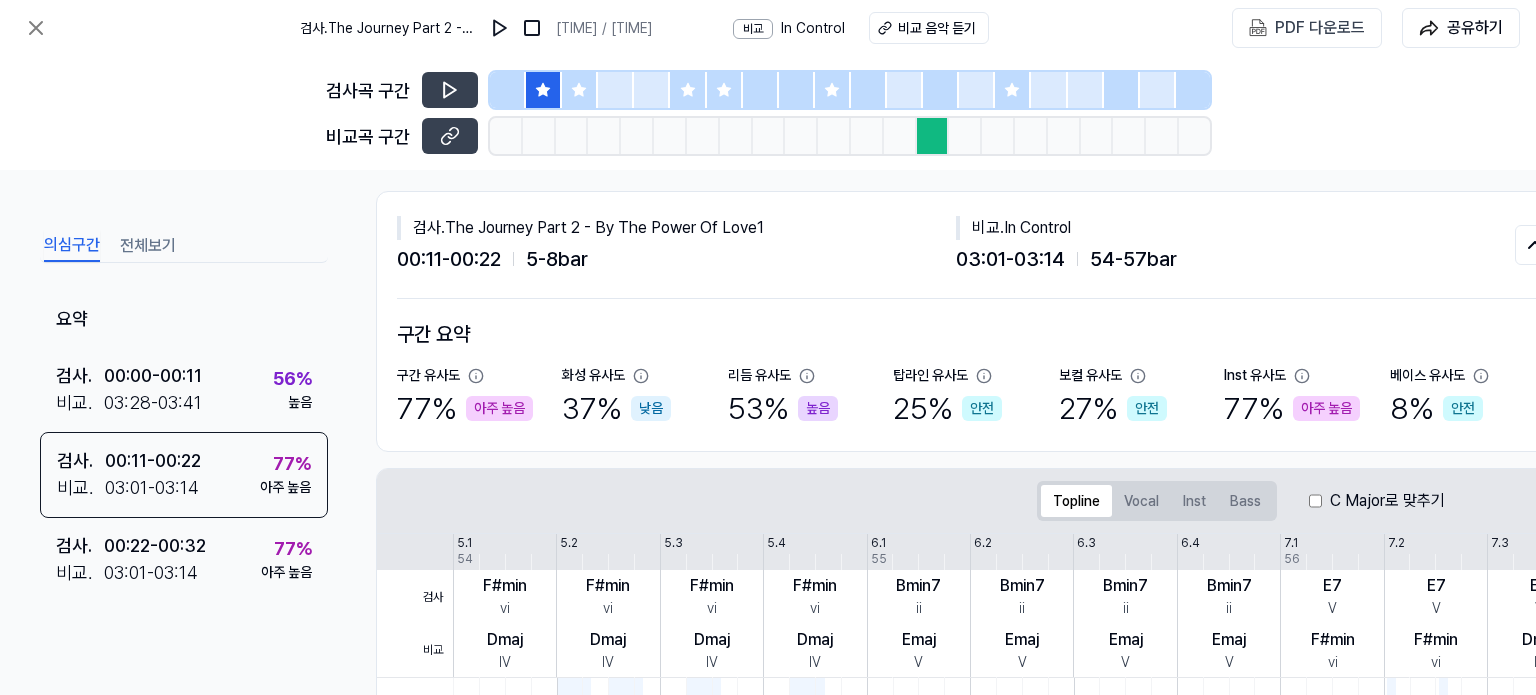scroll, scrollTop: 0, scrollLeft: 0, axis: both 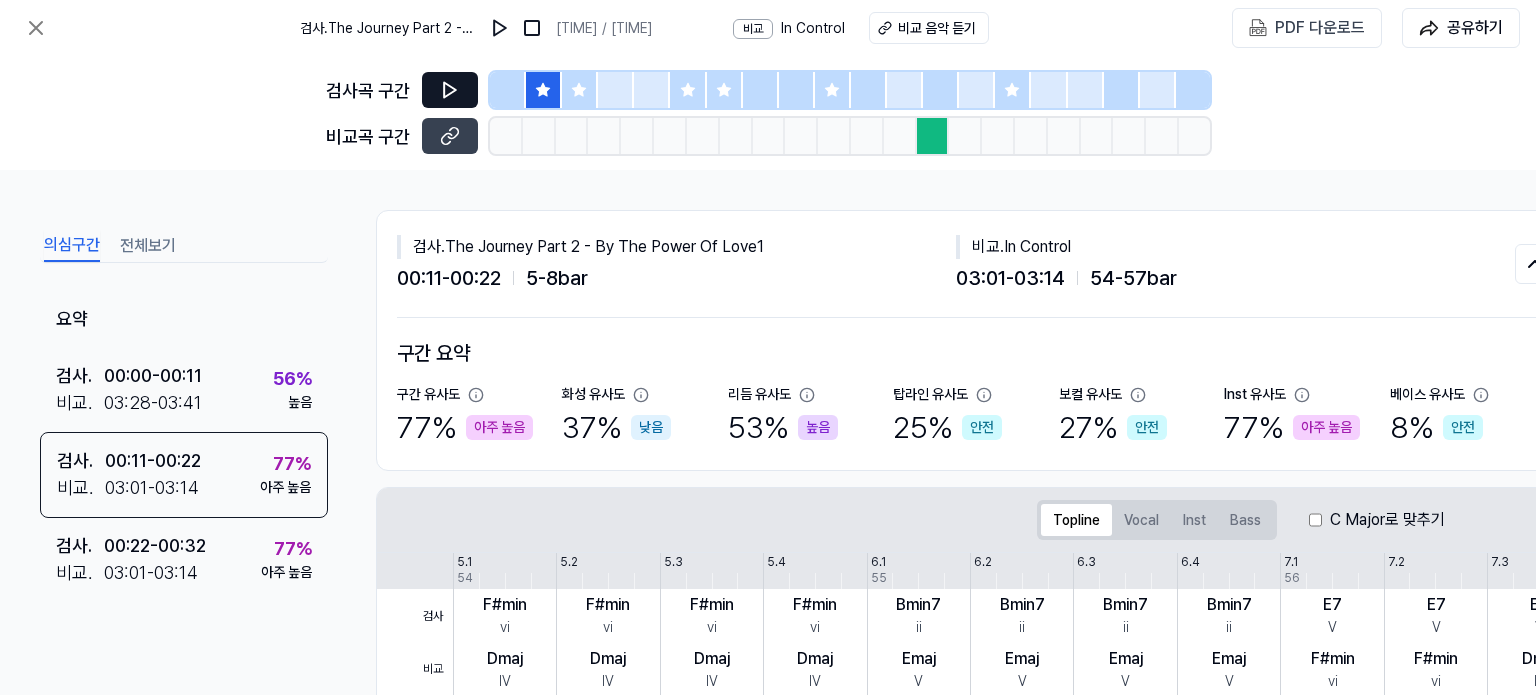 click 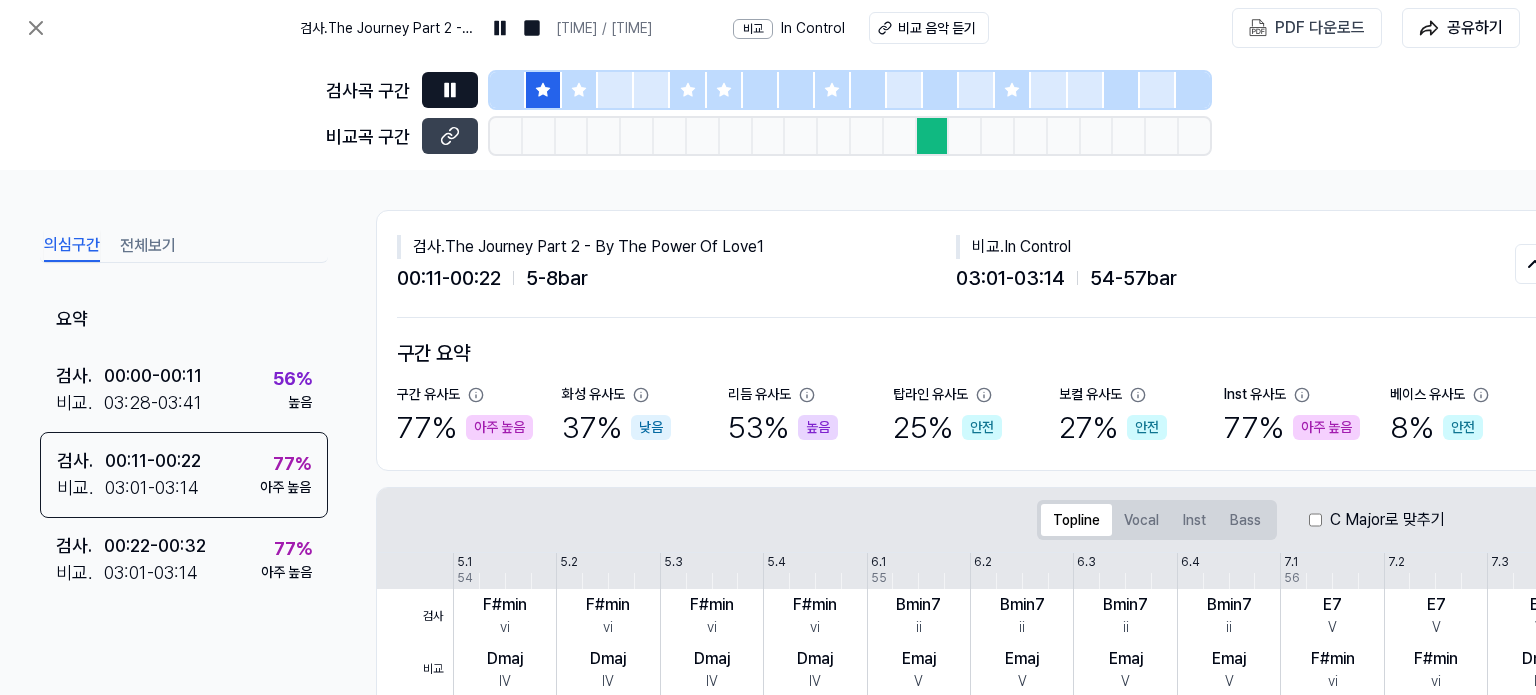 click 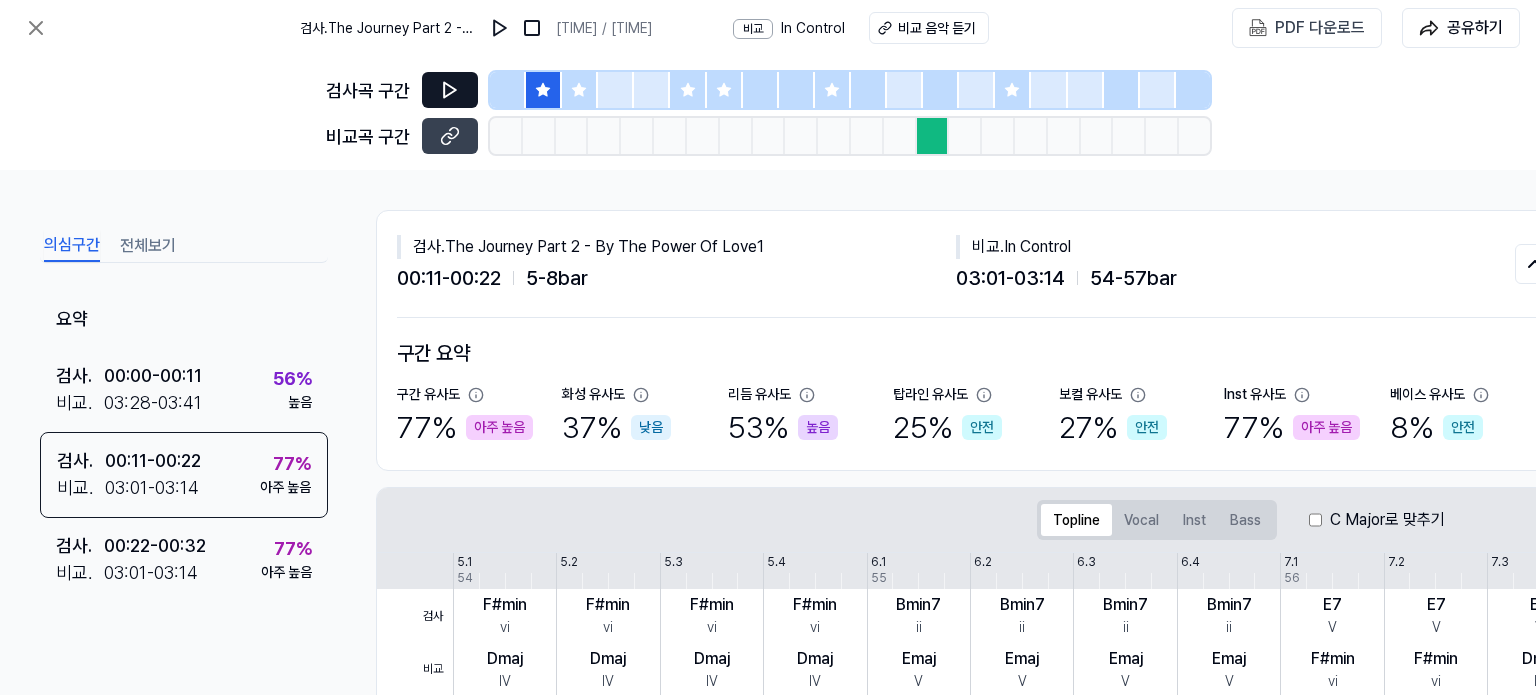 click 